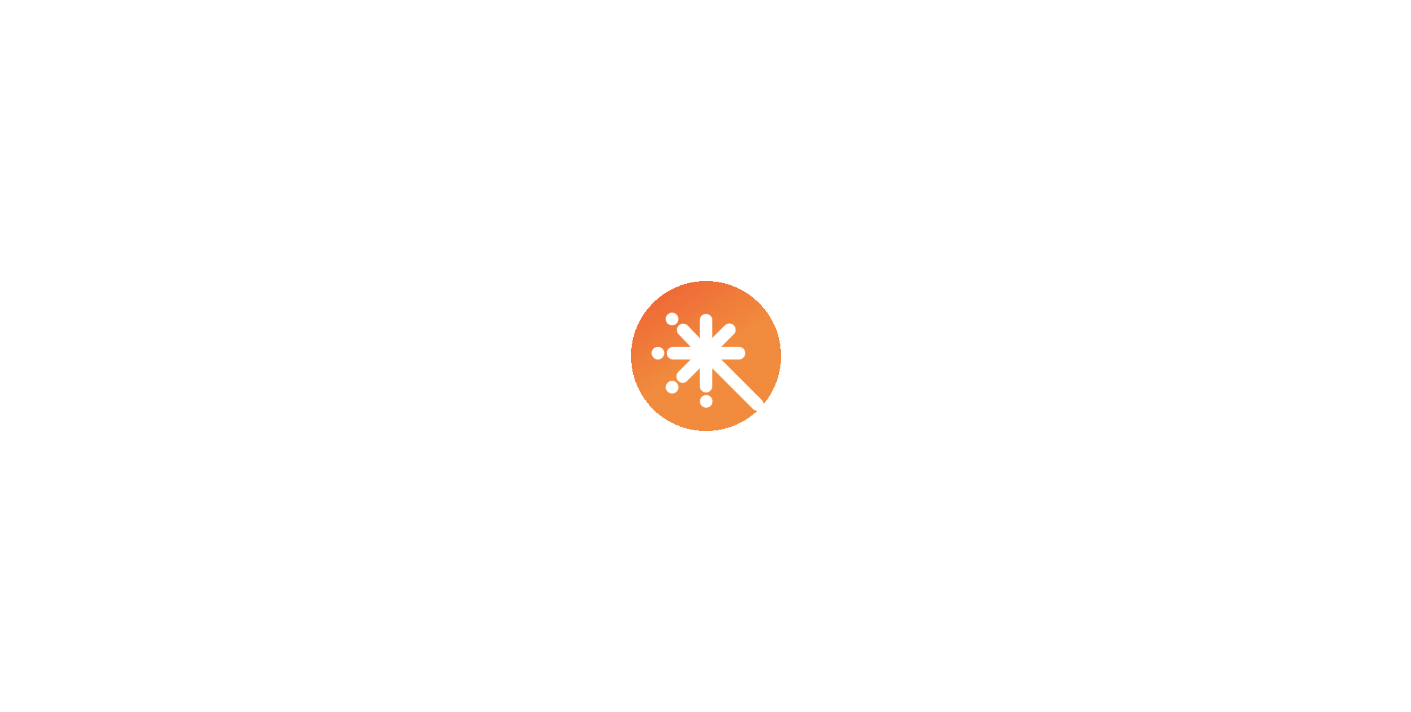 scroll, scrollTop: 0, scrollLeft: 0, axis: both 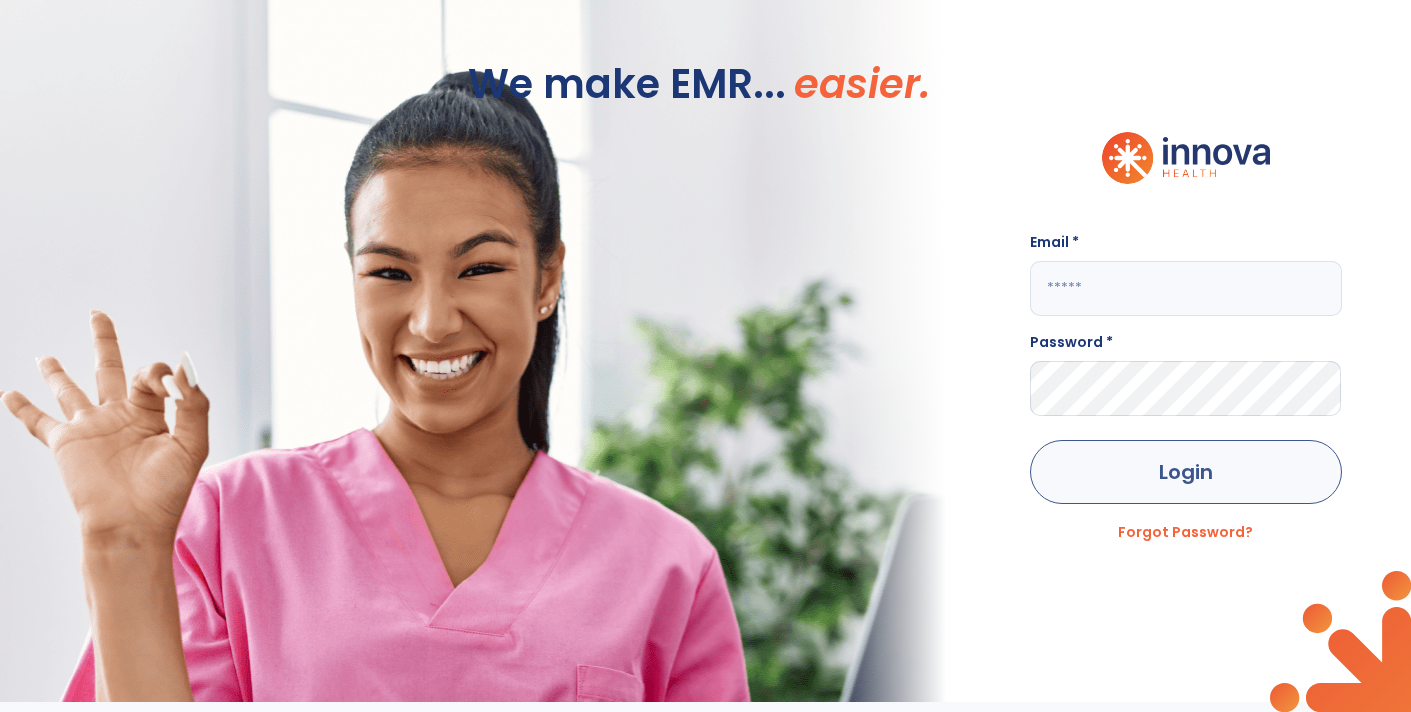 type on "**********" 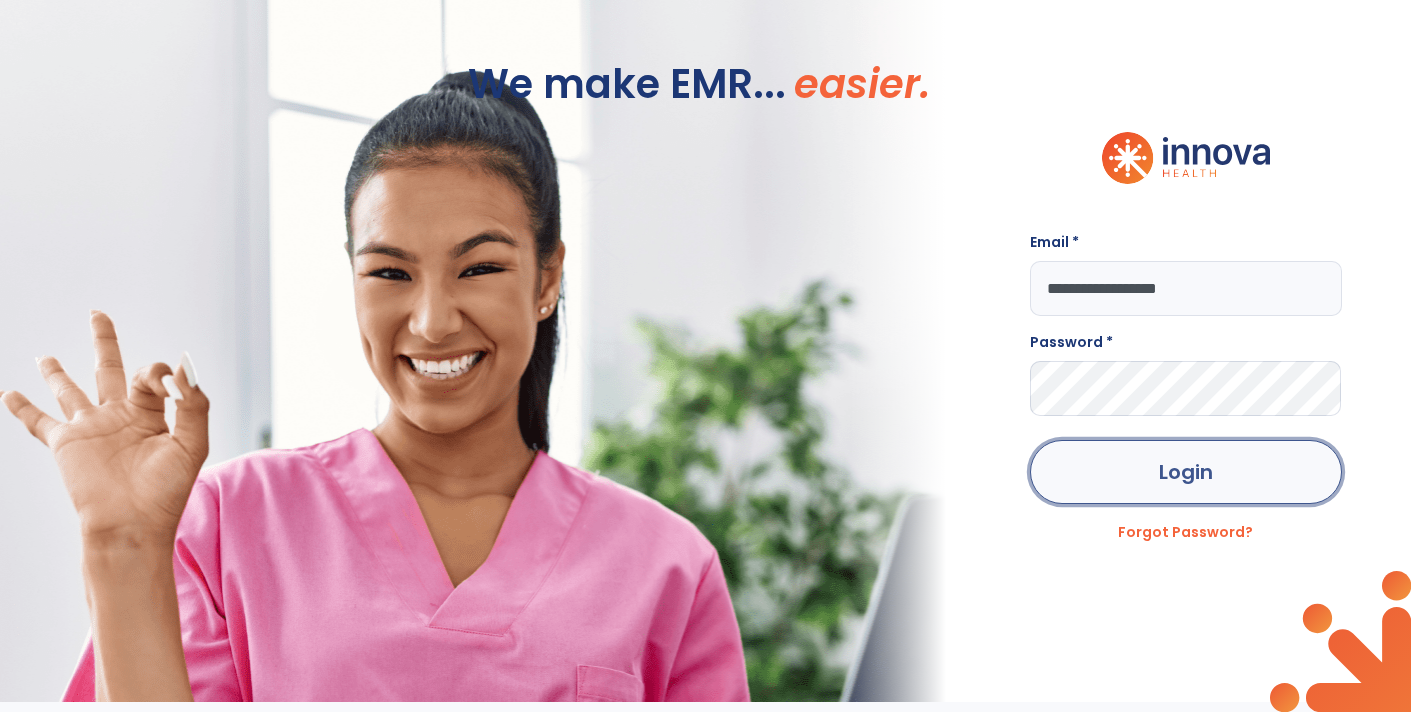 click on "Login" 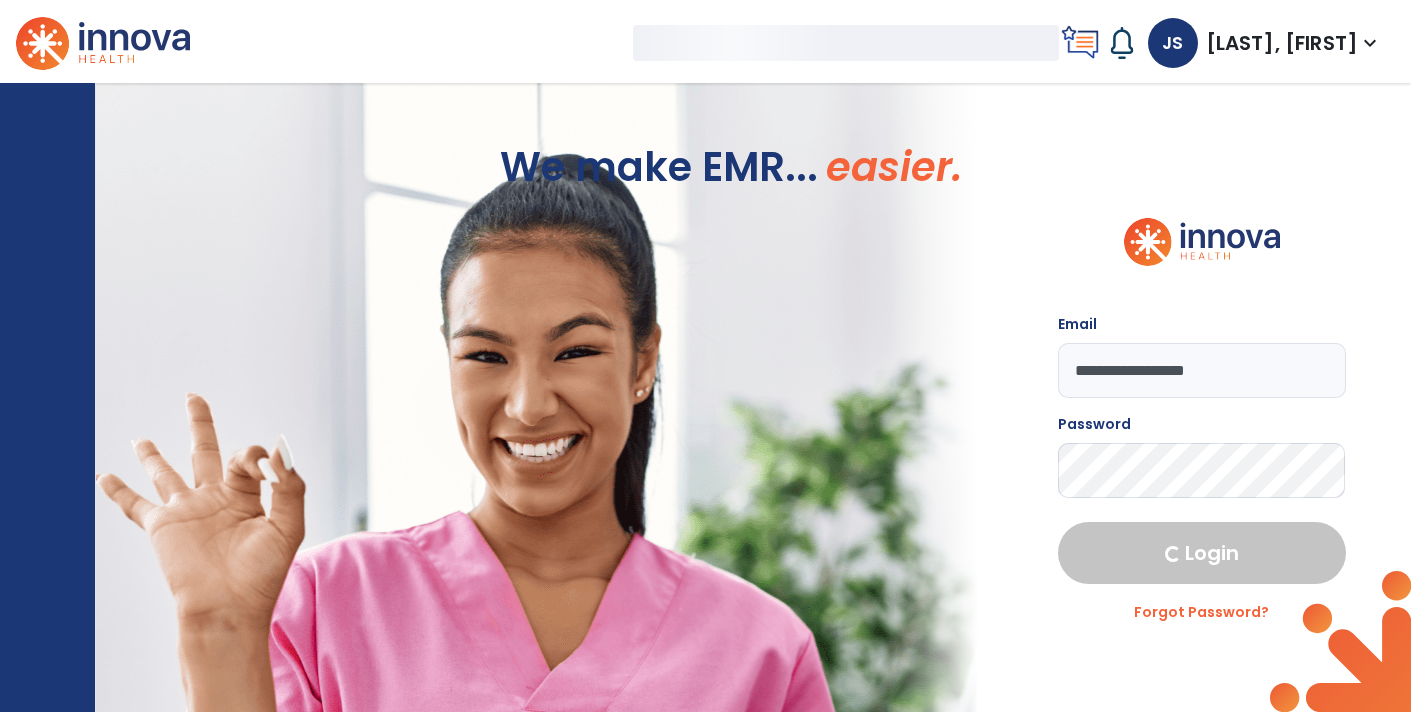 select on "****" 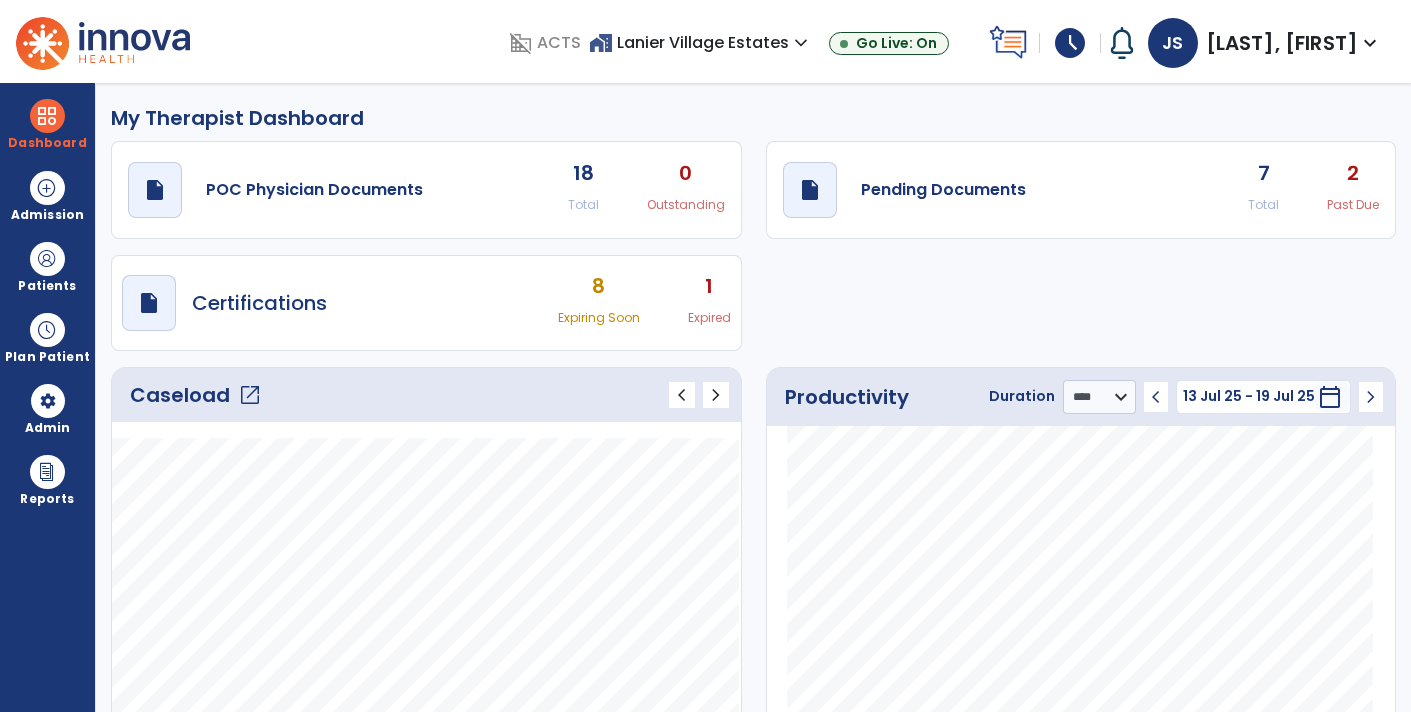 click on "schedule" at bounding box center [1070, 43] 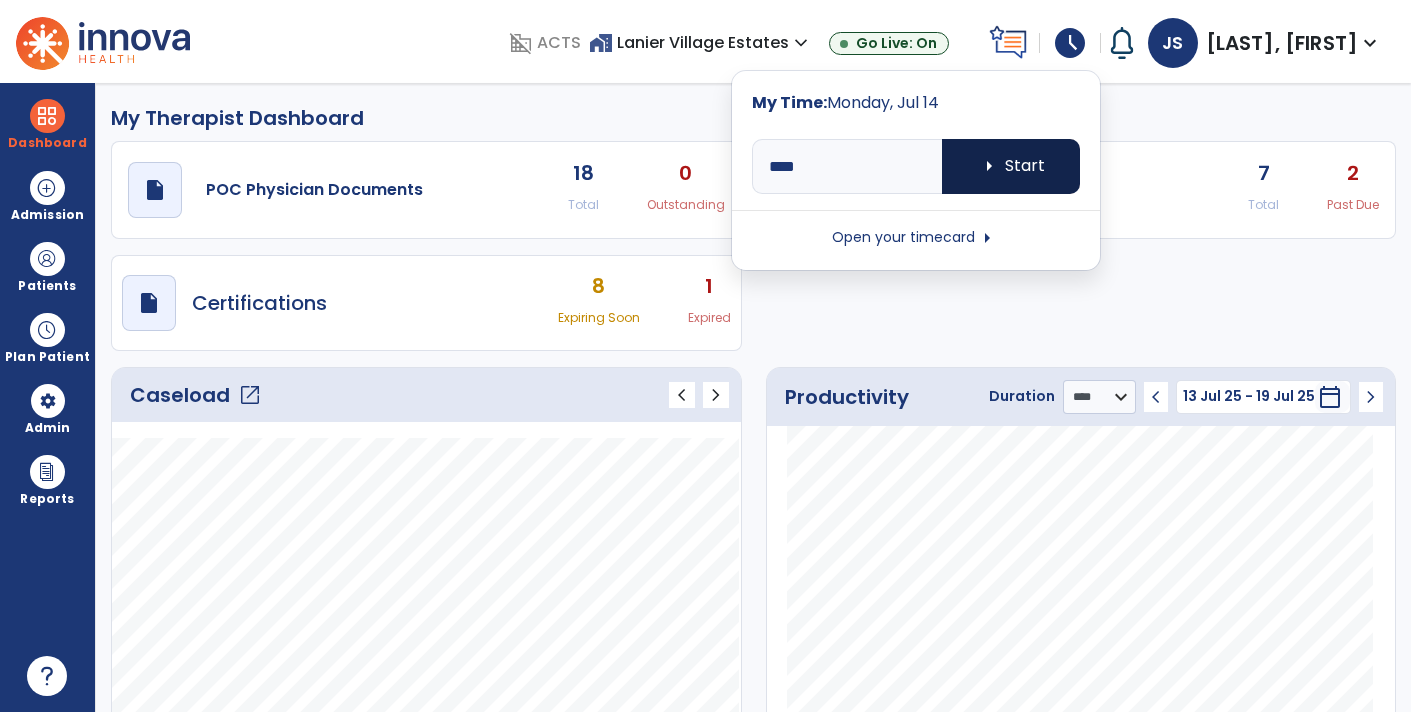 click on "arrow_right  Start" at bounding box center (1011, 166) 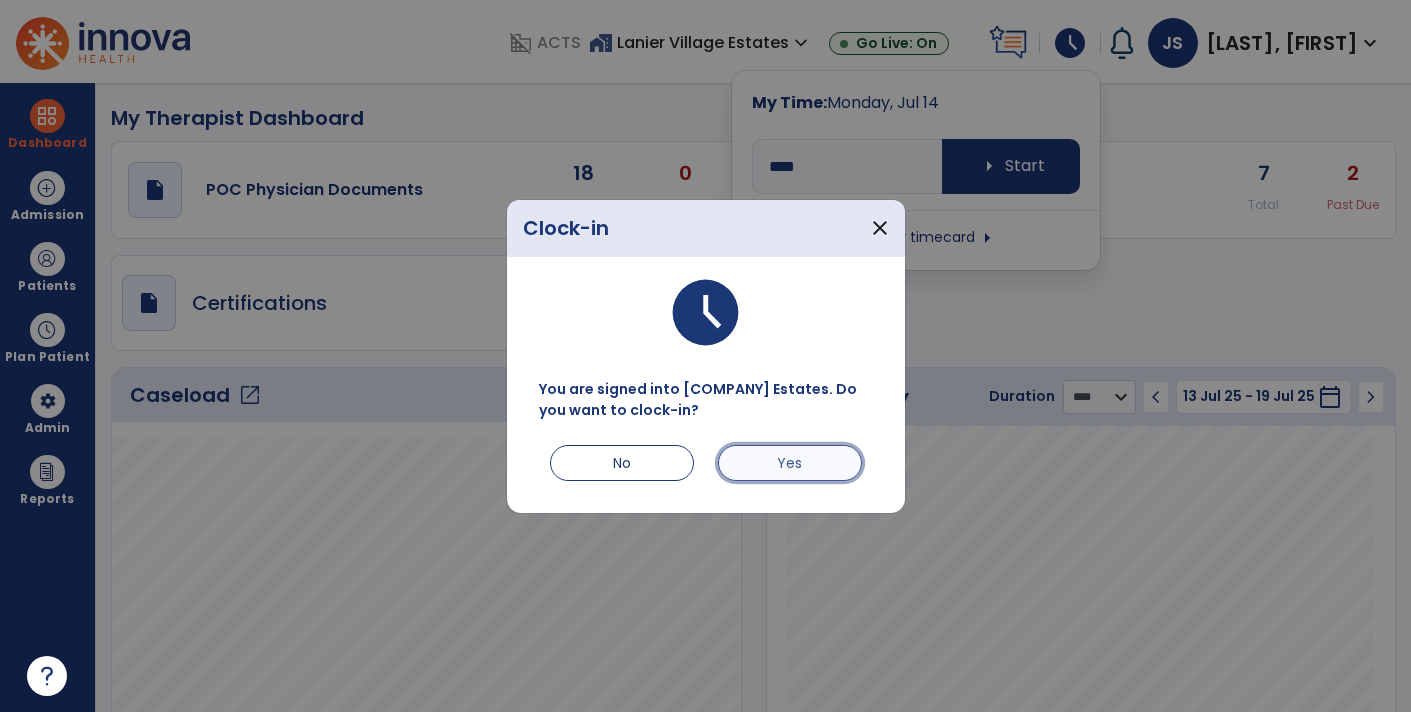 click on "Yes" at bounding box center (790, 463) 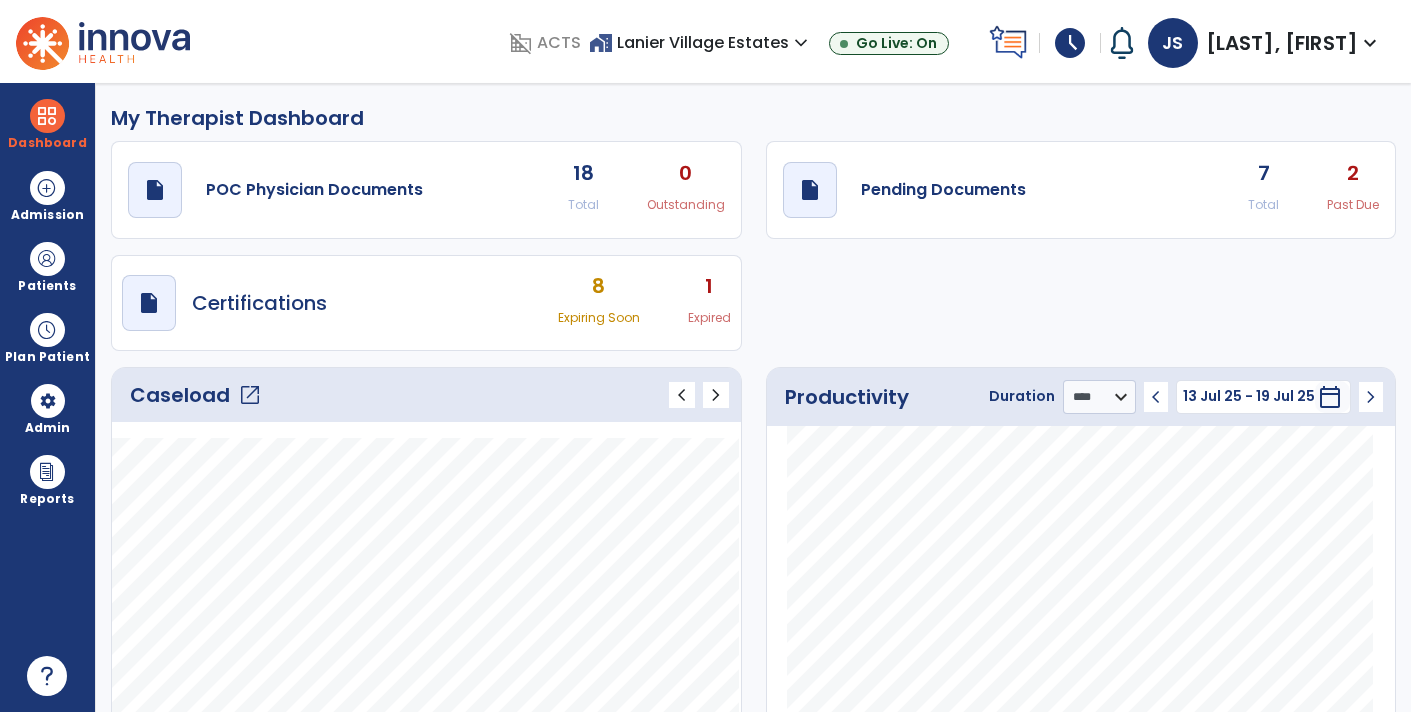 click on "2" 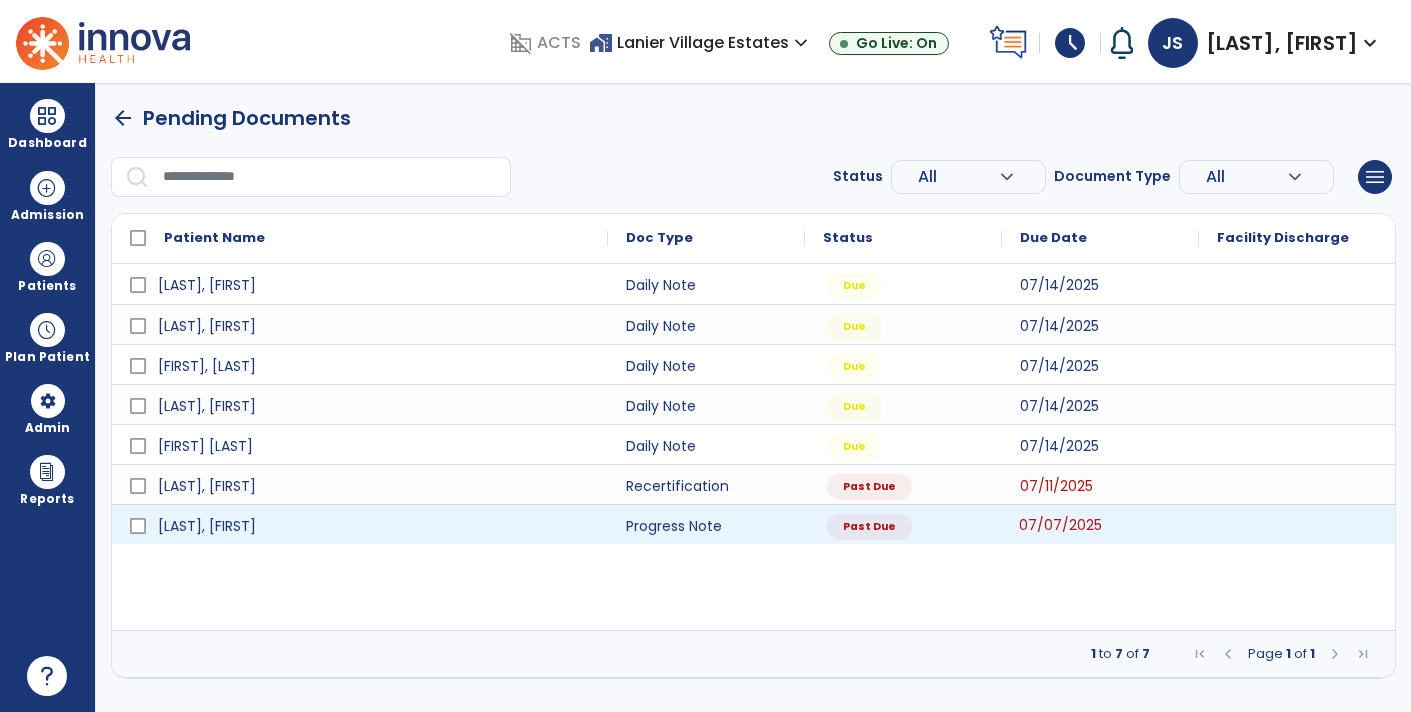 click on "07/07/2025" at bounding box center [1060, 525] 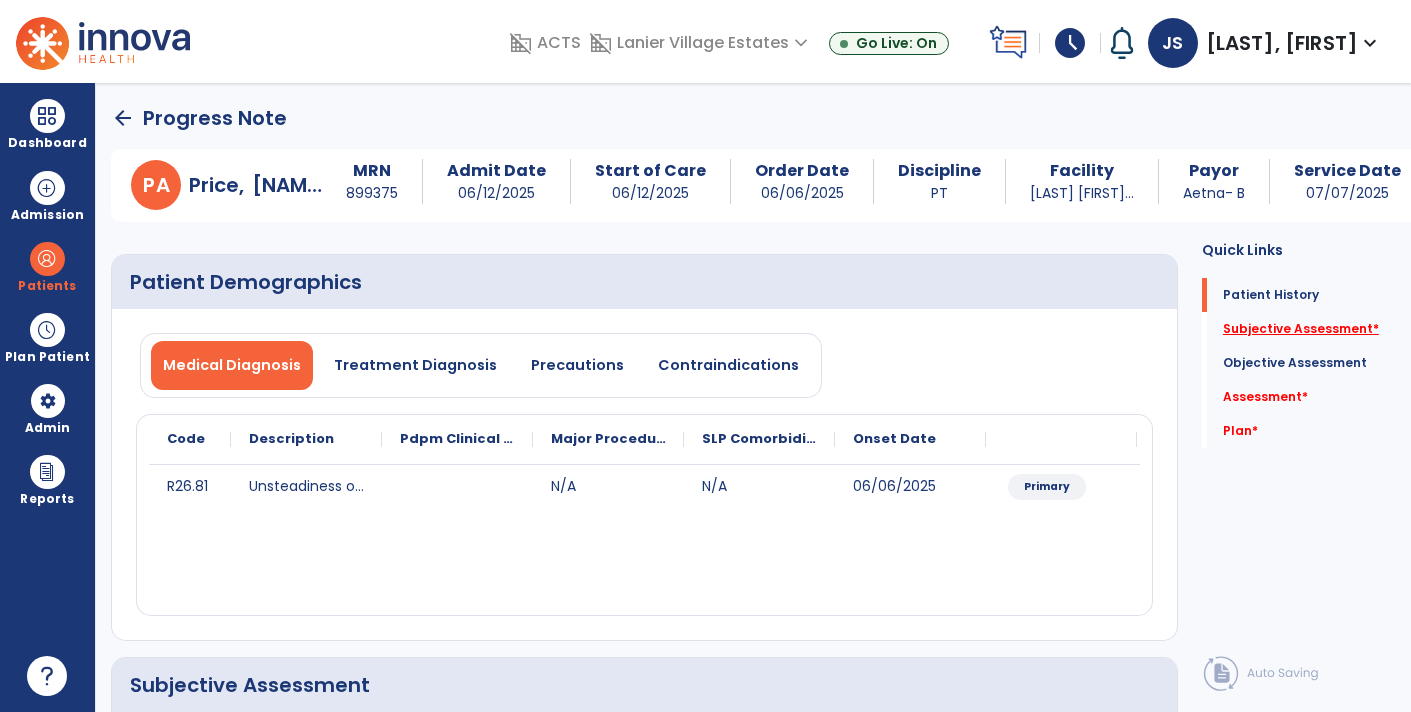click on "Subjective Assessment   *" 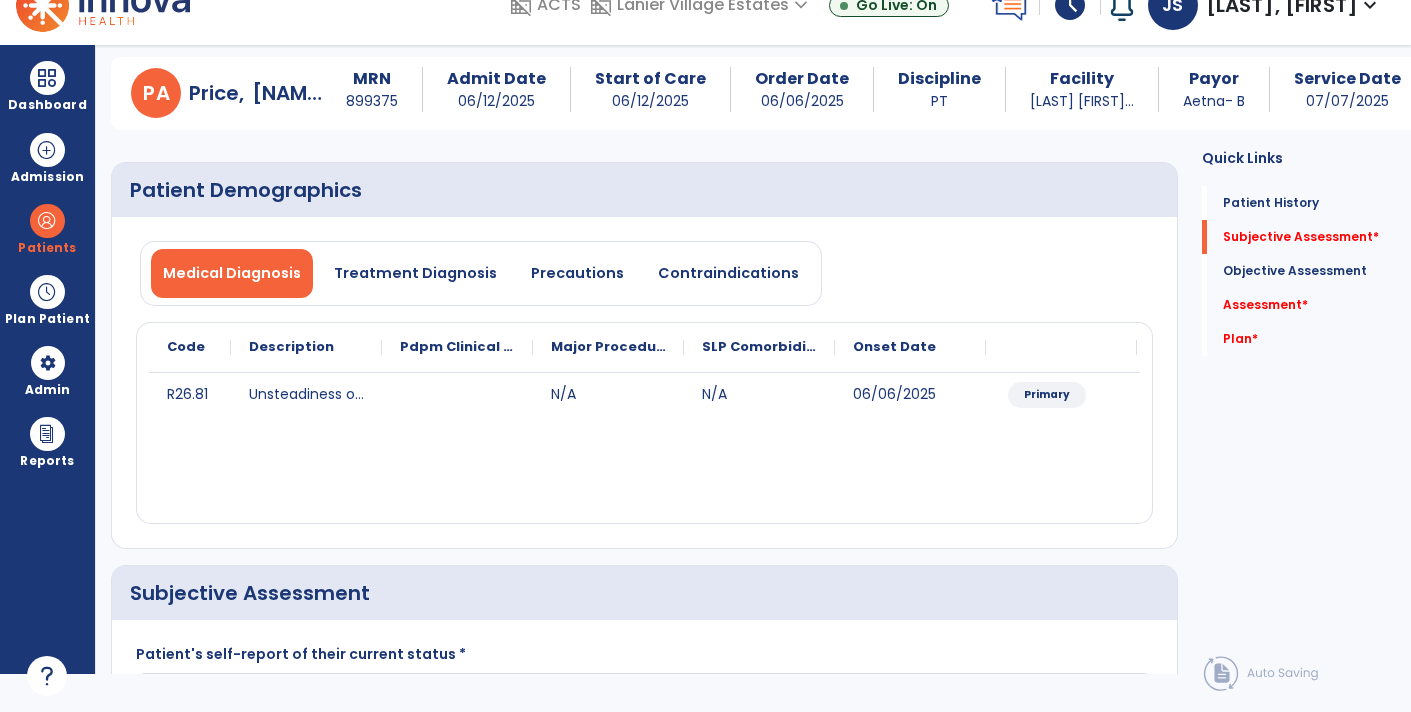 scroll, scrollTop: 41, scrollLeft: 0, axis: vertical 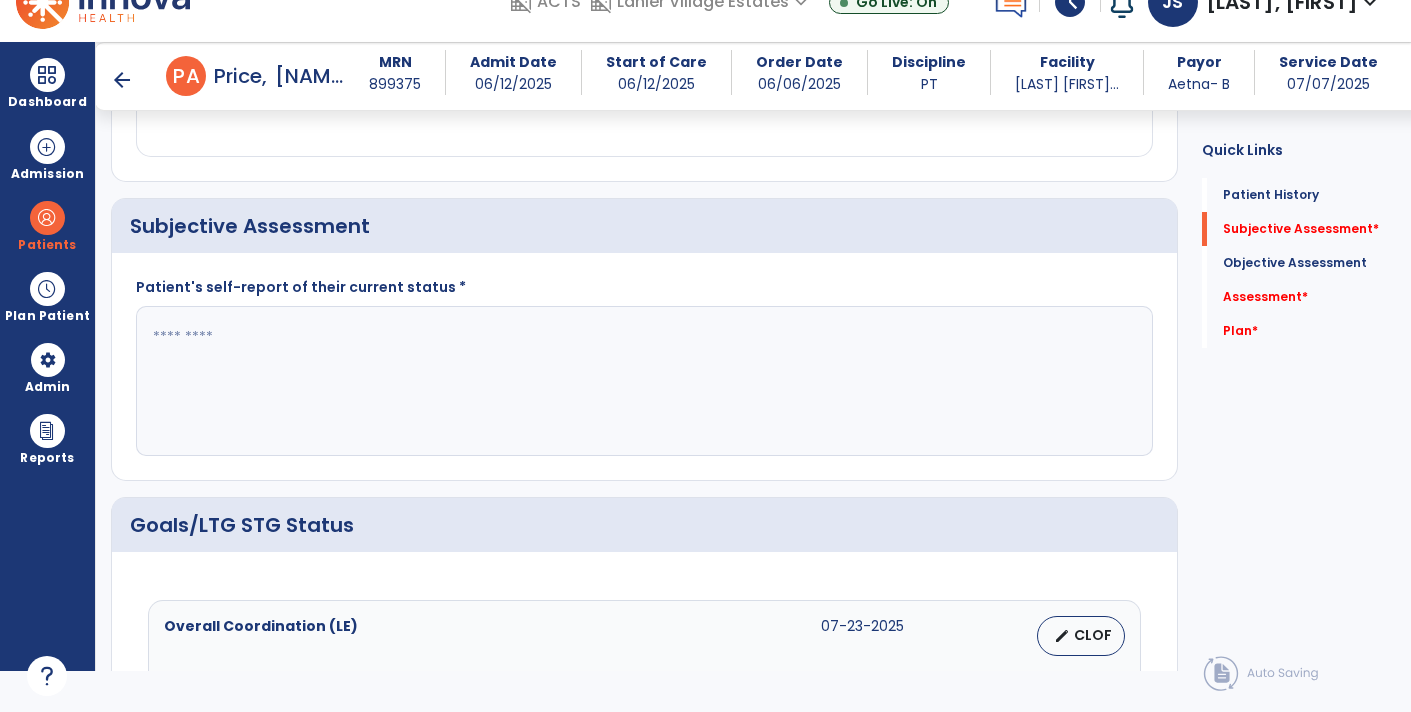 drag, startPoint x: 588, startPoint y: 417, endPoint x: 590, endPoint y: 401, distance: 16.124516 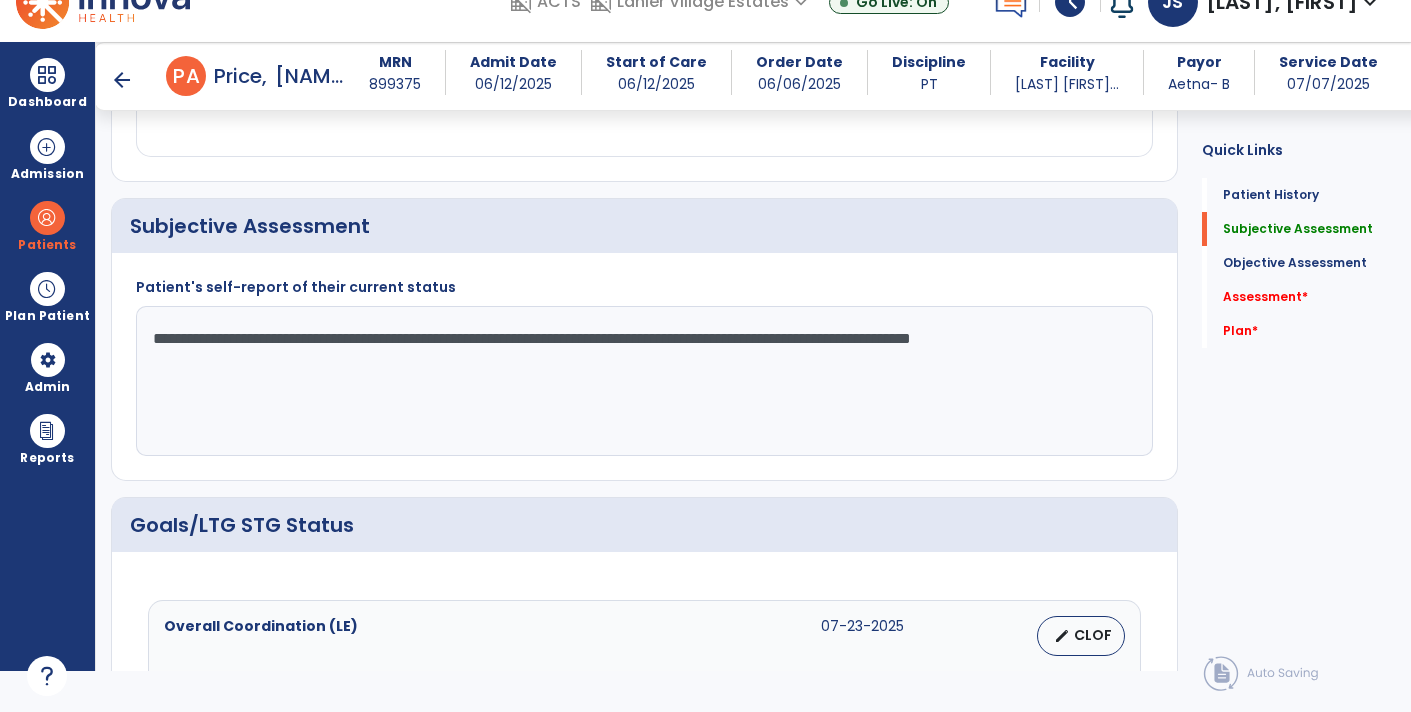 click on "**********" 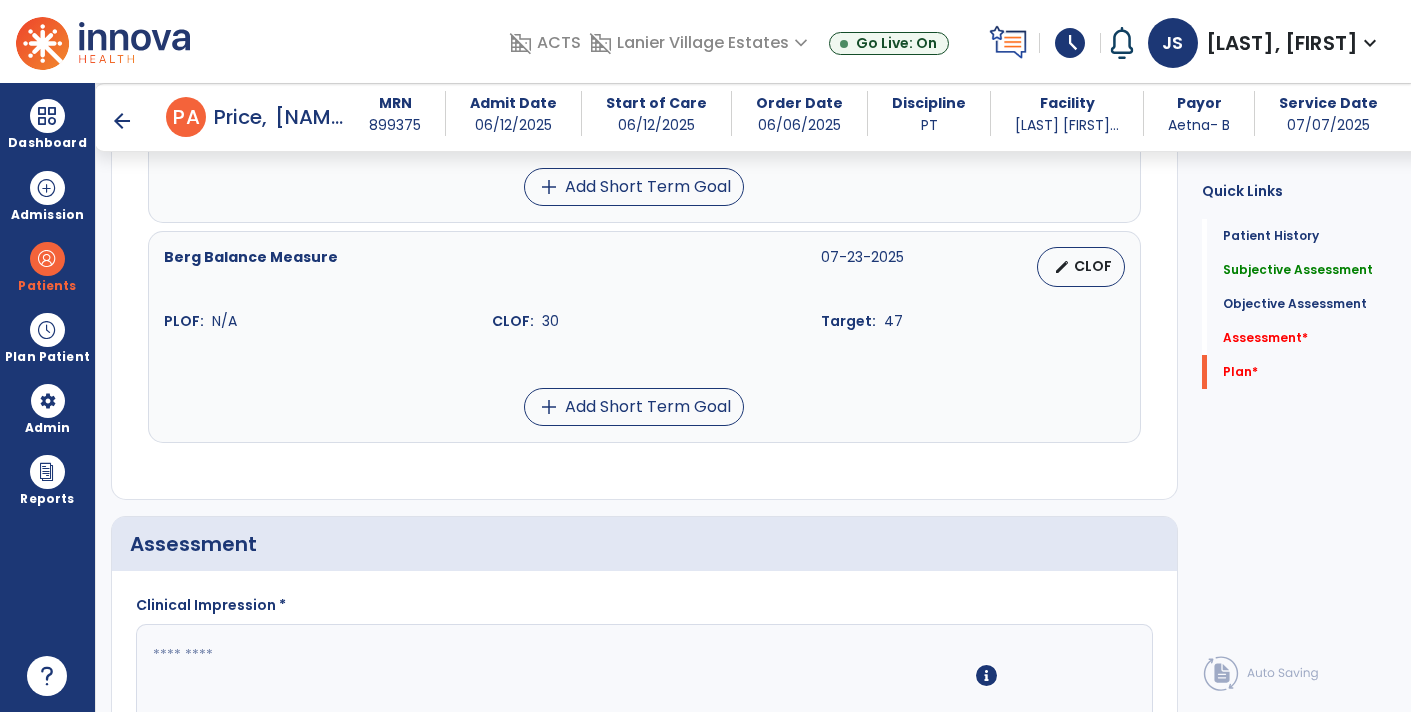scroll, scrollTop: 1917, scrollLeft: 0, axis: vertical 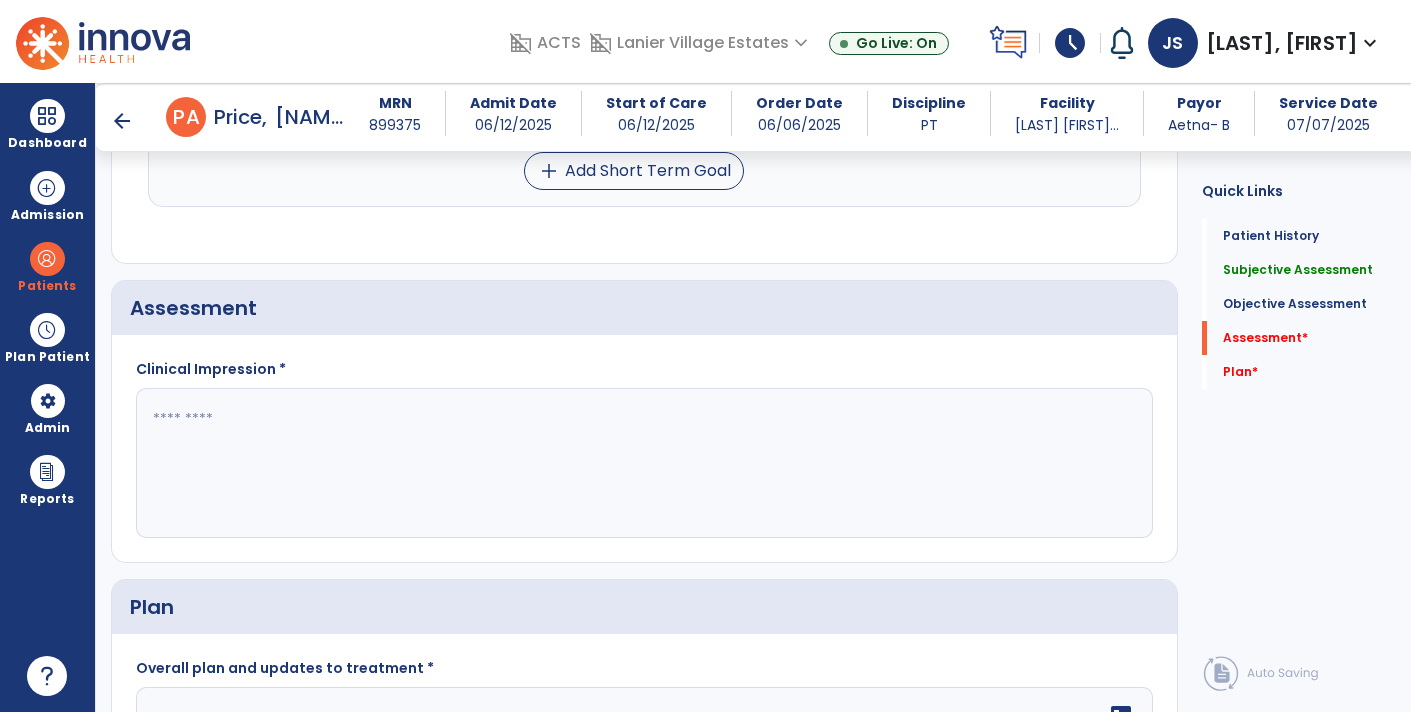 type on "**********" 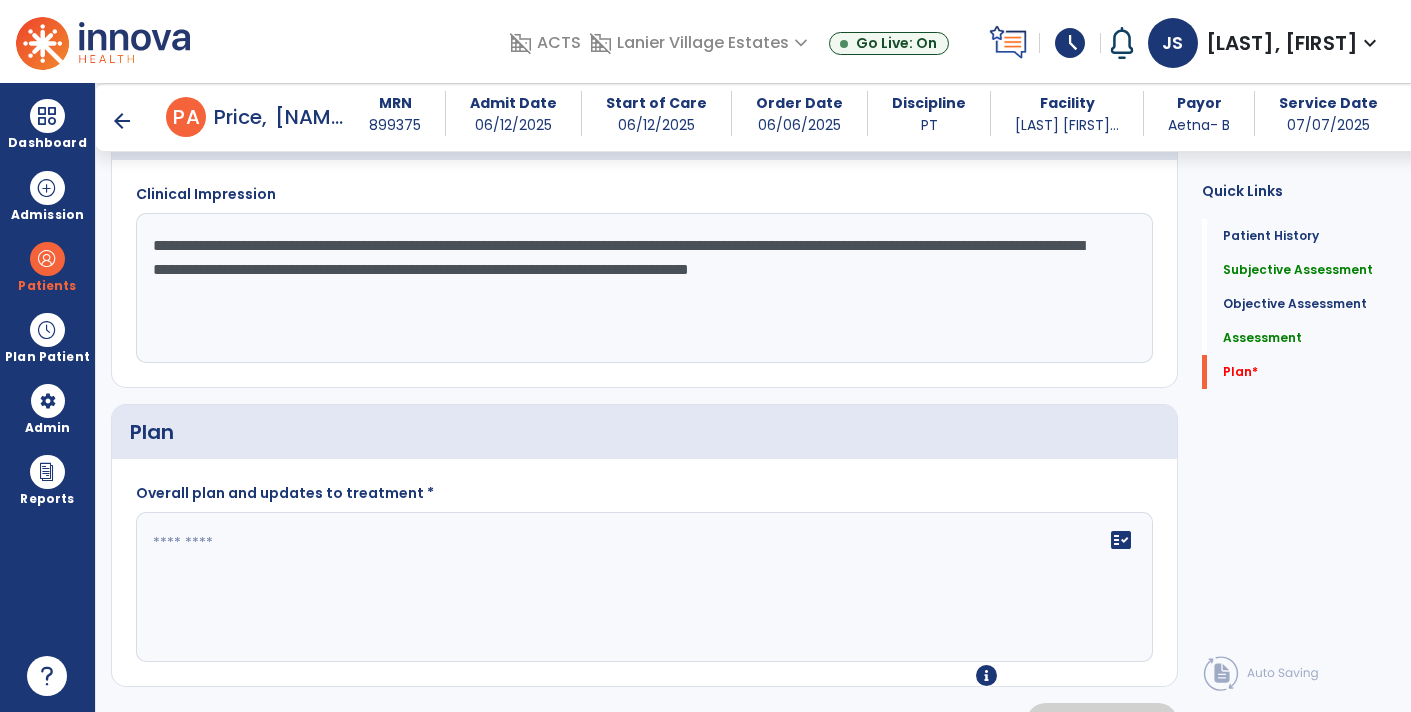 scroll, scrollTop: 1917, scrollLeft: 0, axis: vertical 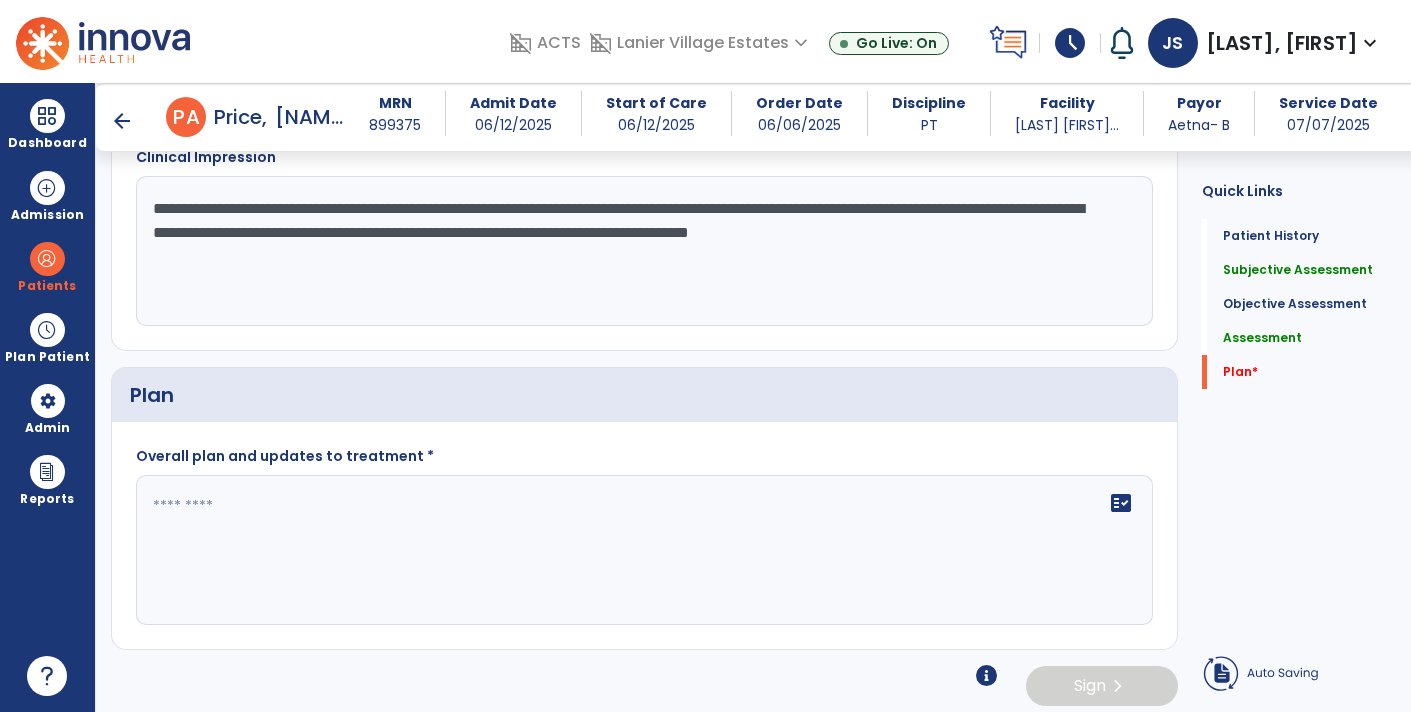 type on "**********" 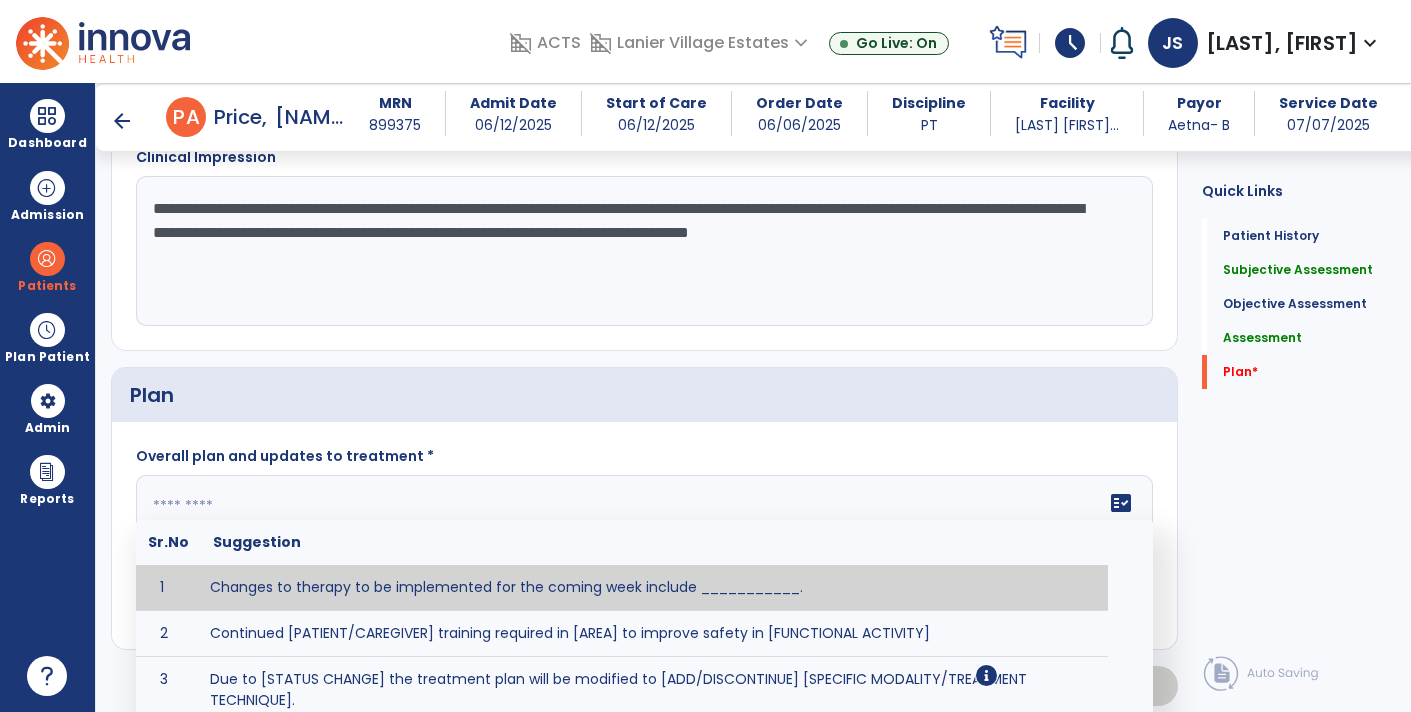 click 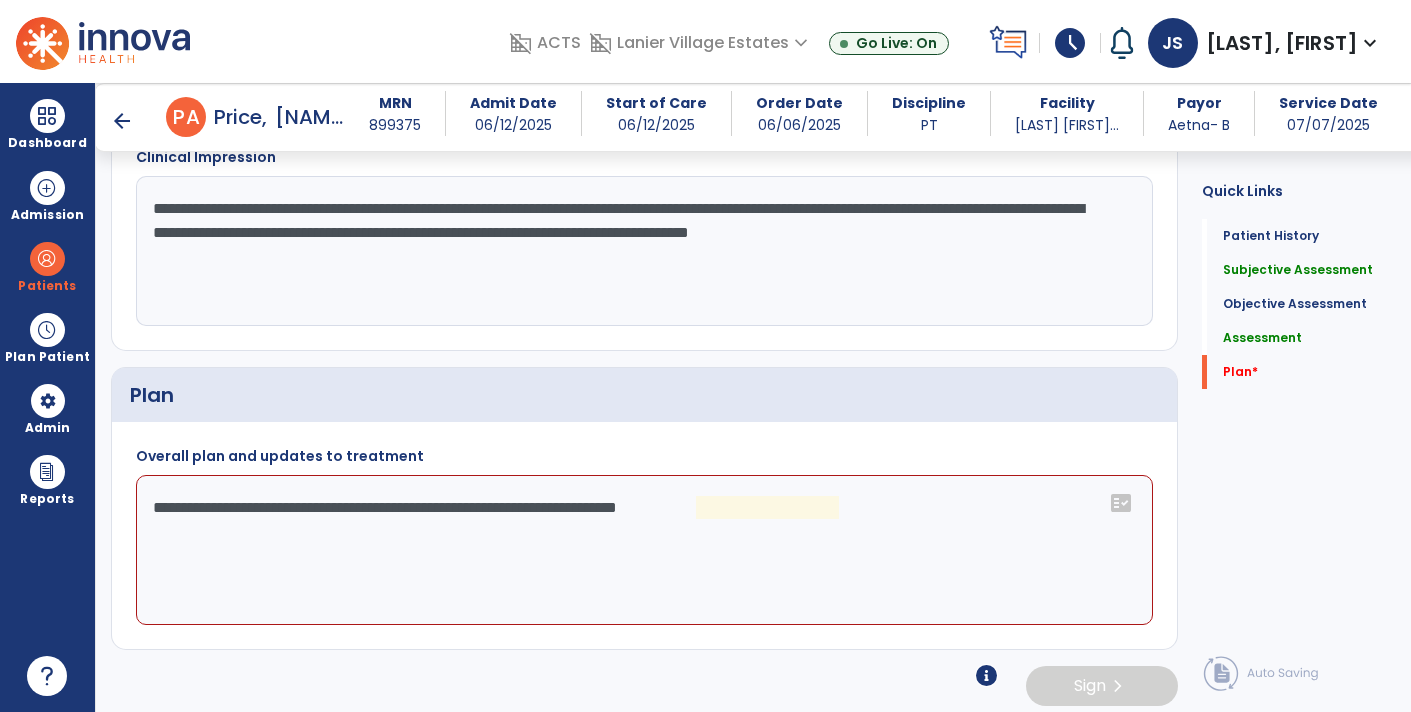 click on "**********" 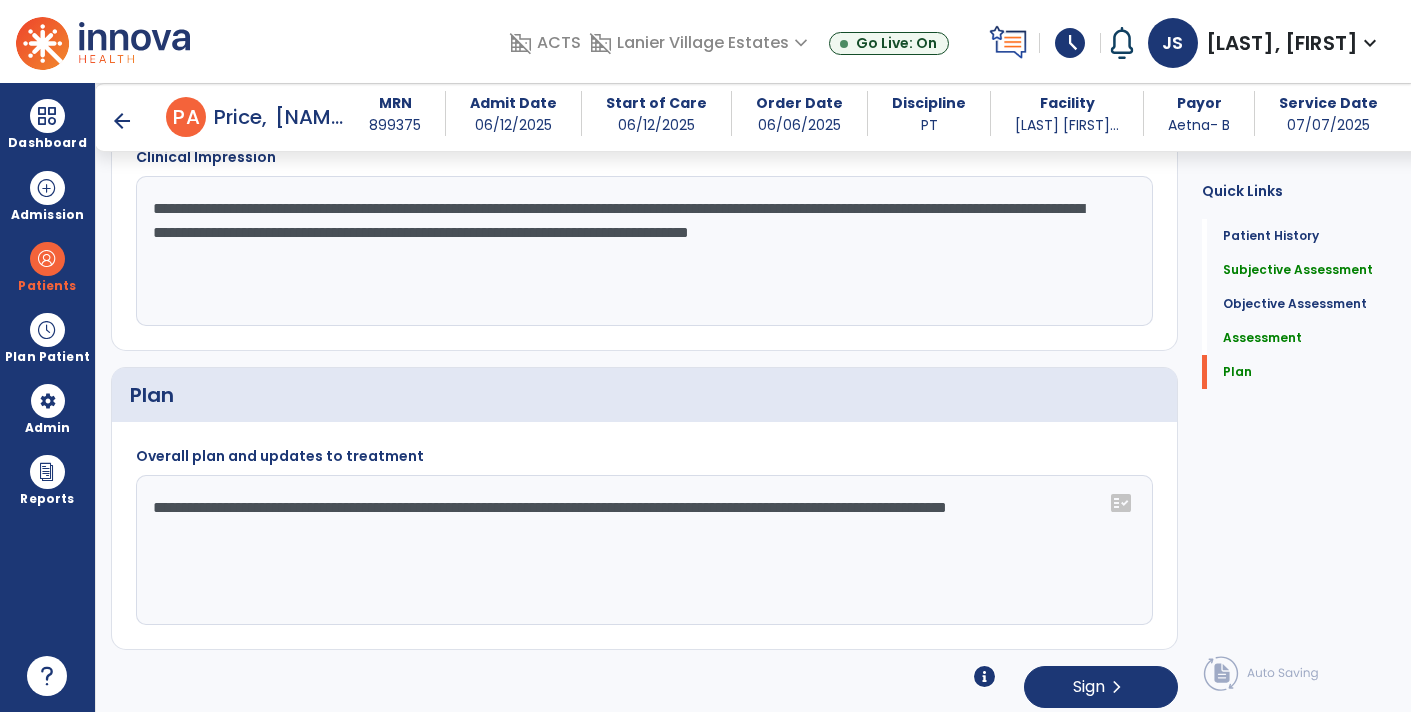 scroll, scrollTop: 1918, scrollLeft: 0, axis: vertical 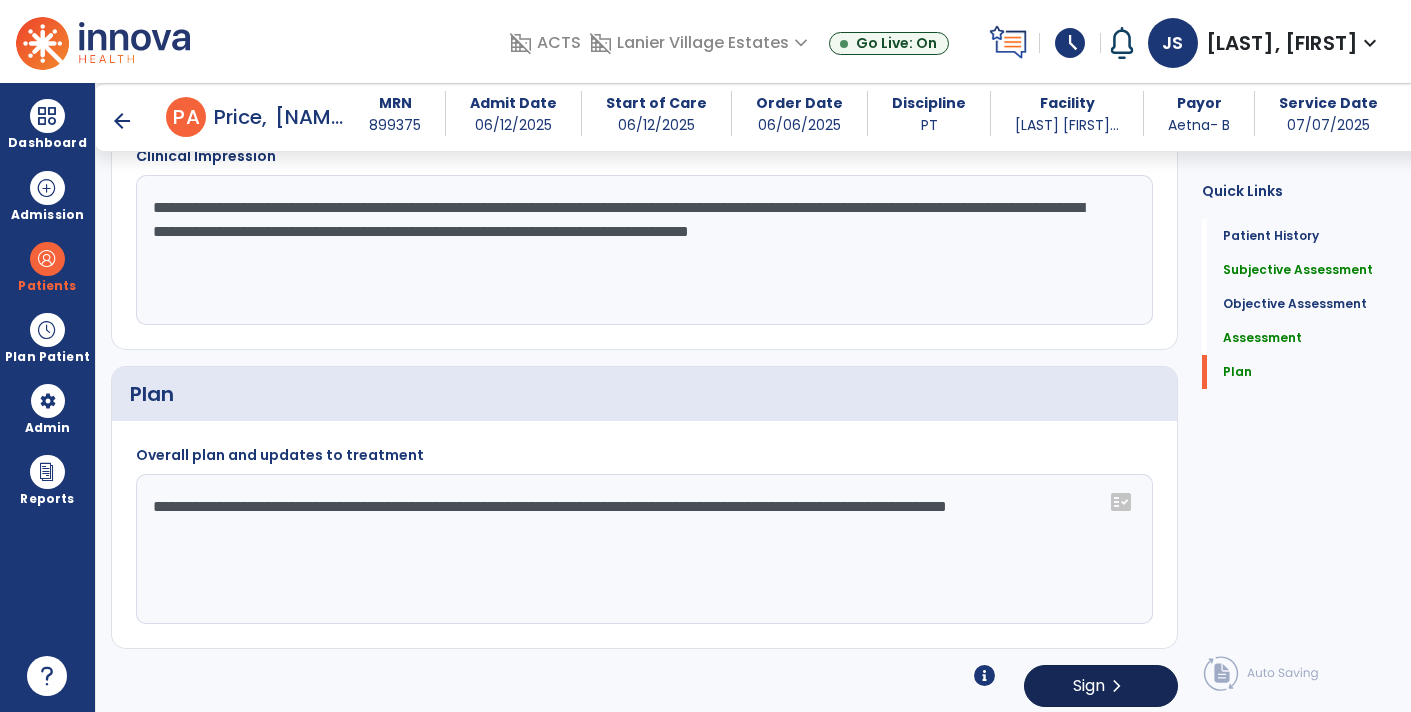 type on "**********" 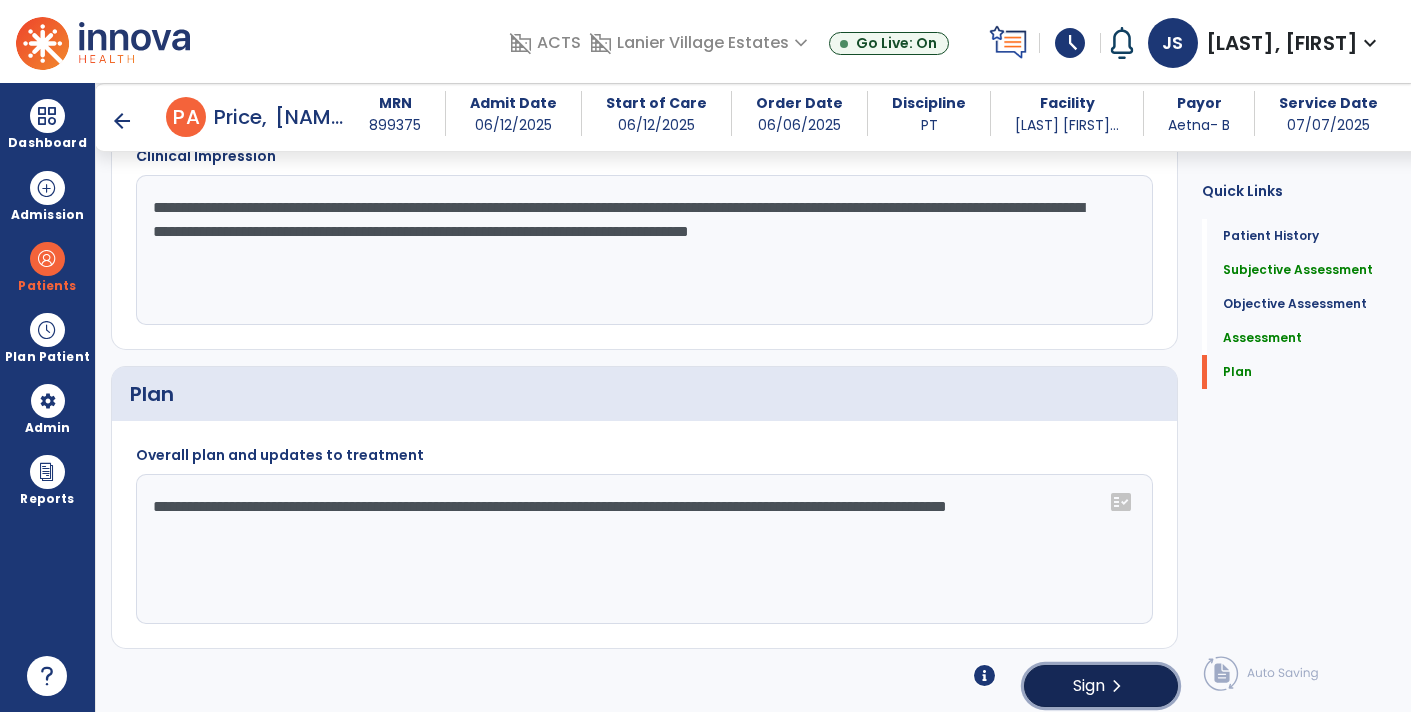 click on "Sign  chevron_right" 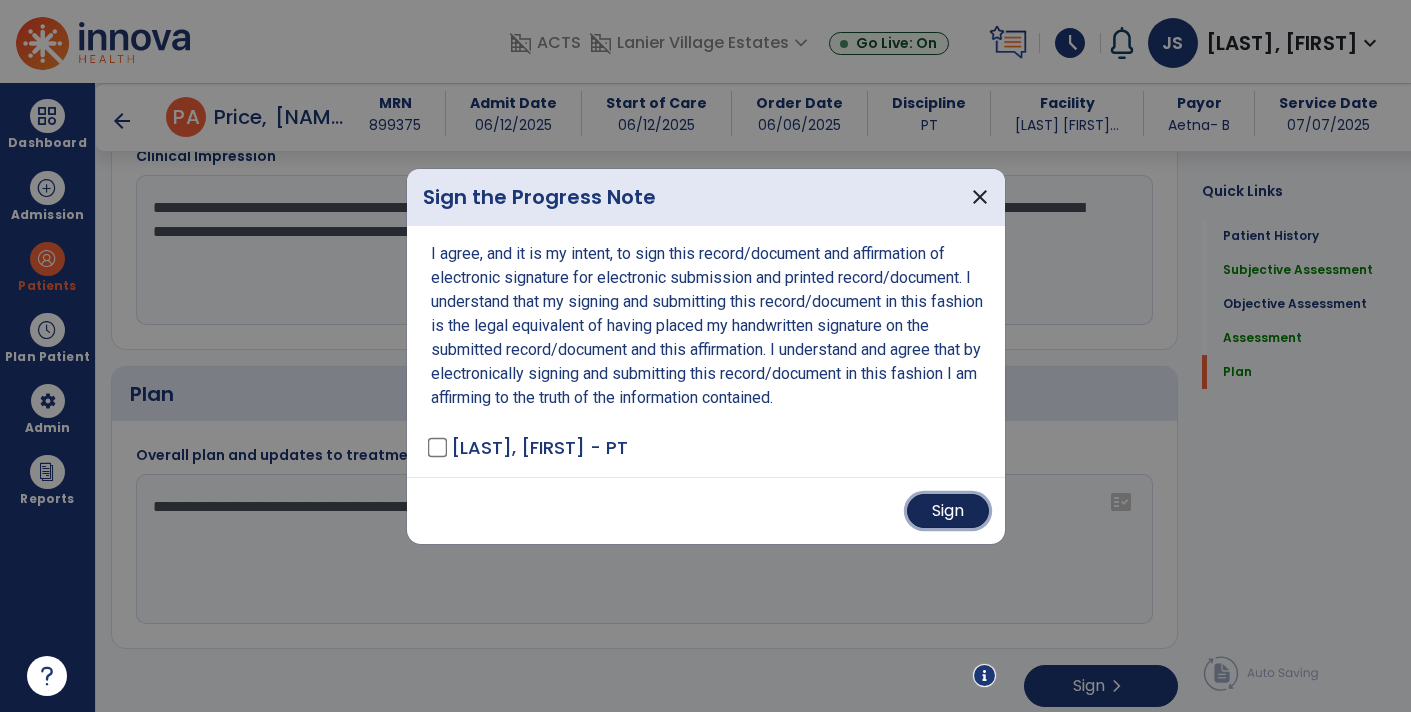 click on "Sign" at bounding box center [948, 511] 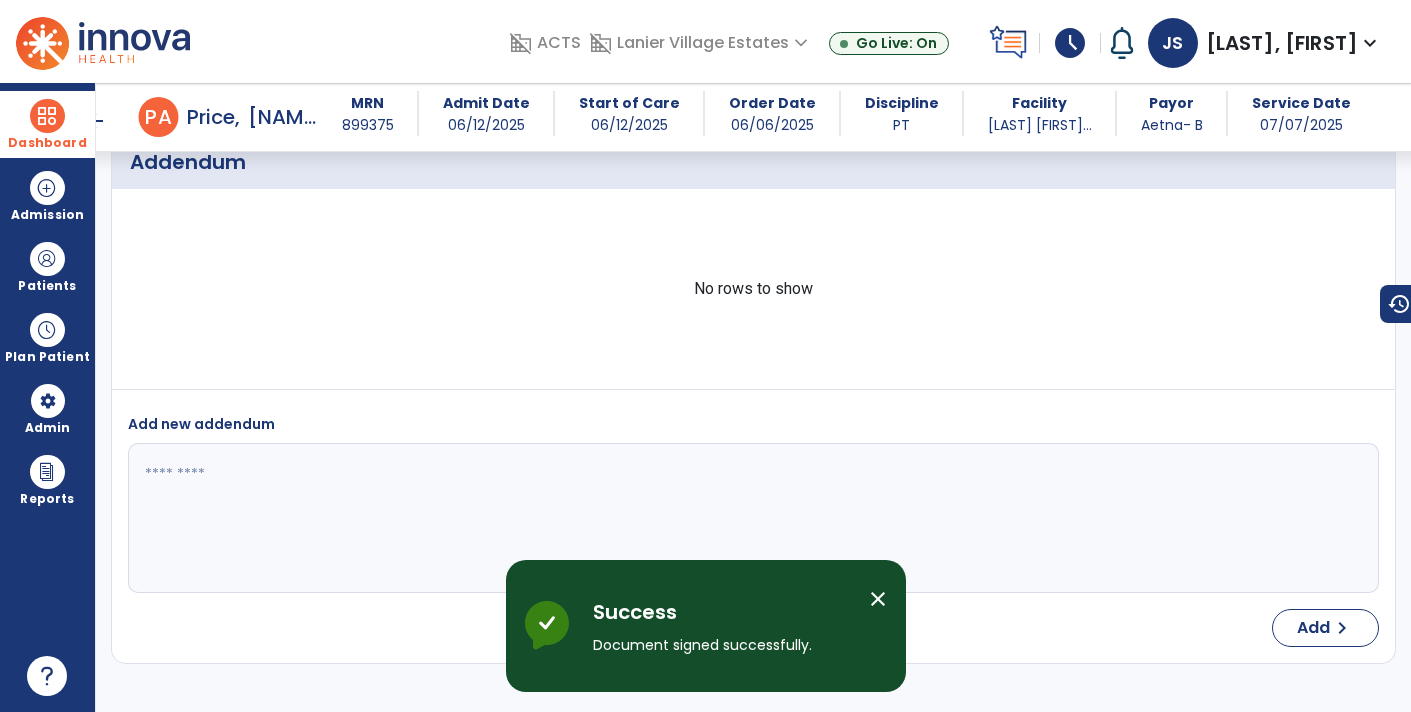 scroll, scrollTop: 2080, scrollLeft: 0, axis: vertical 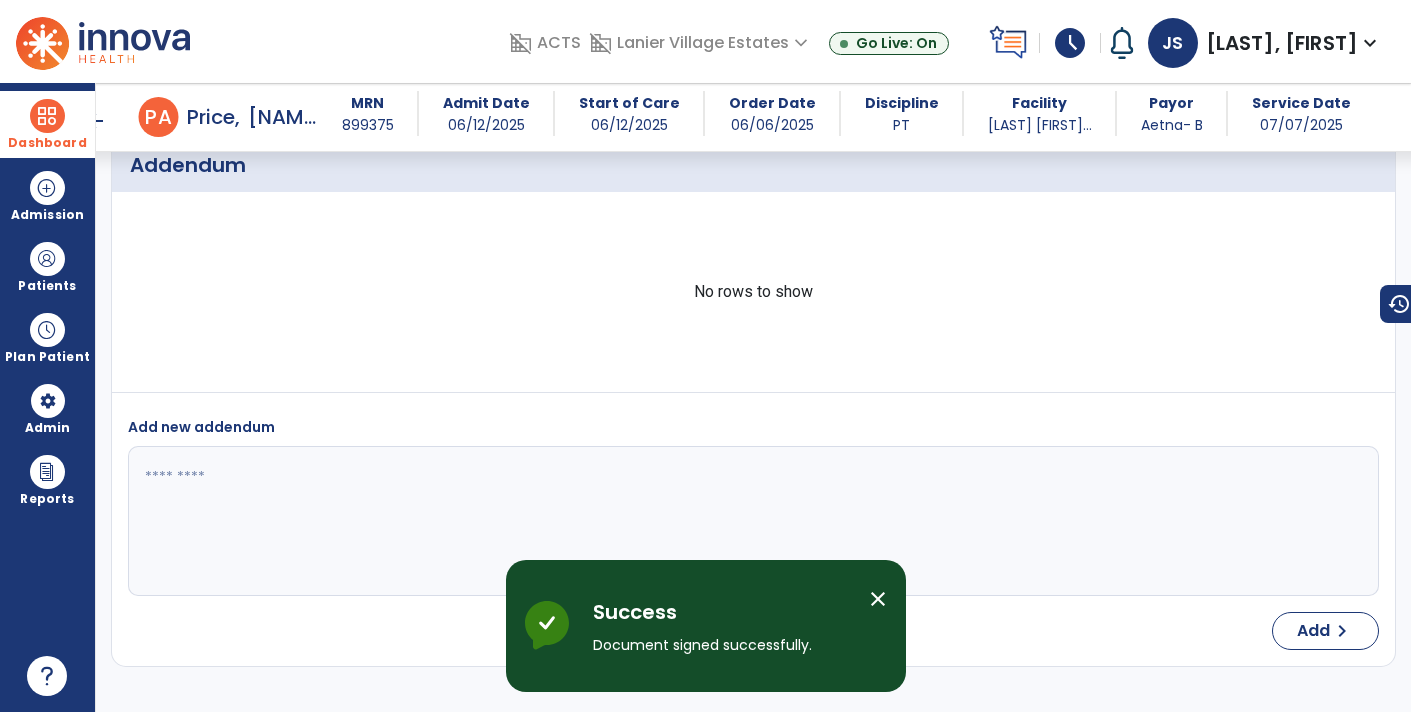 click at bounding box center [47, 116] 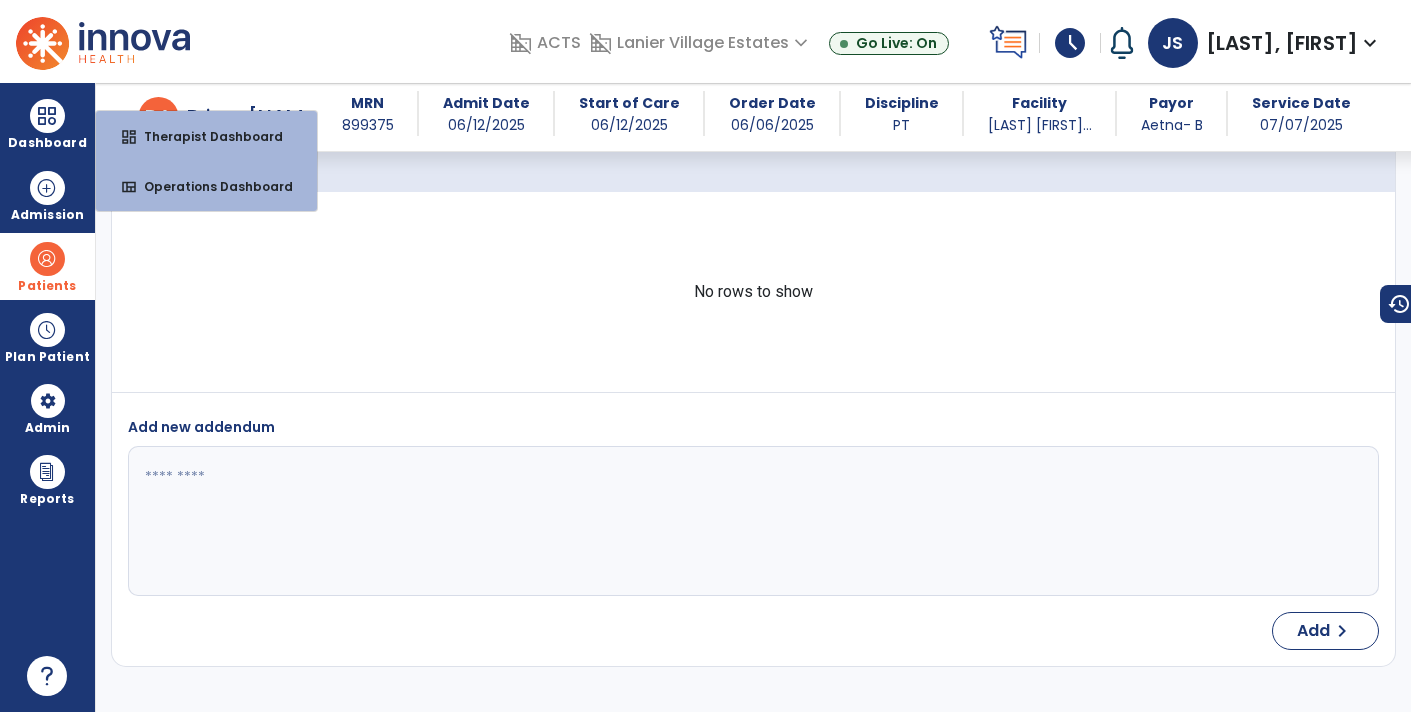 click at bounding box center (47, 259) 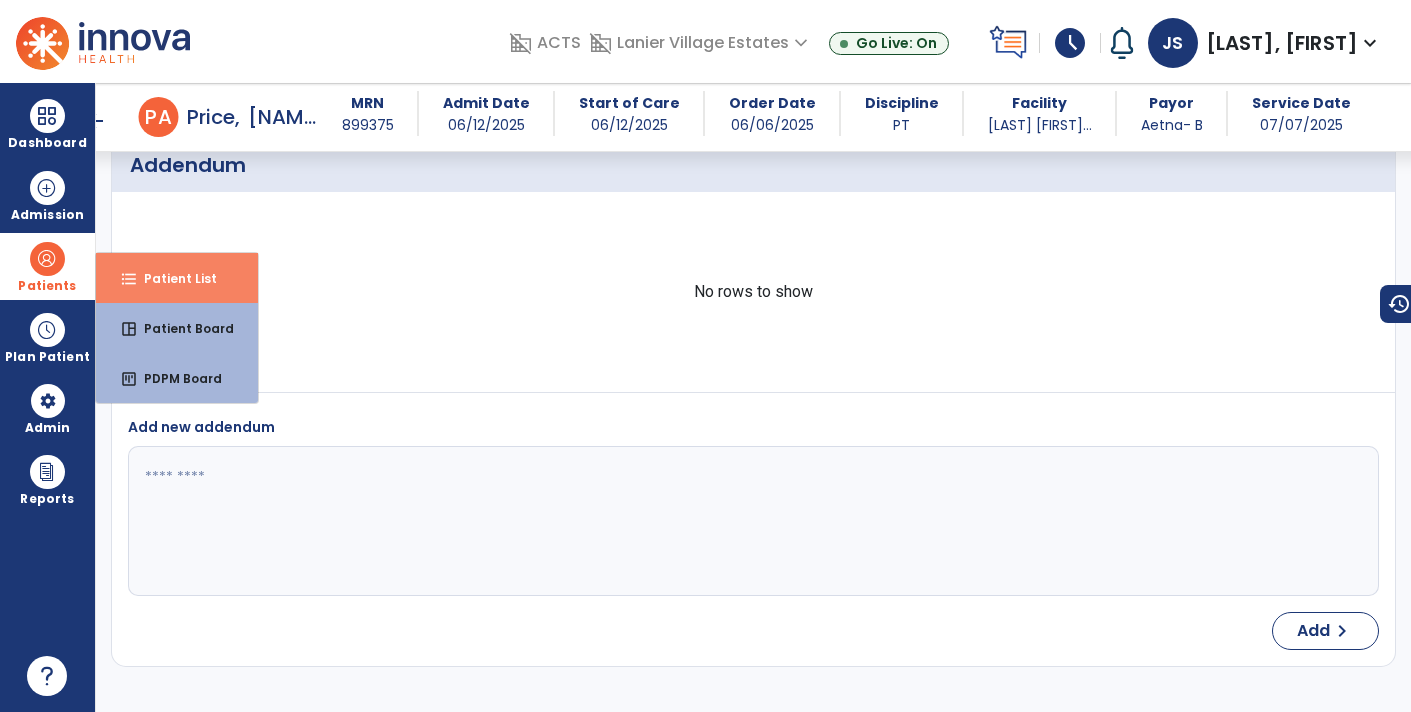 click on "Patient List" at bounding box center [172, 278] 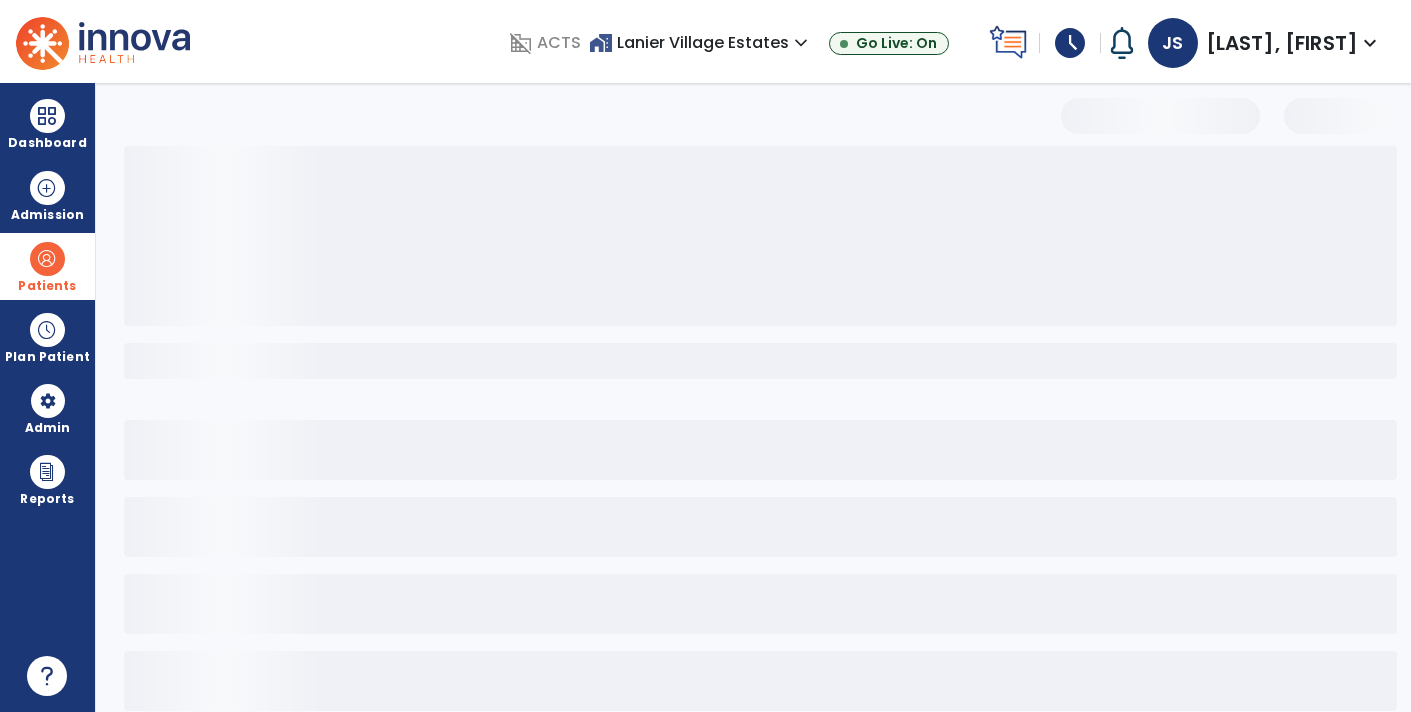 scroll, scrollTop: 0, scrollLeft: 0, axis: both 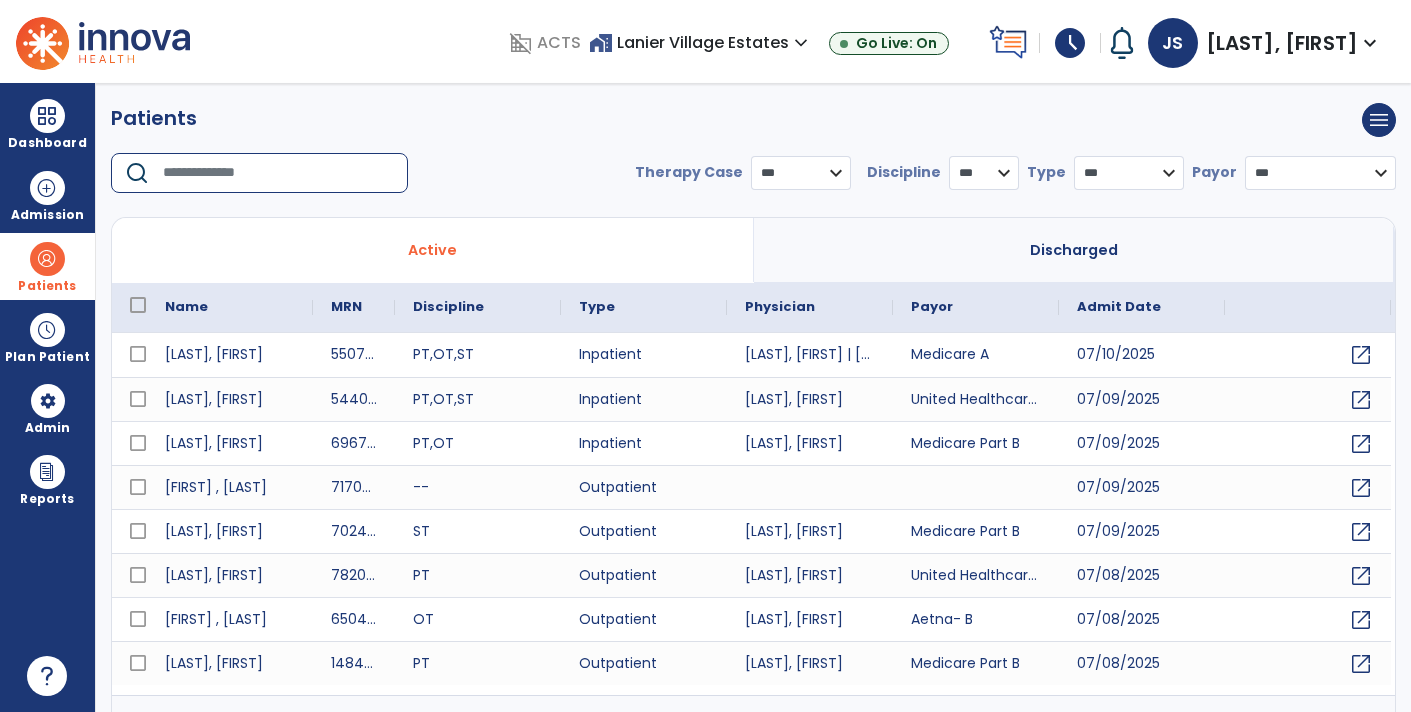 click at bounding box center (278, 173) 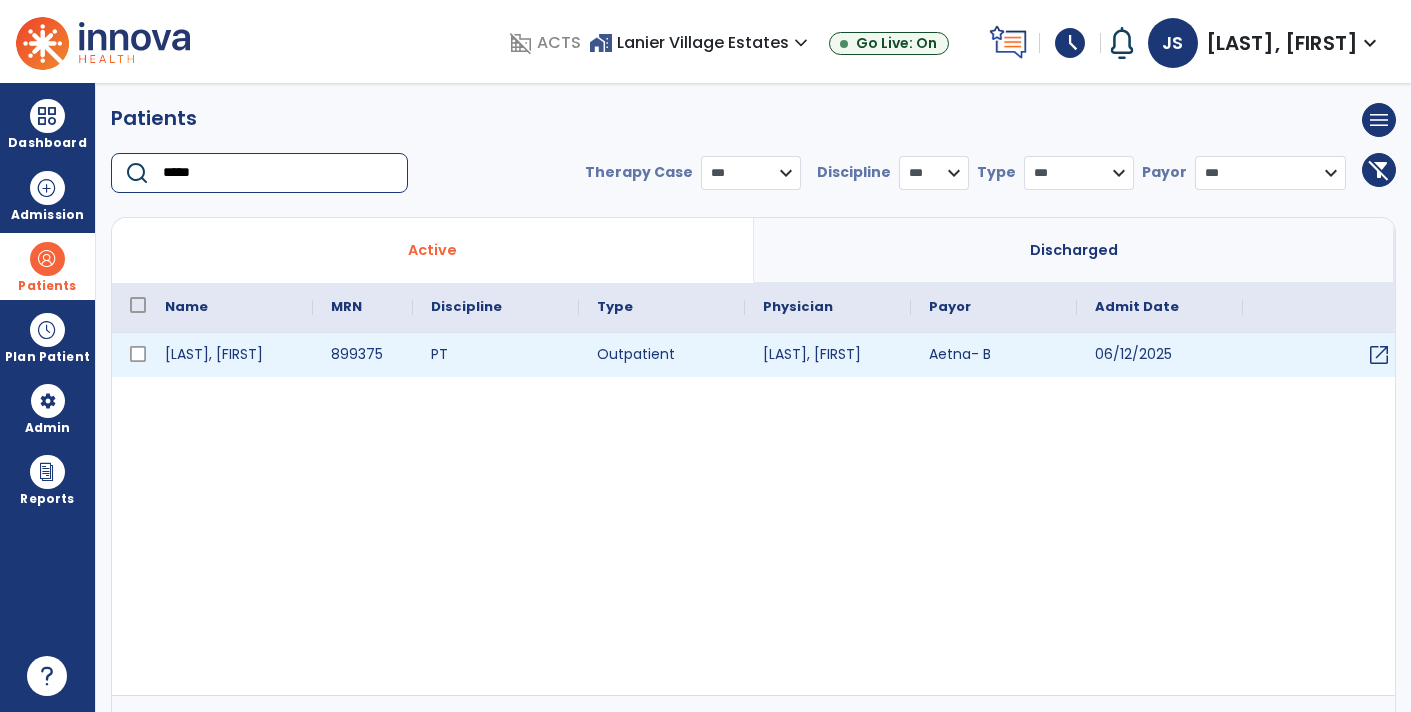 type on "*****" 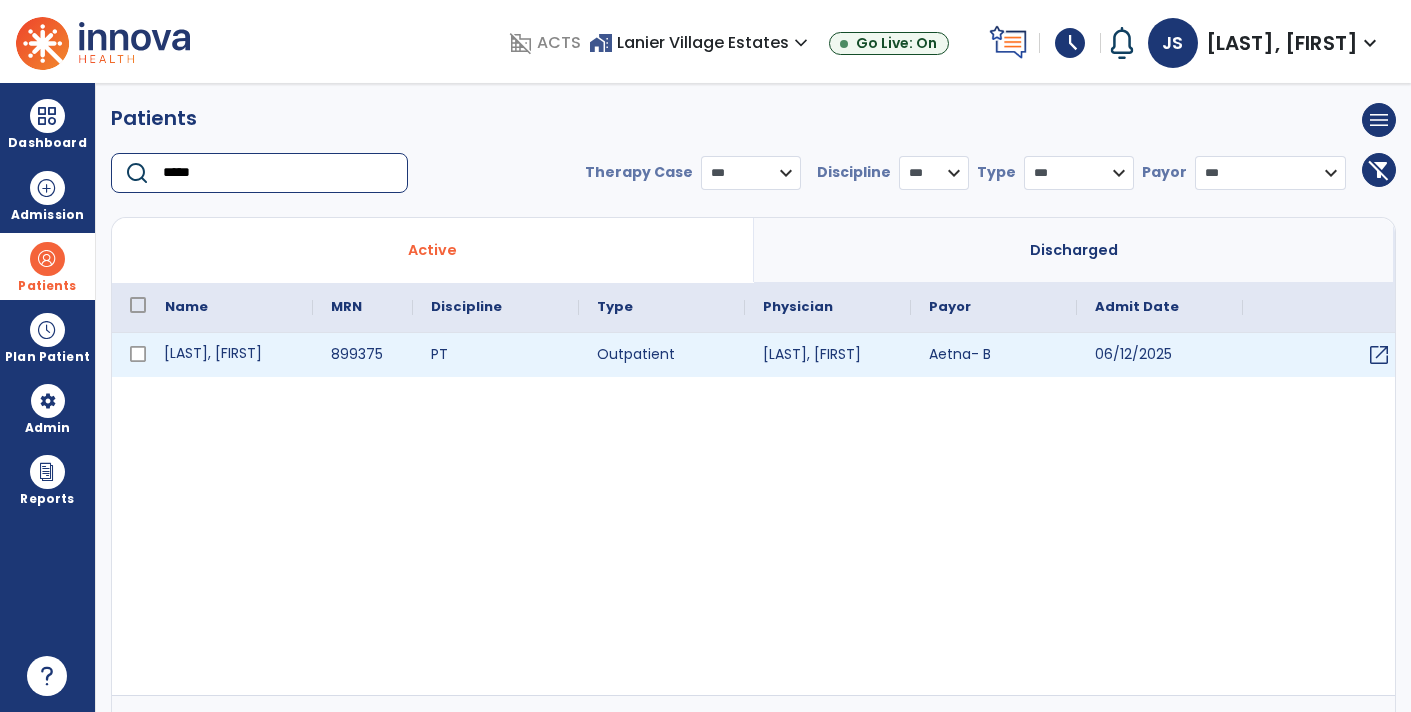 click on "[LAST], [FIRST]" at bounding box center (230, 355) 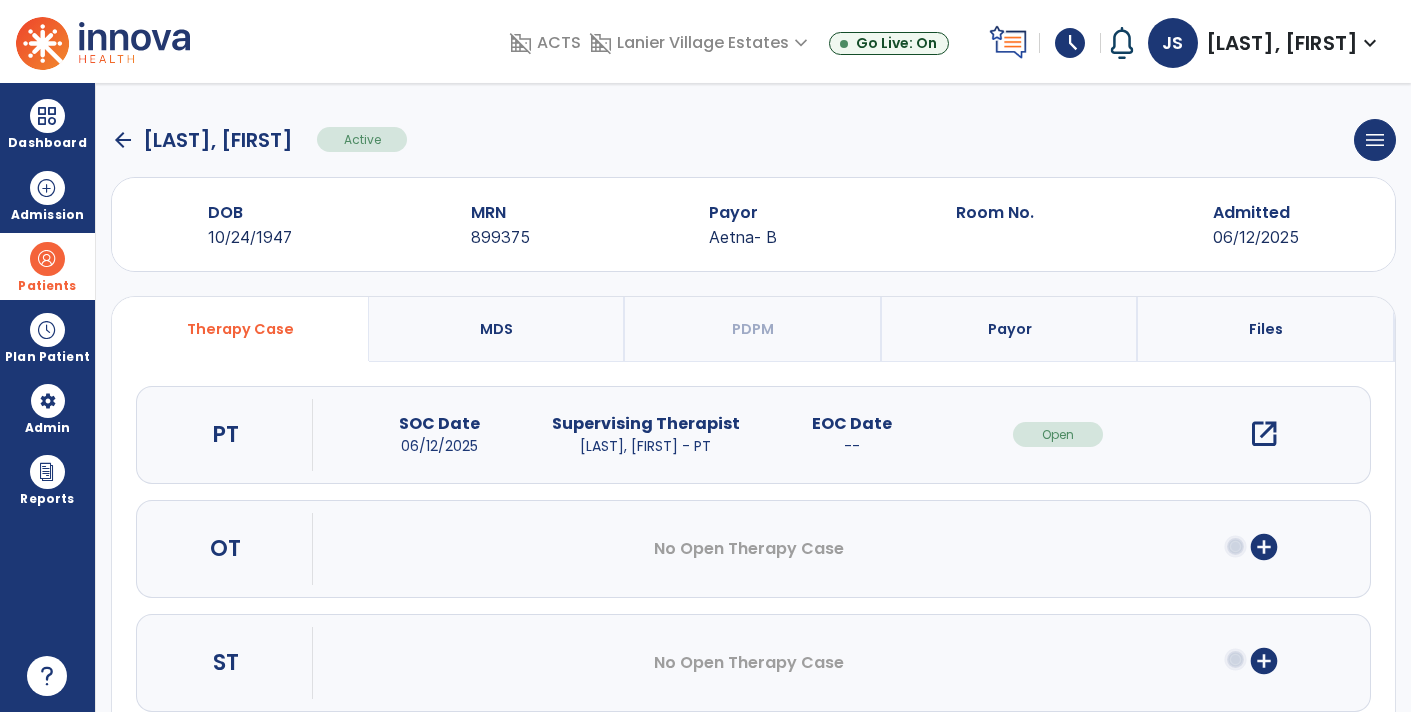 click on "open_in_new" at bounding box center [1264, 434] 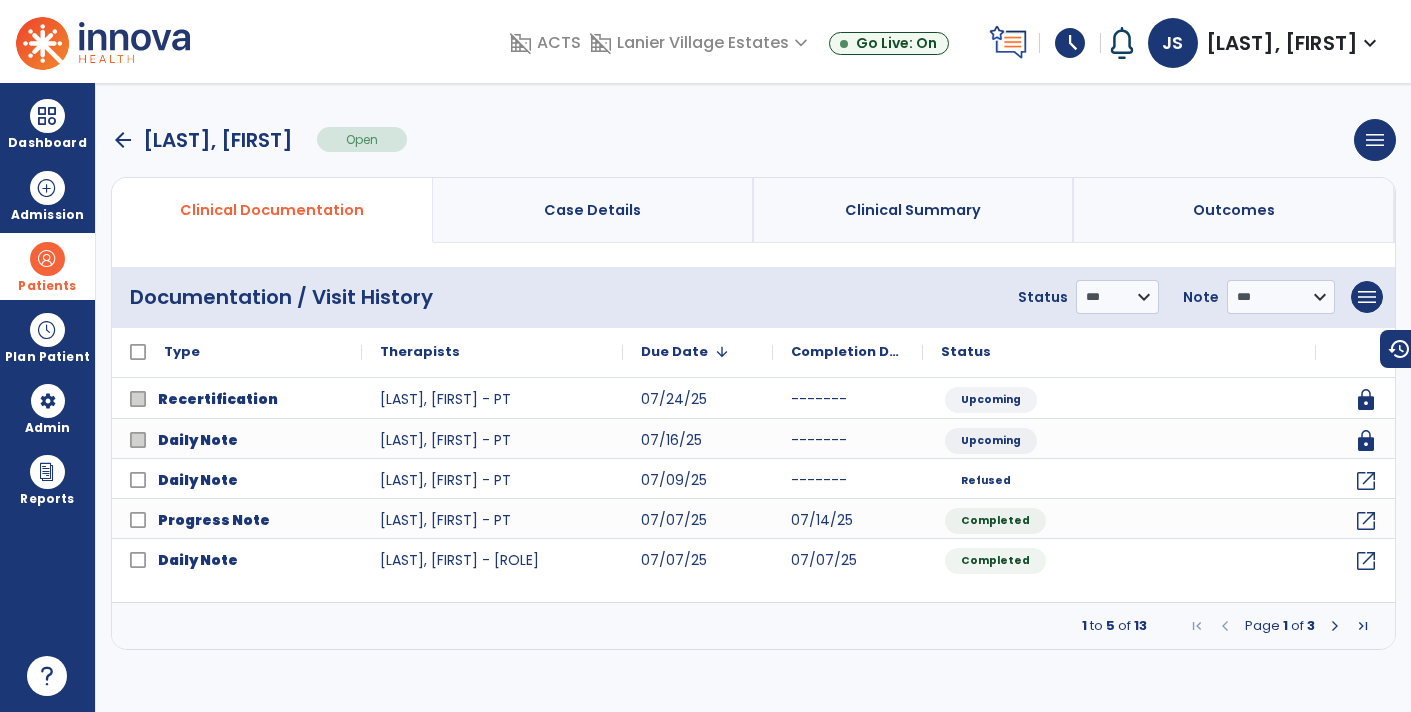 click on "Case Details" at bounding box center [593, 210] 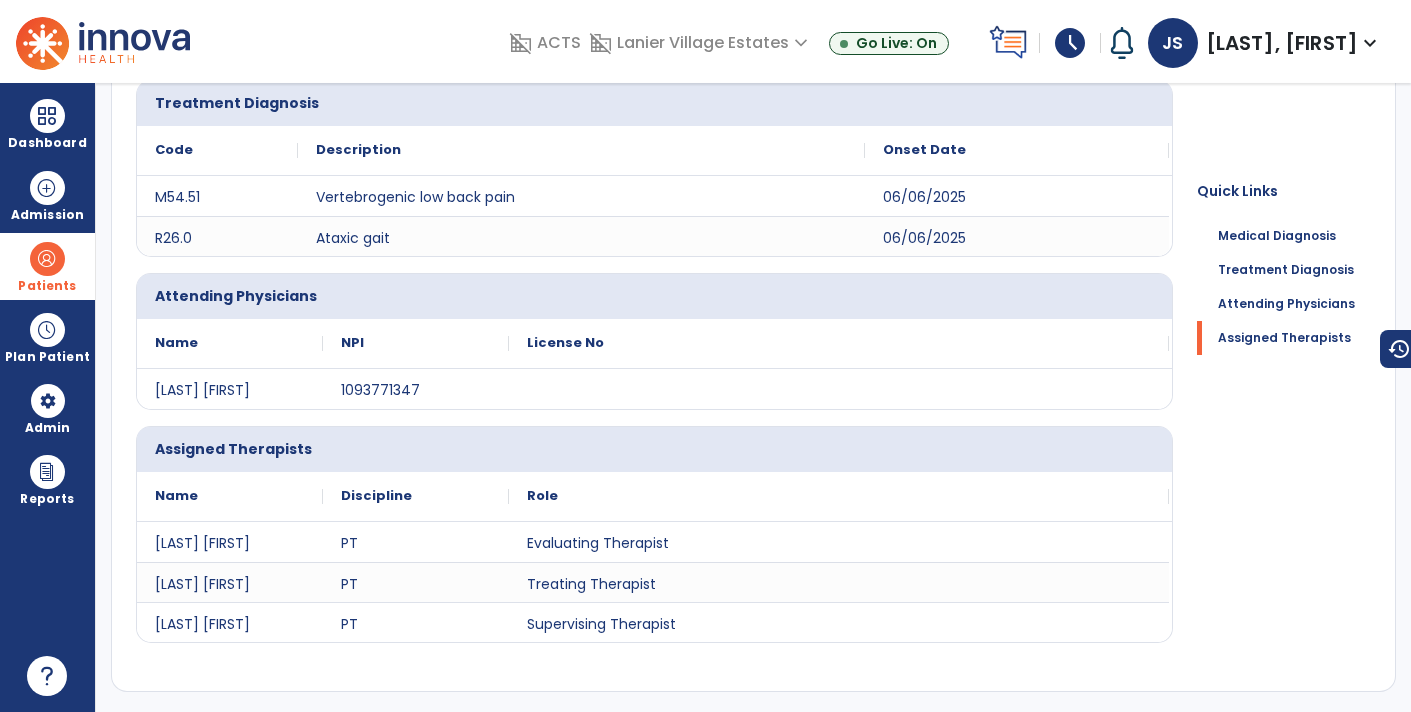 scroll, scrollTop: 0, scrollLeft: 0, axis: both 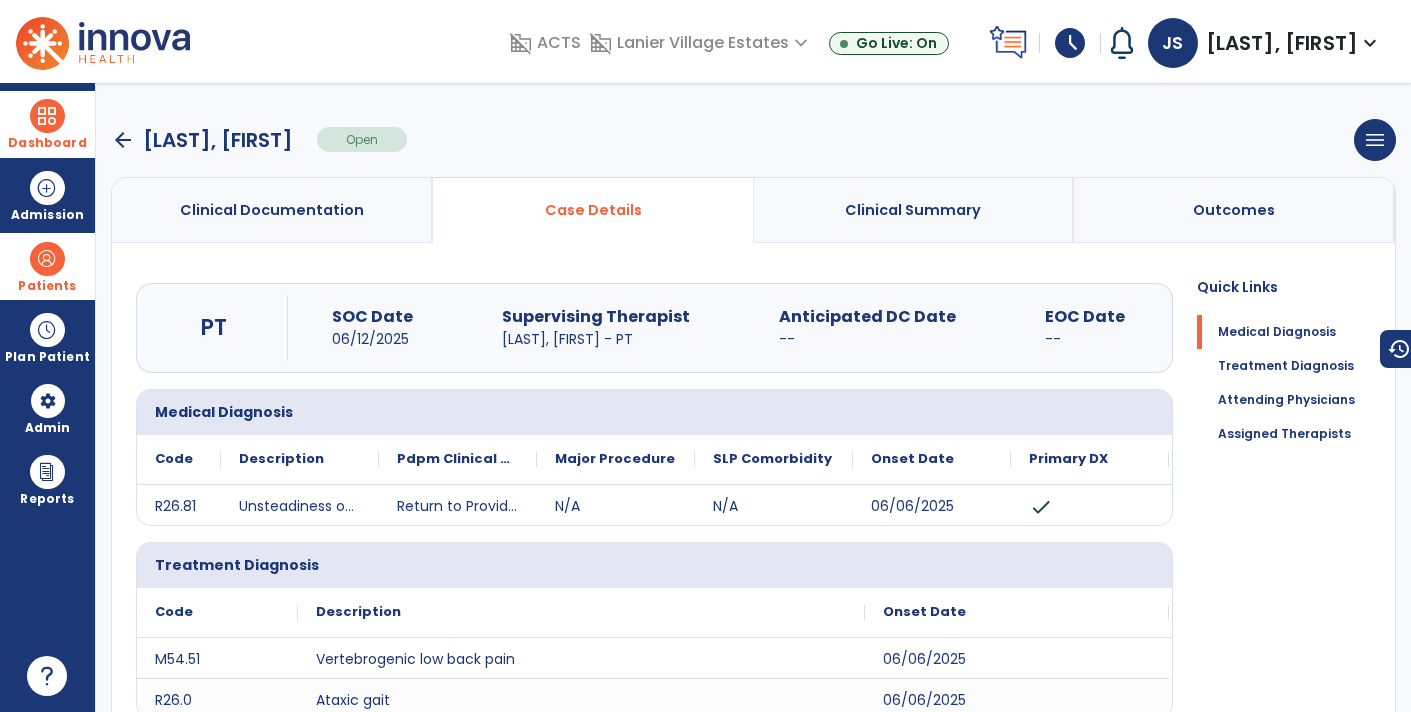 click at bounding box center [47, 116] 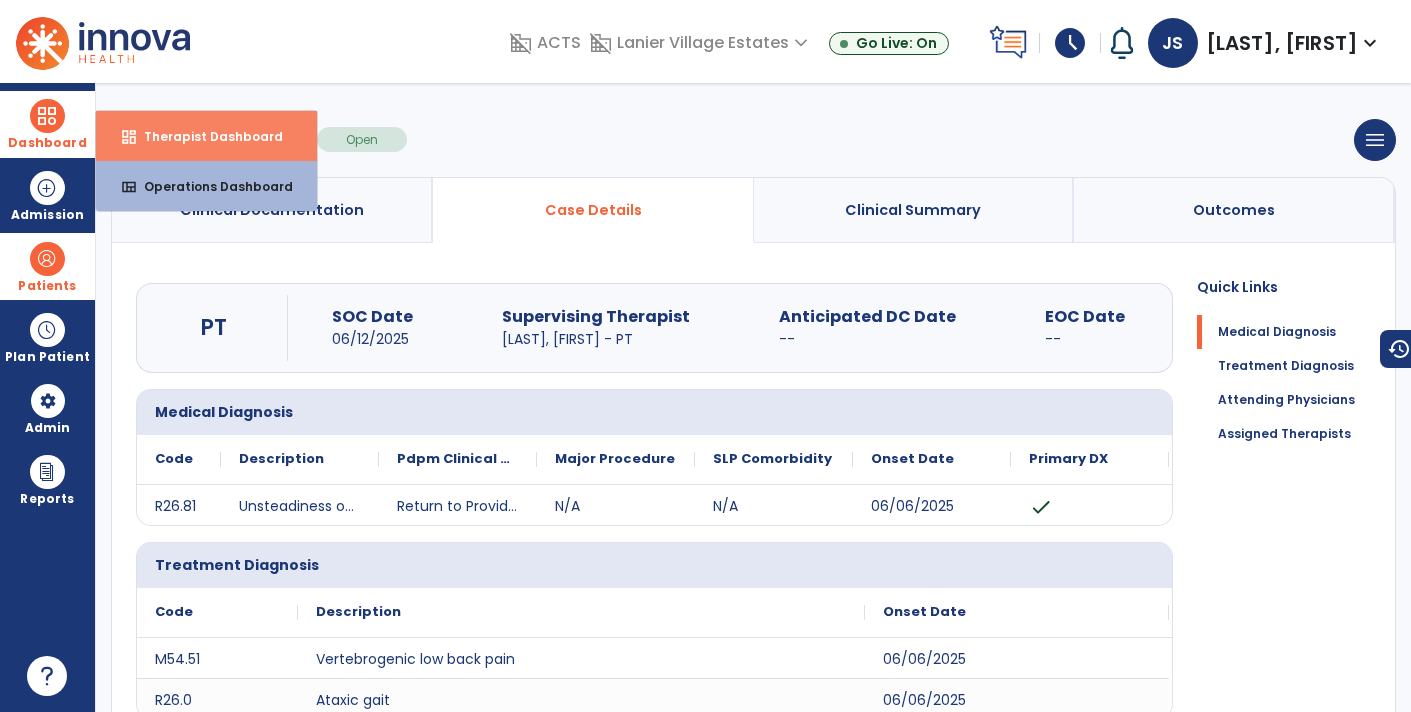 click on "dashboard  Therapist Dashboard" at bounding box center [206, 136] 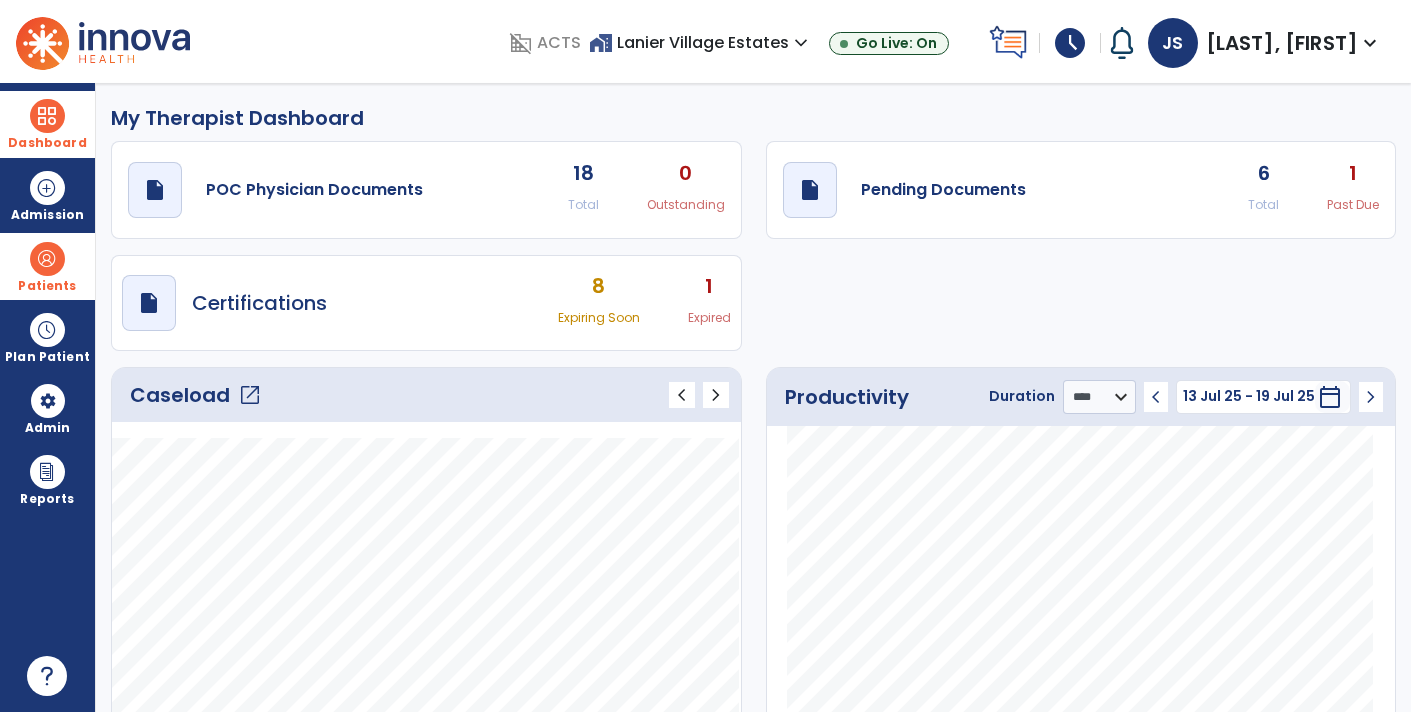 click on "1 Past Due" 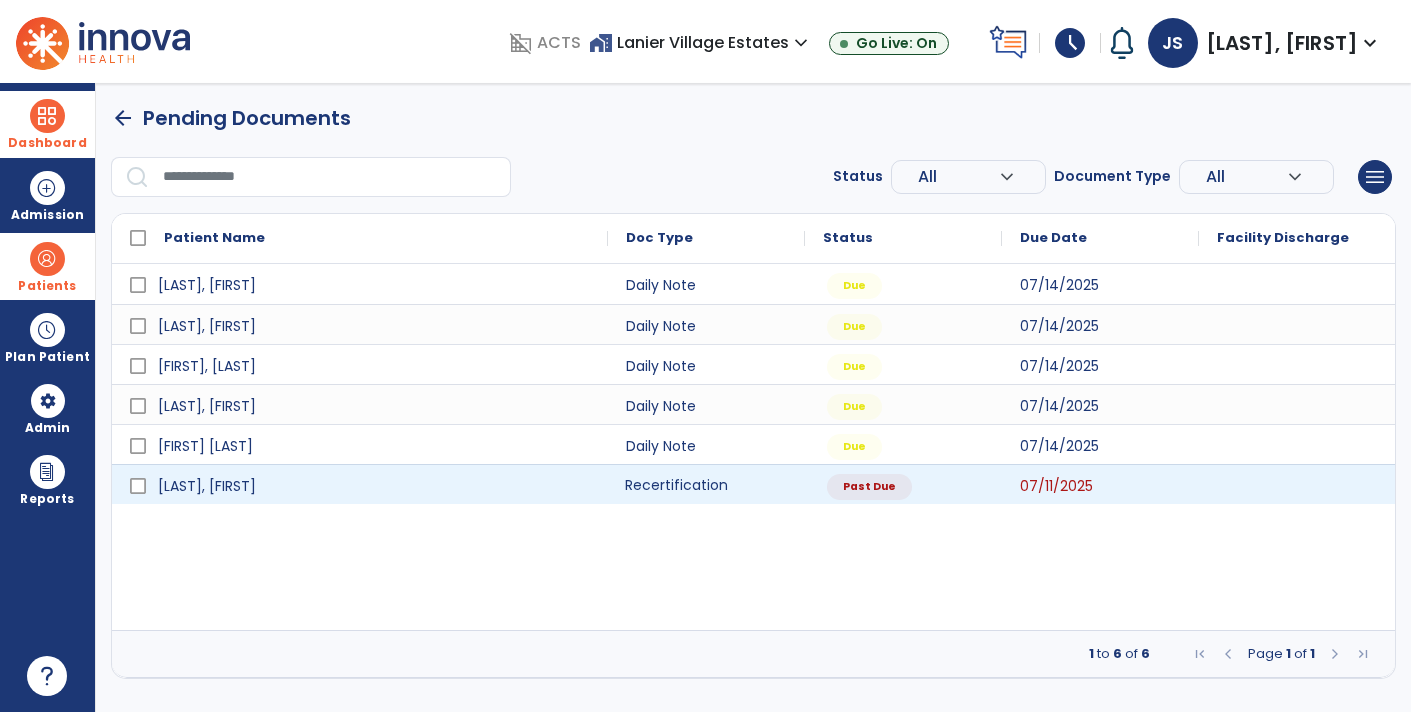 click on "Recertification" at bounding box center [706, 484] 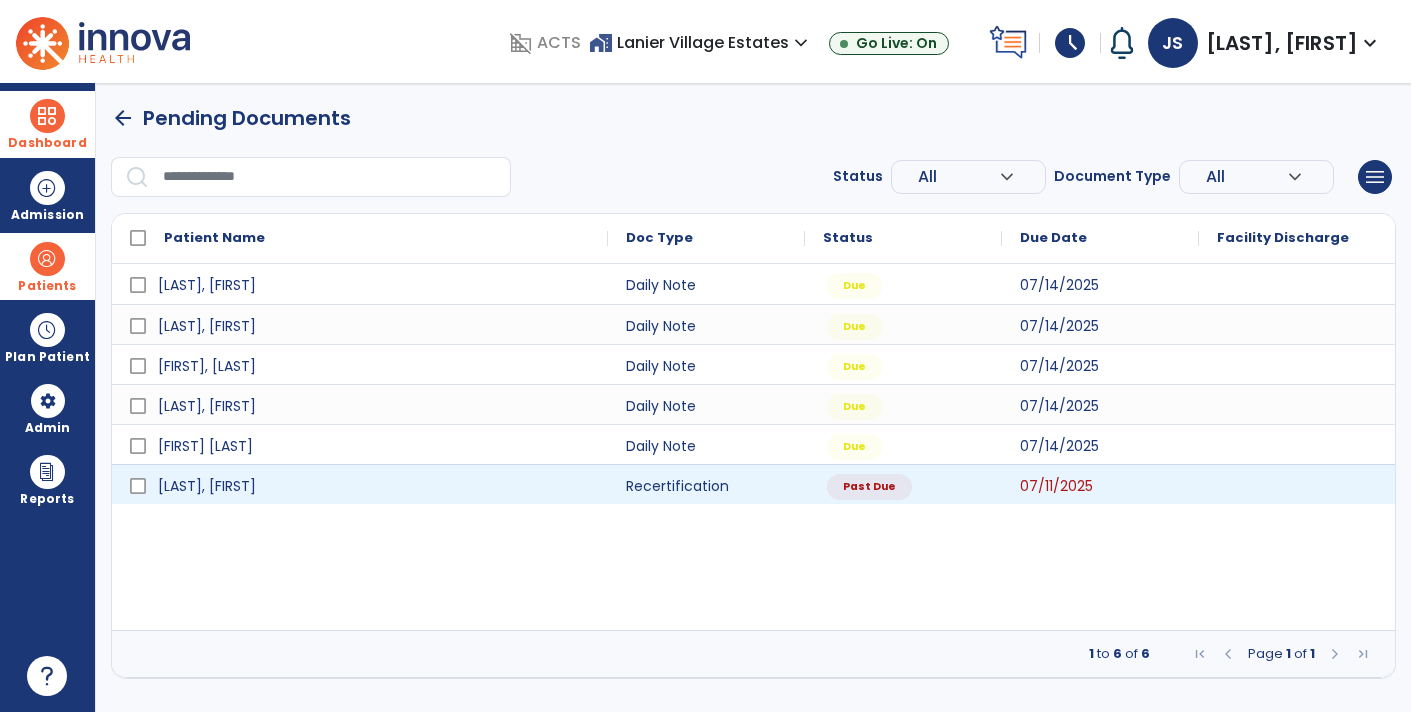 select on "**" 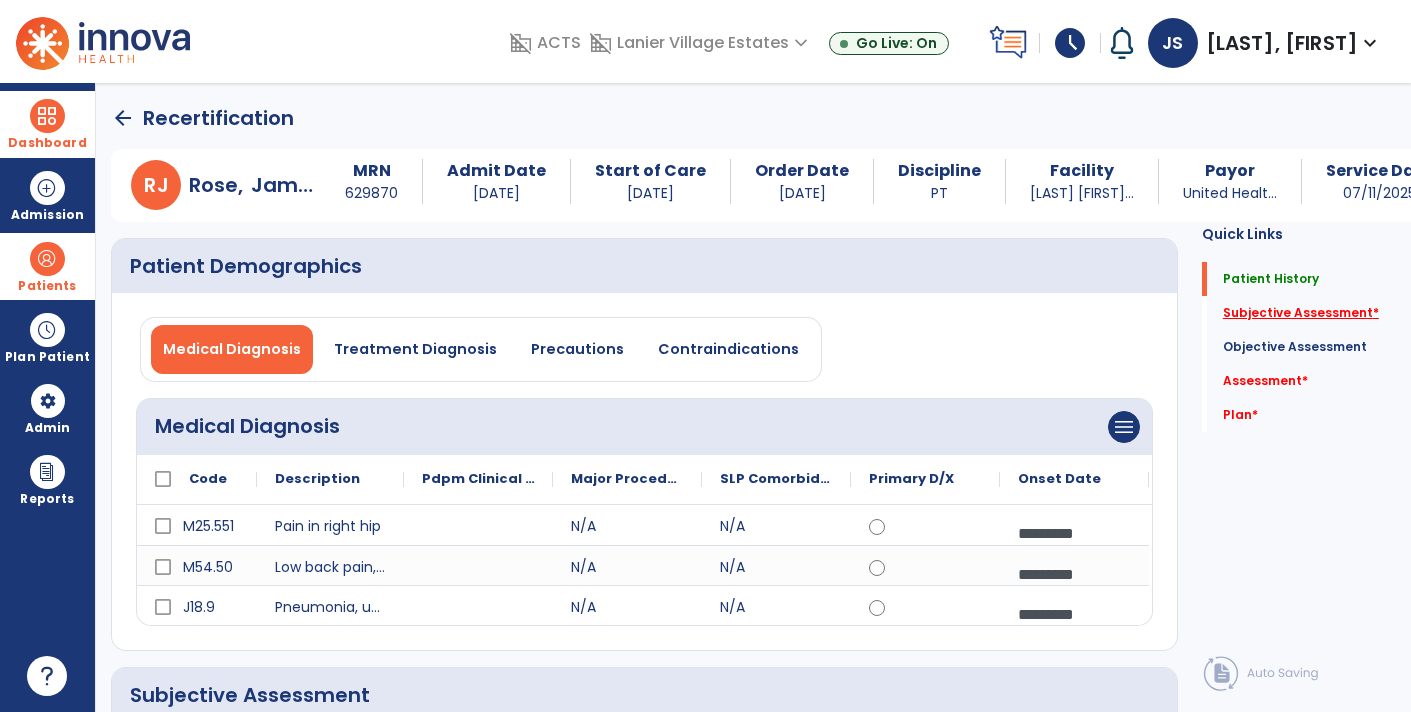 click on "Subjective Assessment   *" 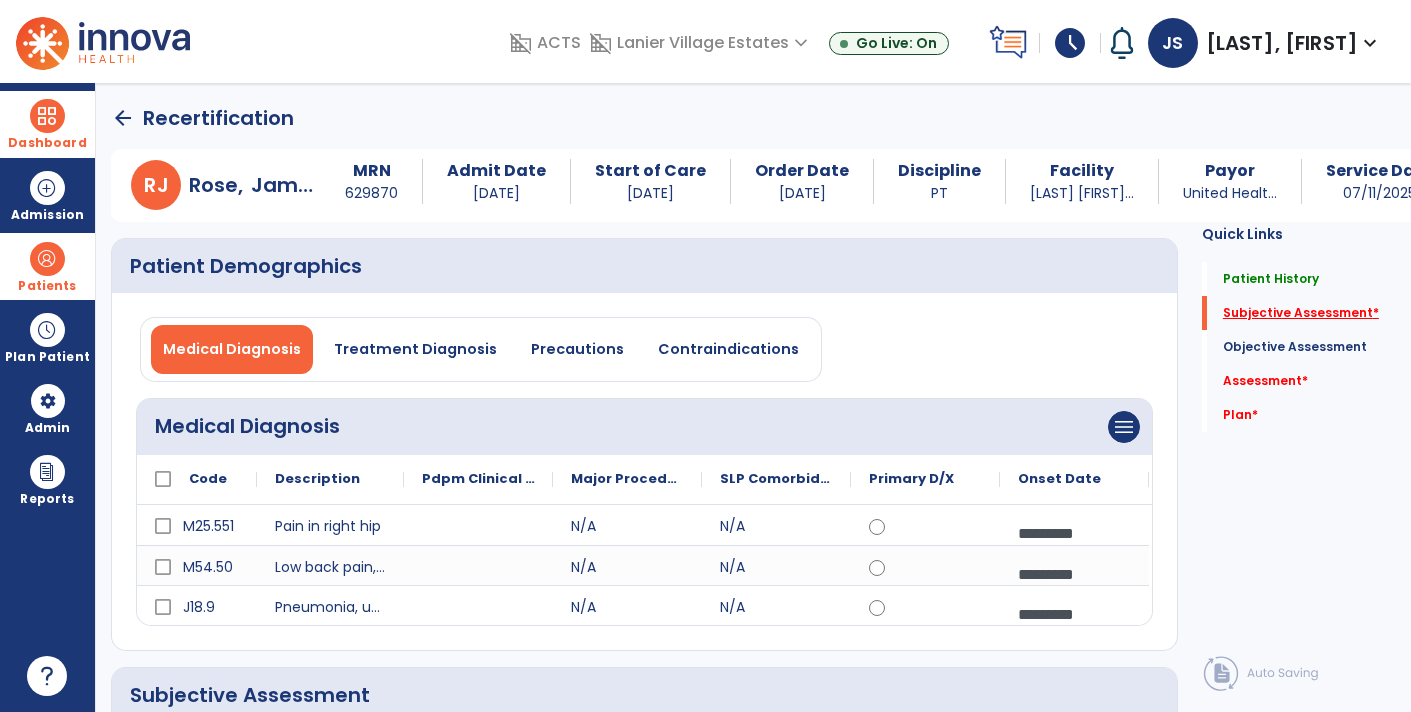scroll, scrollTop: 5, scrollLeft: 0, axis: vertical 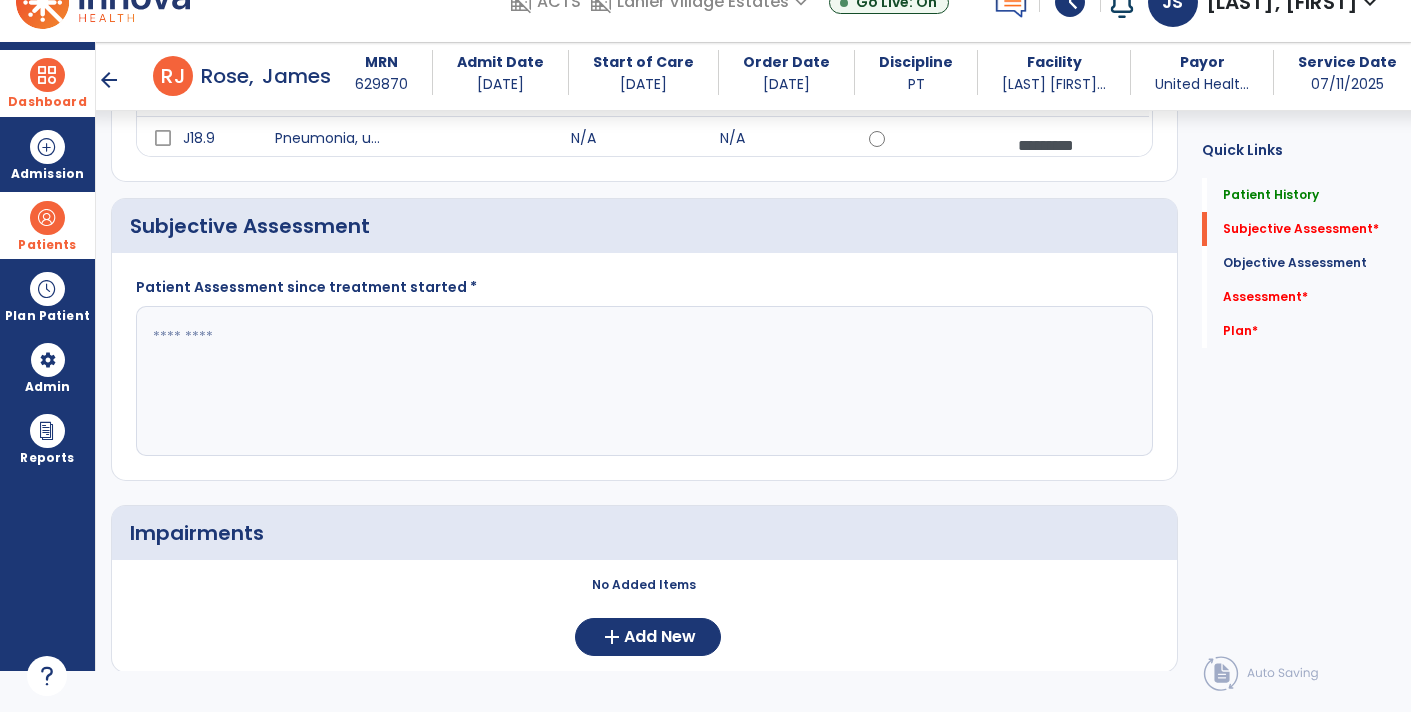 click 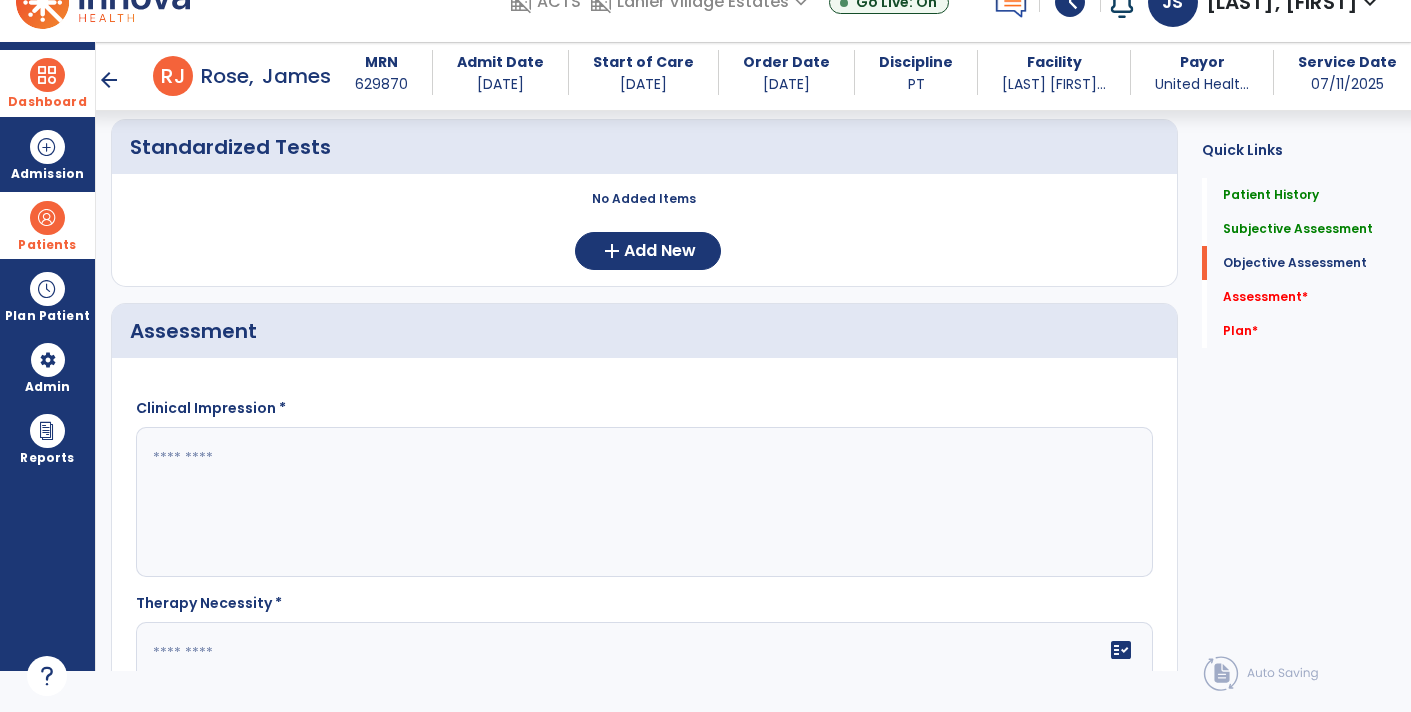 scroll, scrollTop: 1229, scrollLeft: 0, axis: vertical 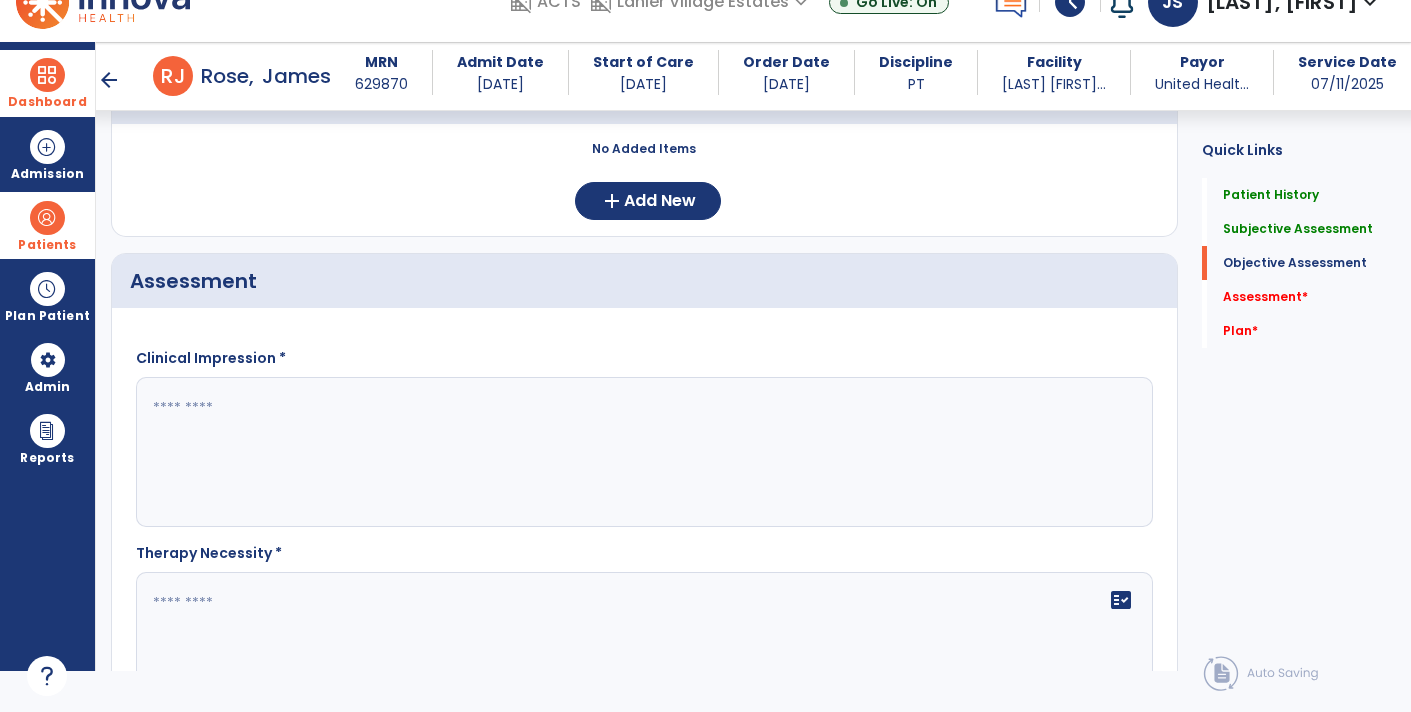 type on "**********" 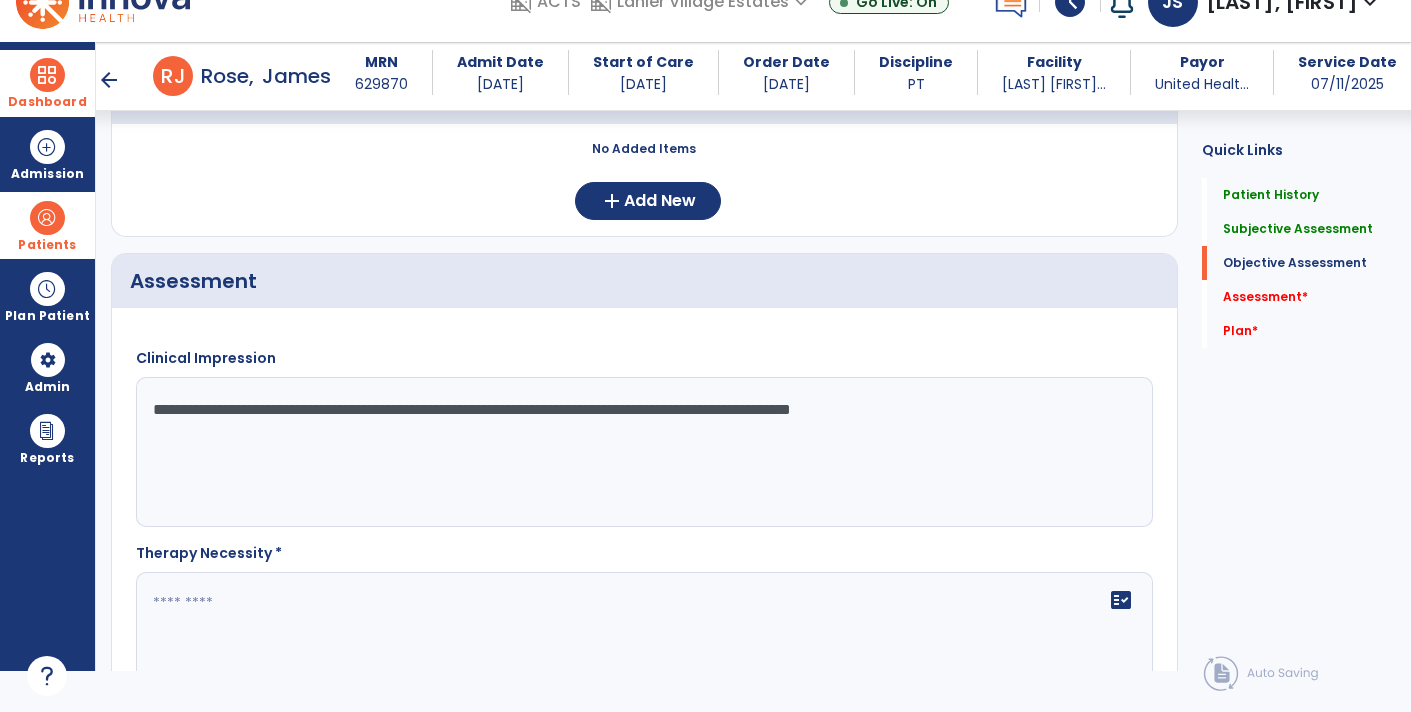click on "**********" 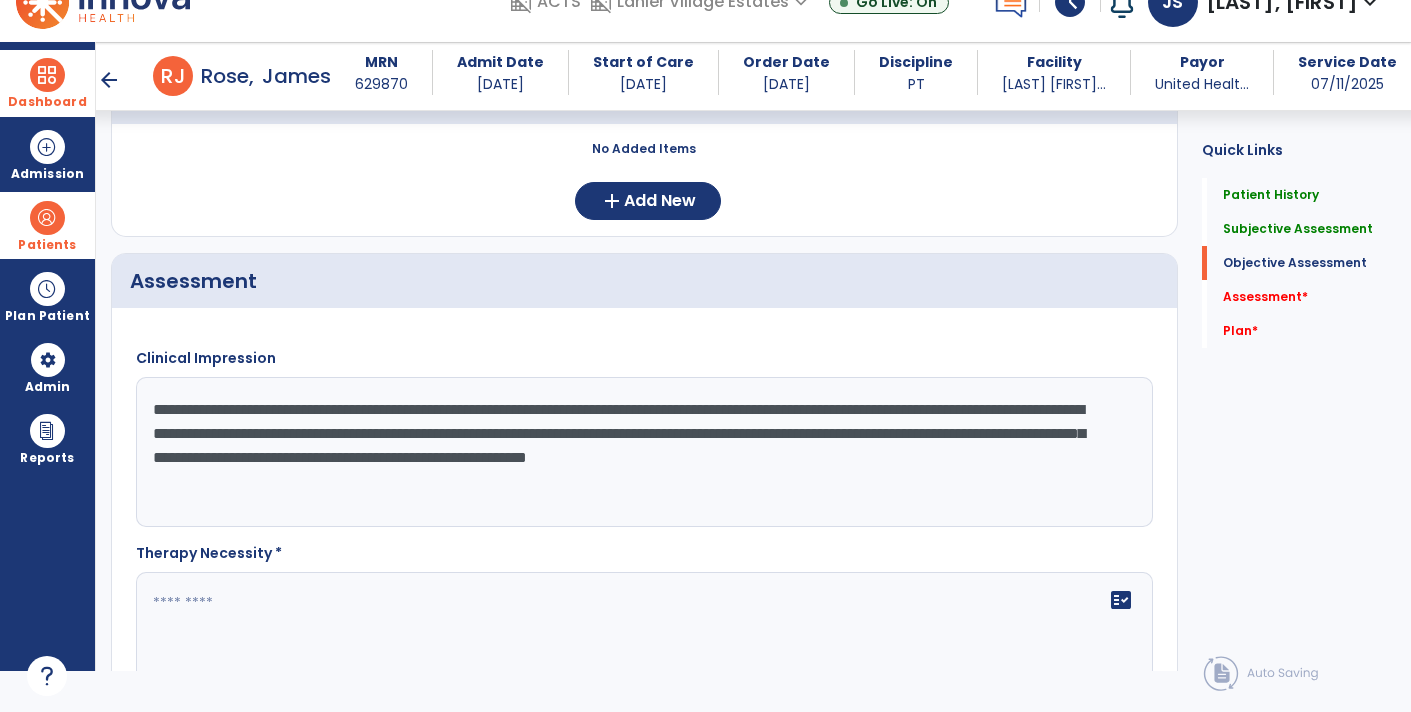 type on "**********" 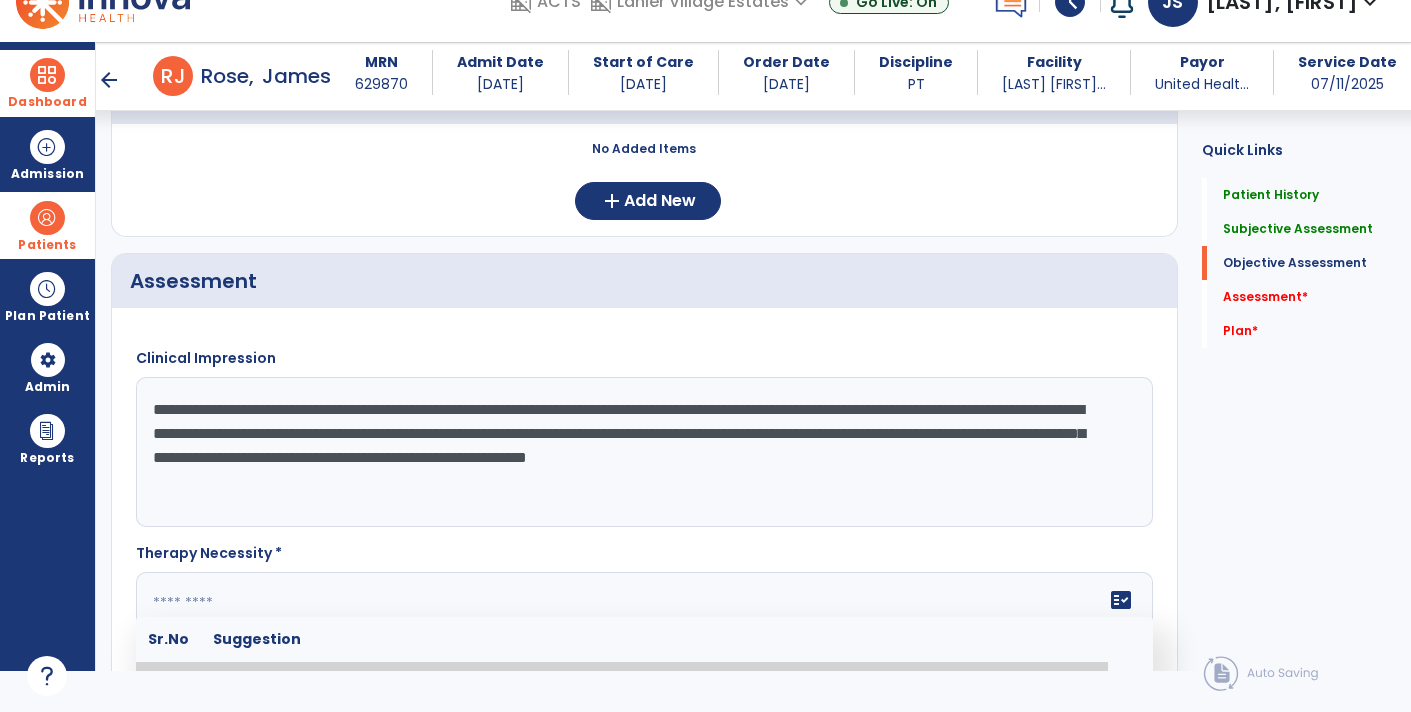 drag, startPoint x: 511, startPoint y: 589, endPoint x: 504, endPoint y: 581, distance: 10.630146 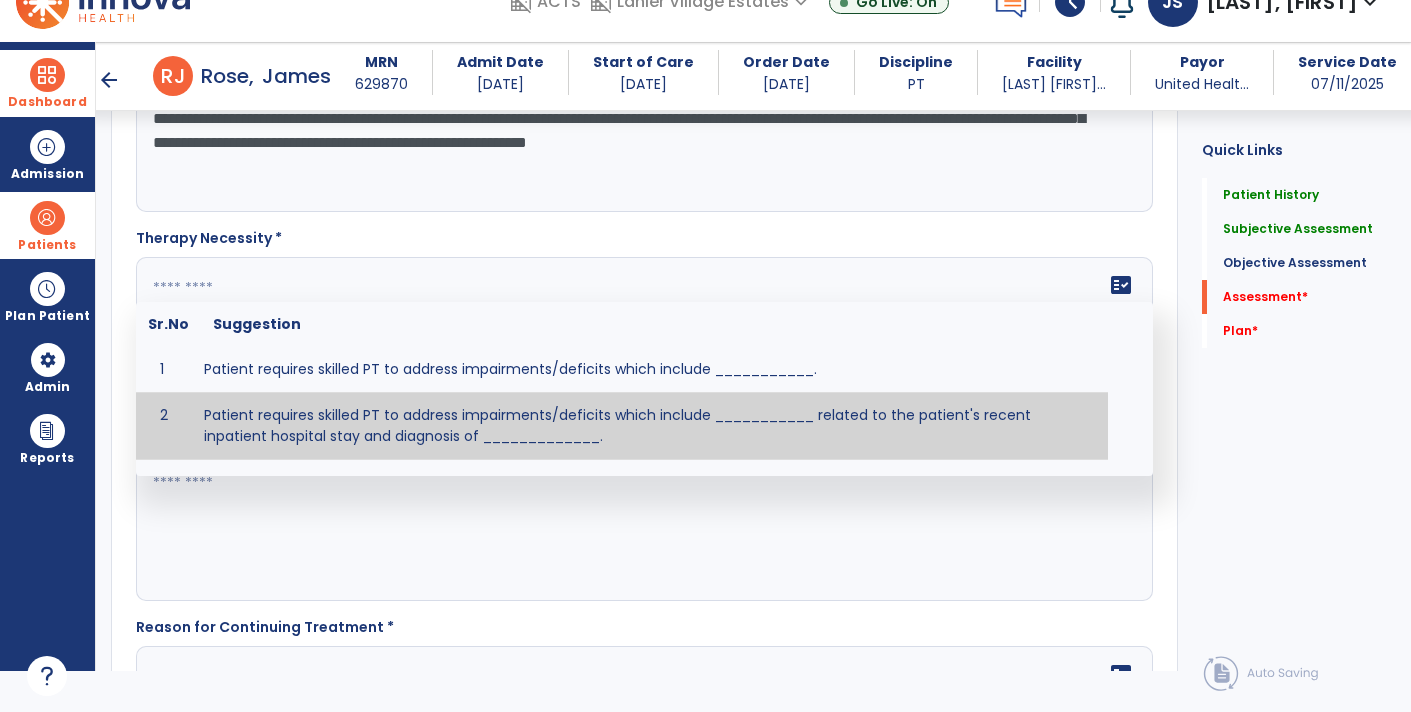 scroll, scrollTop: 1547, scrollLeft: 0, axis: vertical 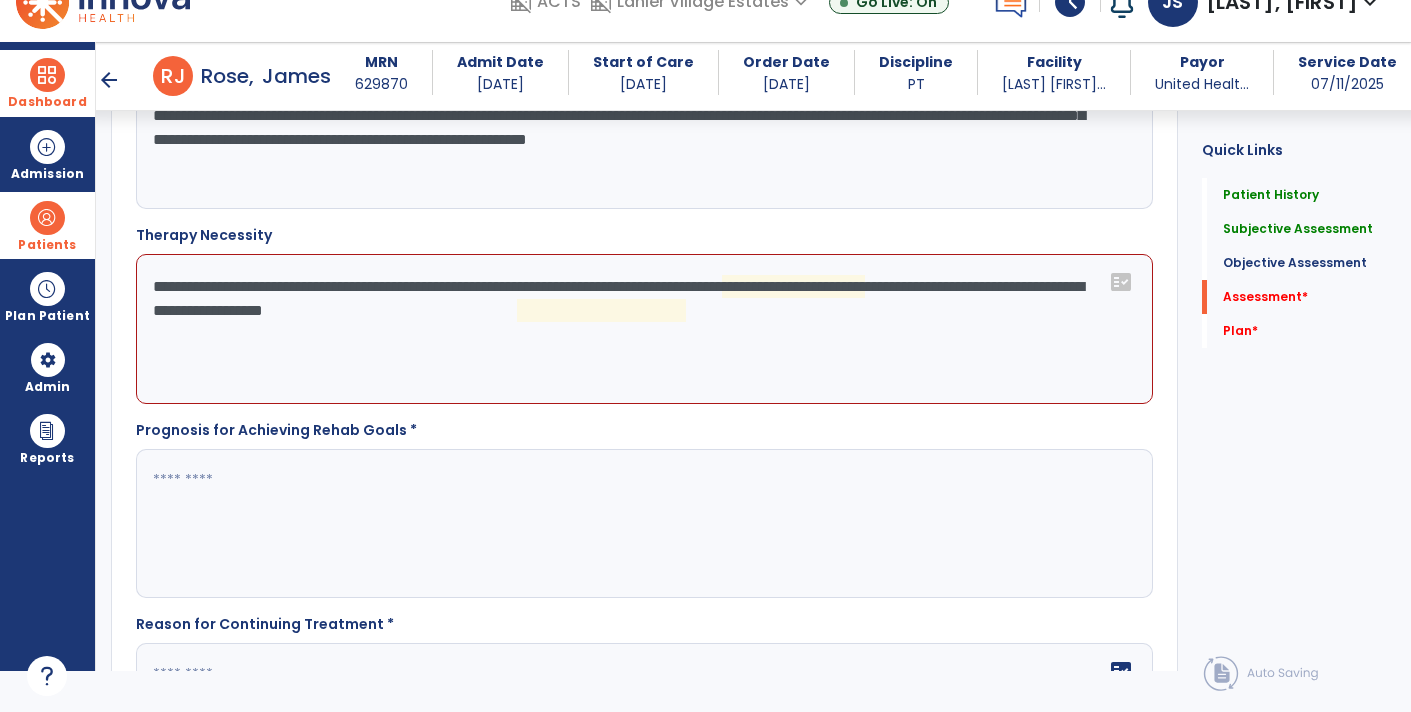 click on "**********" 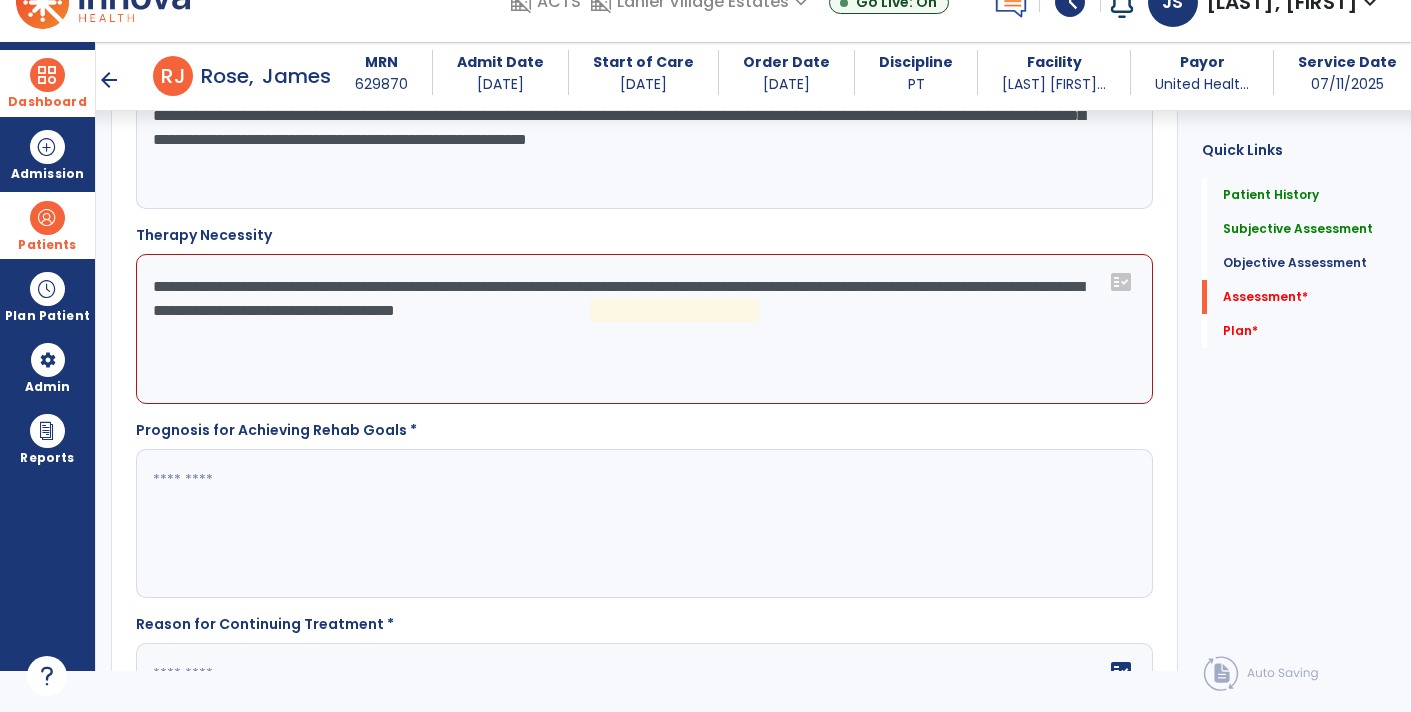 drag, startPoint x: 386, startPoint y: 307, endPoint x: 494, endPoint y: 315, distance: 108.29589 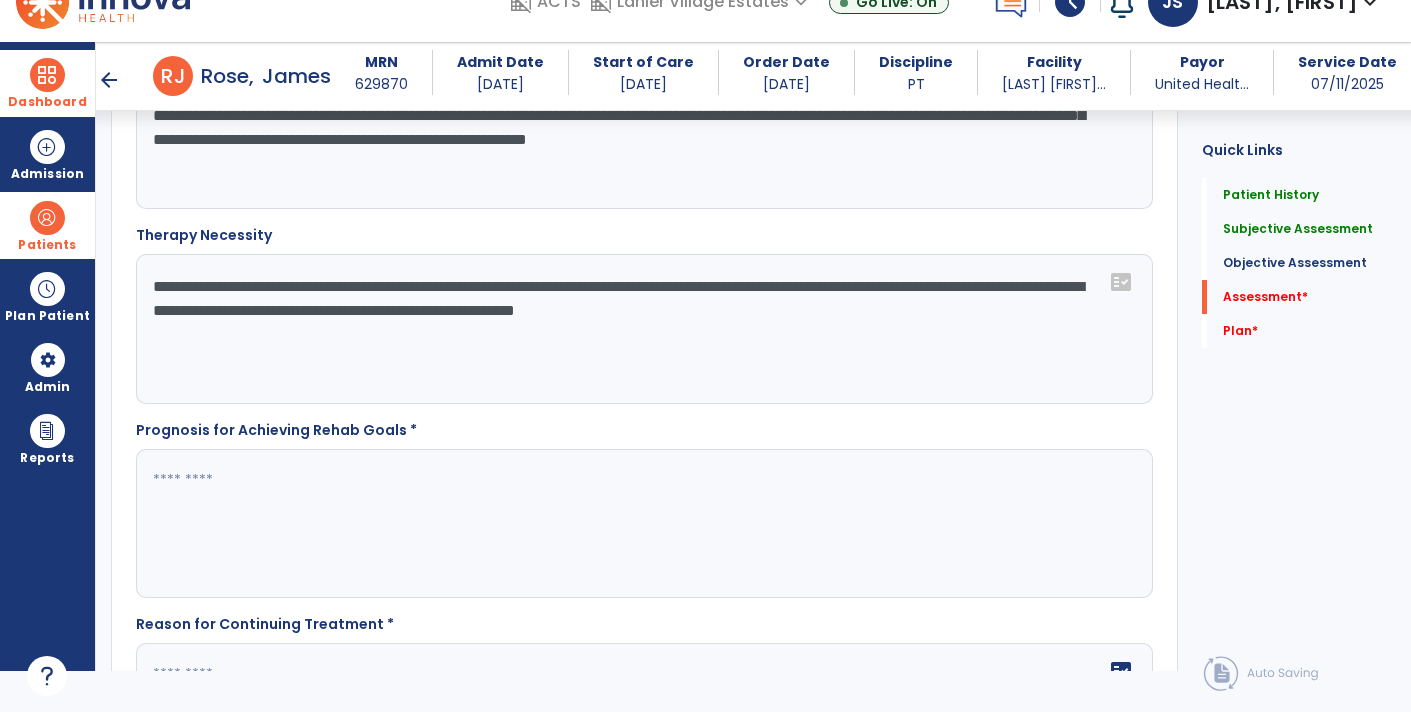 drag, startPoint x: 312, startPoint y: 303, endPoint x: 486, endPoint y: 312, distance: 174.2326 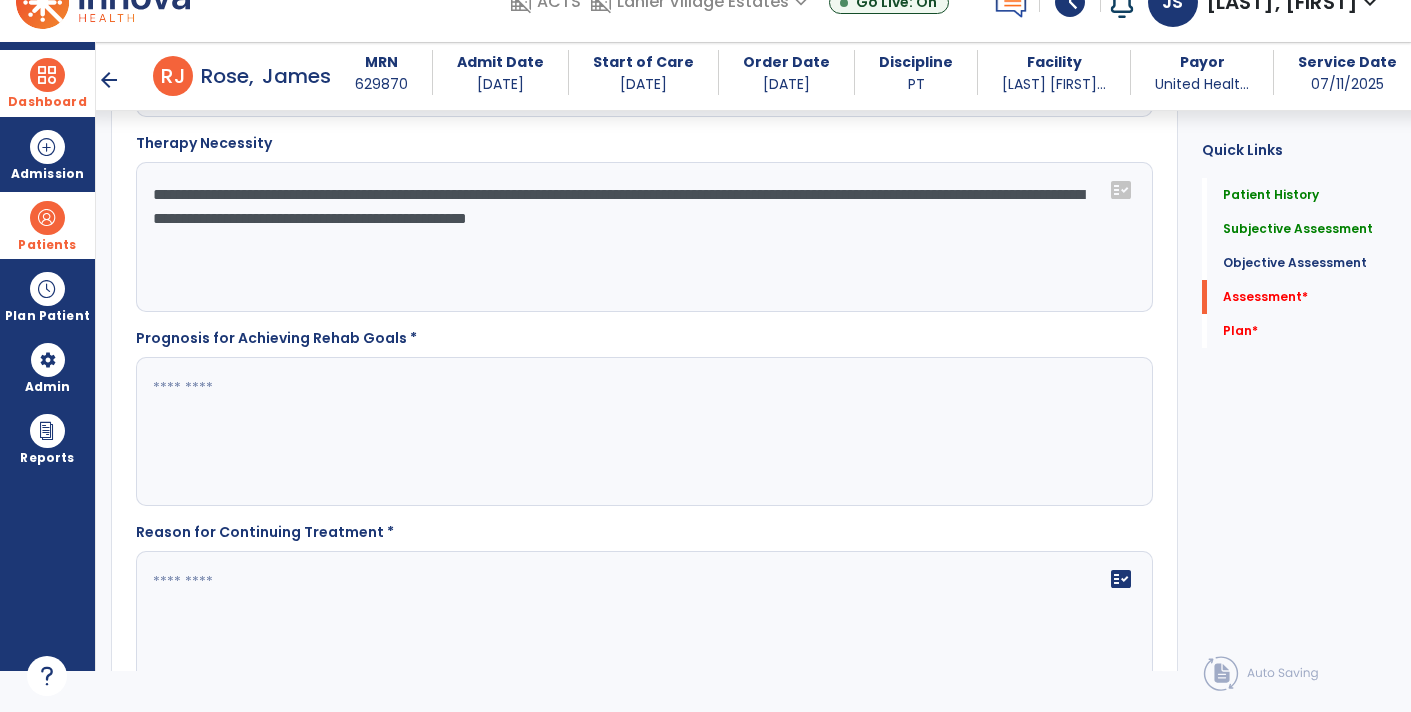 scroll, scrollTop: 1664, scrollLeft: 0, axis: vertical 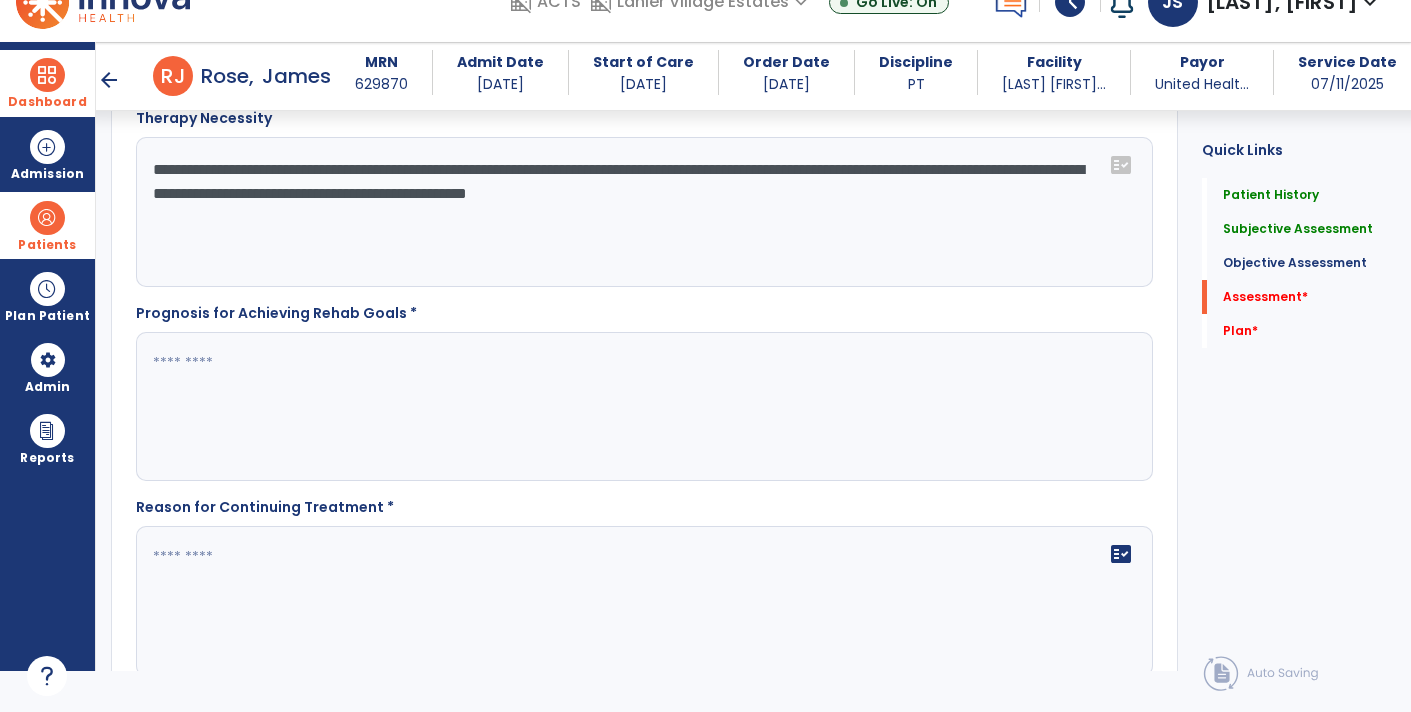 type on "**********" 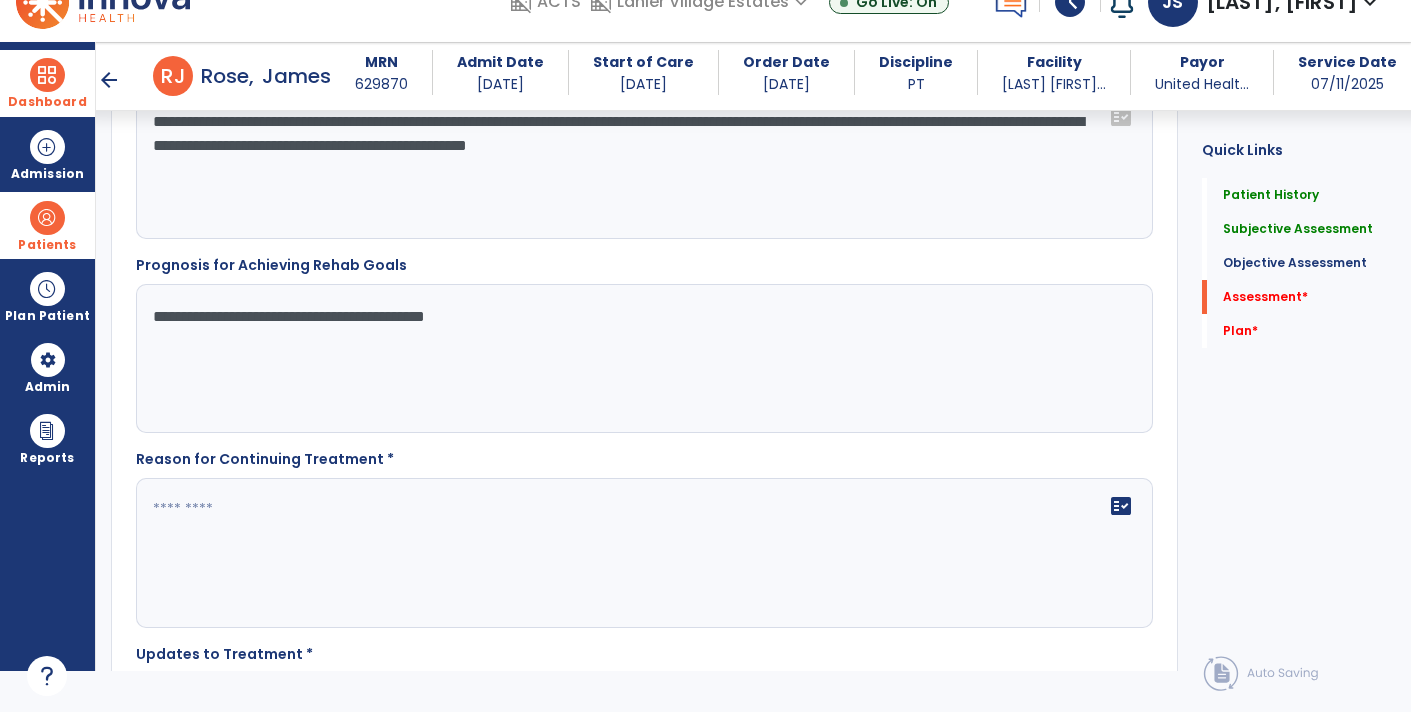 scroll, scrollTop: 1802, scrollLeft: 0, axis: vertical 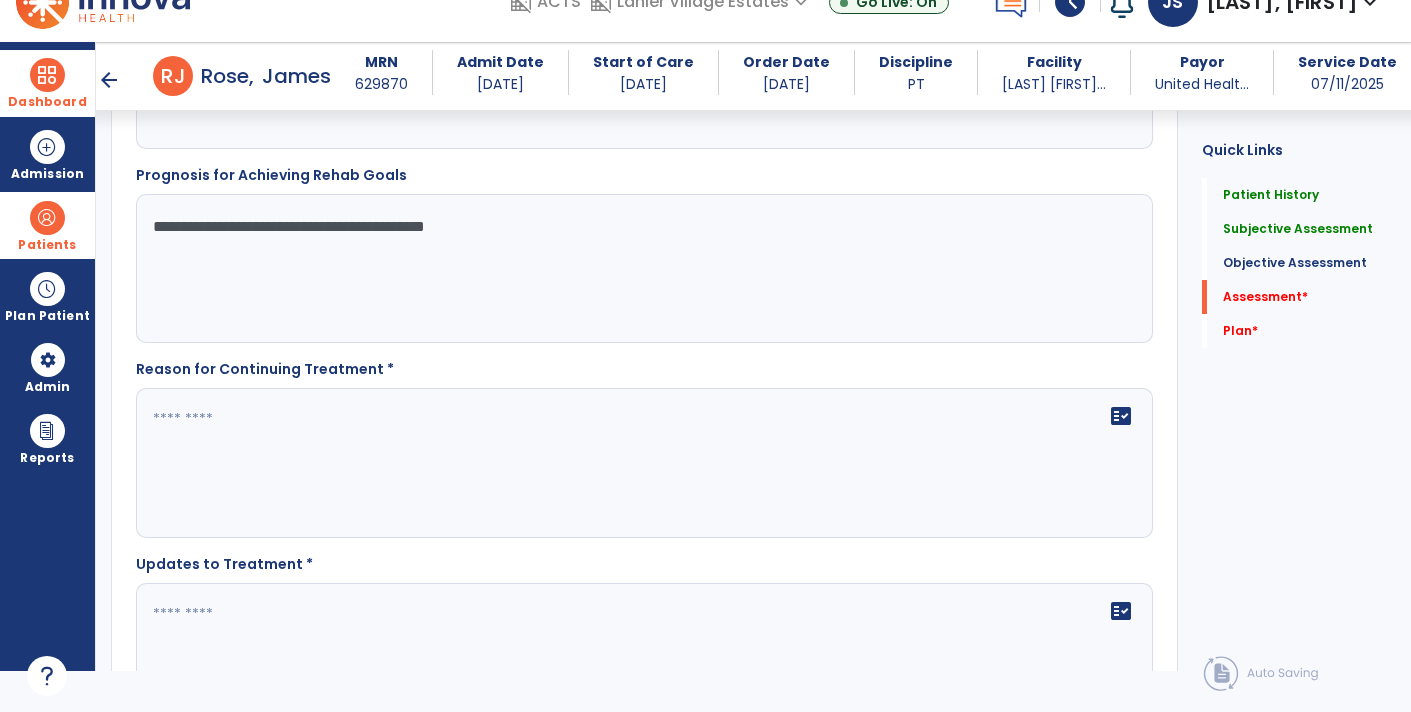 type on "**********" 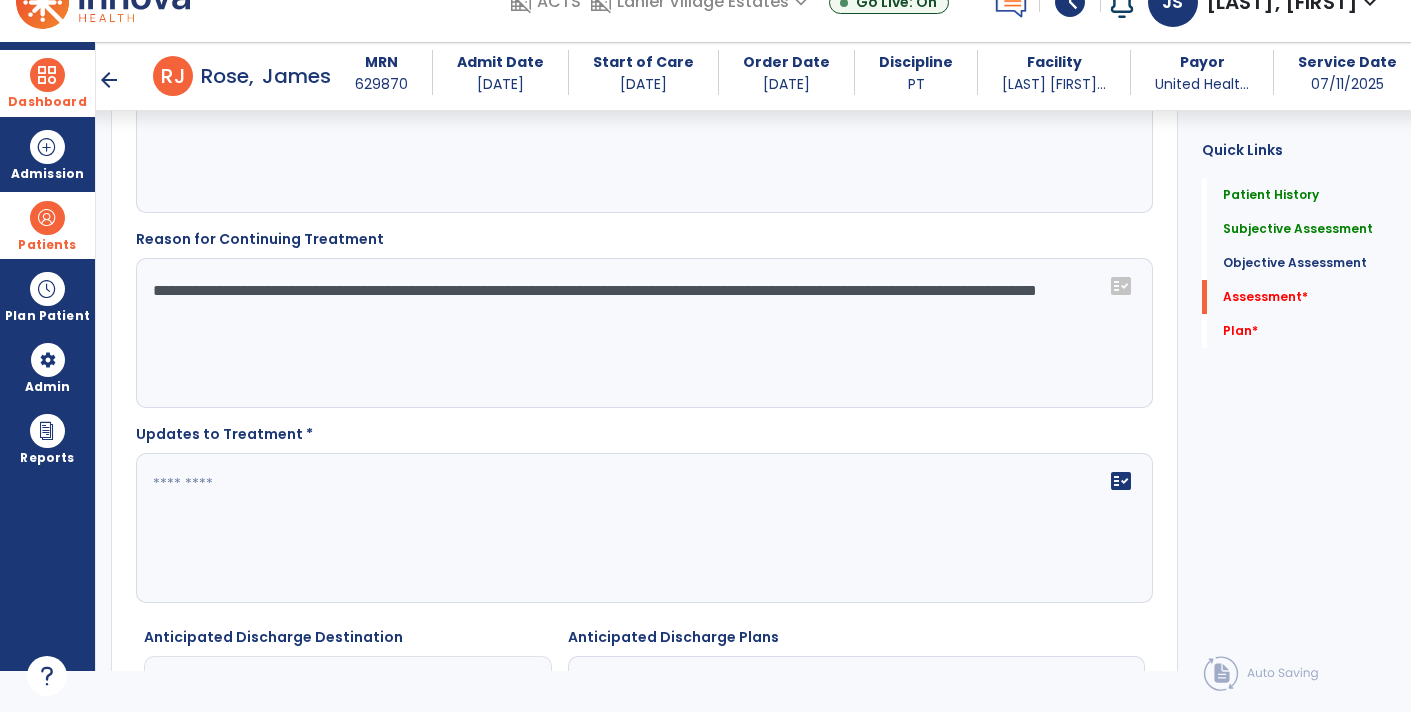 scroll, scrollTop: 1936, scrollLeft: 0, axis: vertical 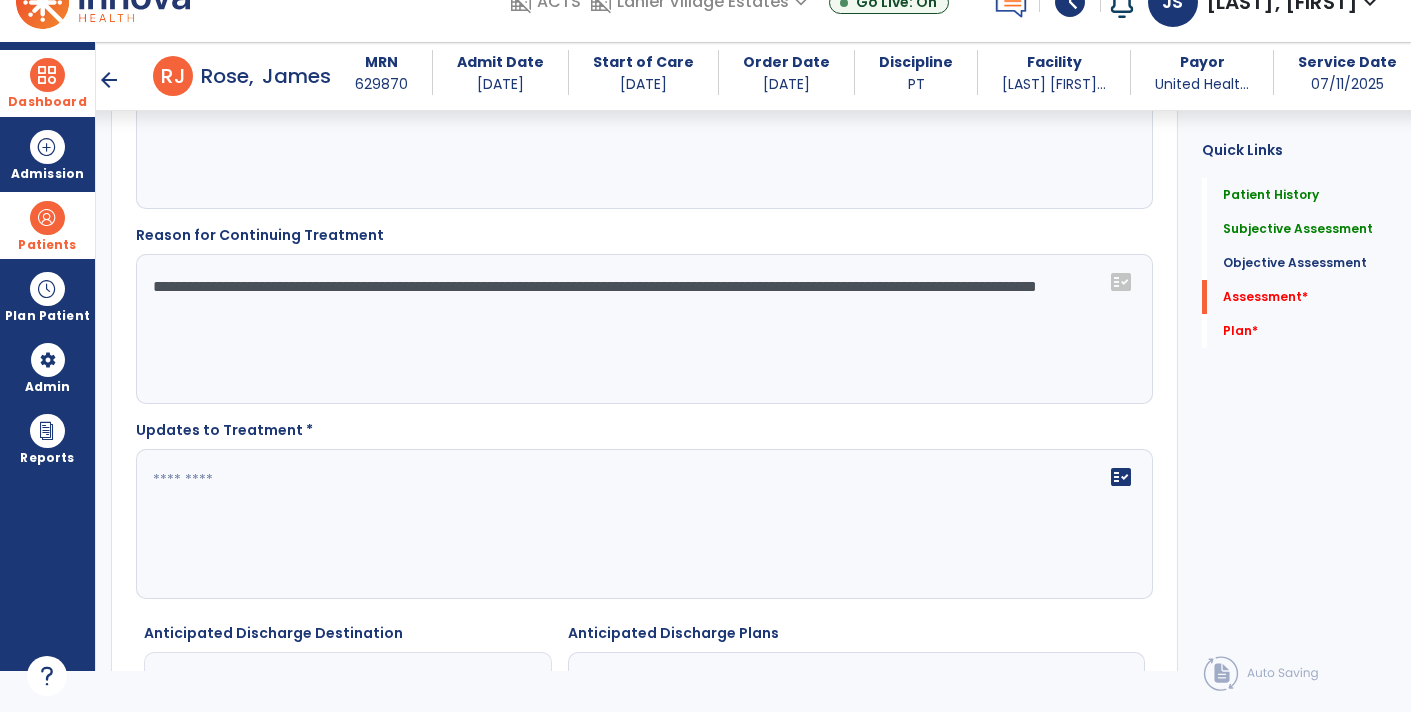 type on "**********" 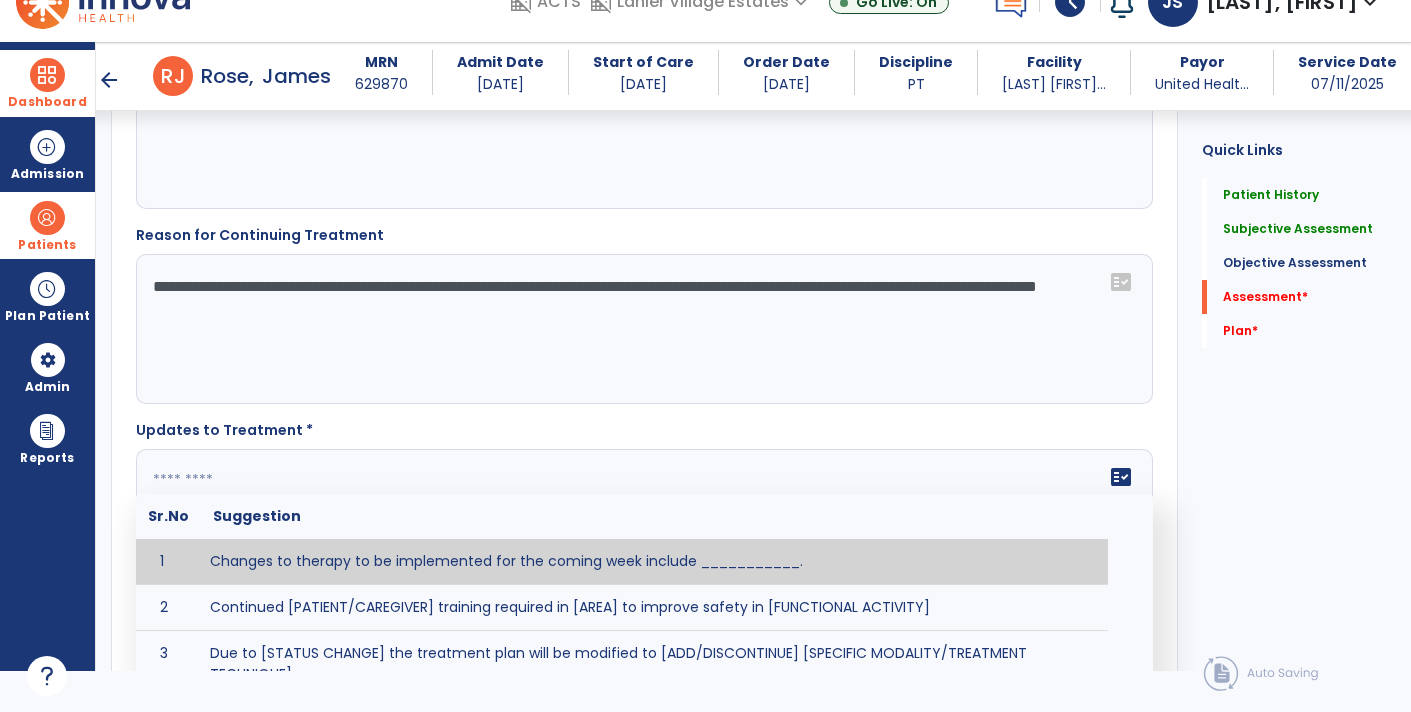 click 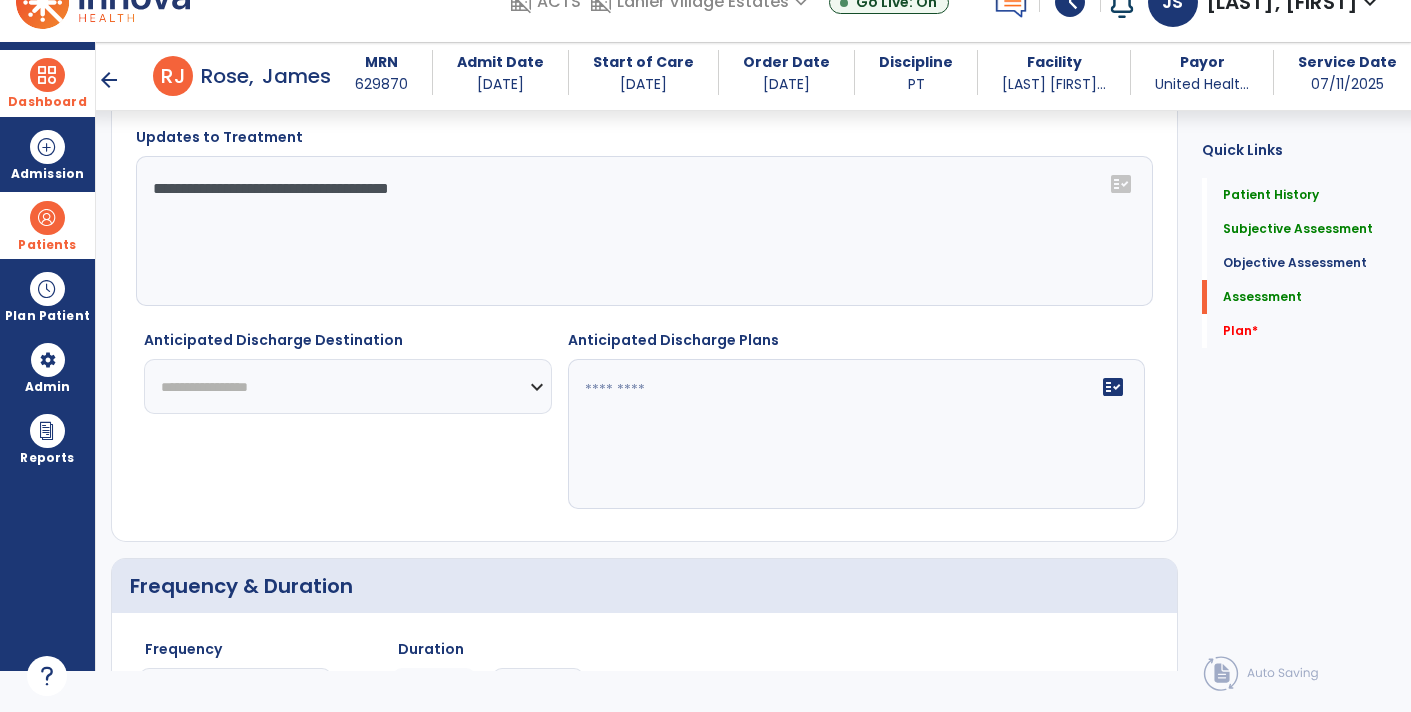scroll, scrollTop: 2248, scrollLeft: 0, axis: vertical 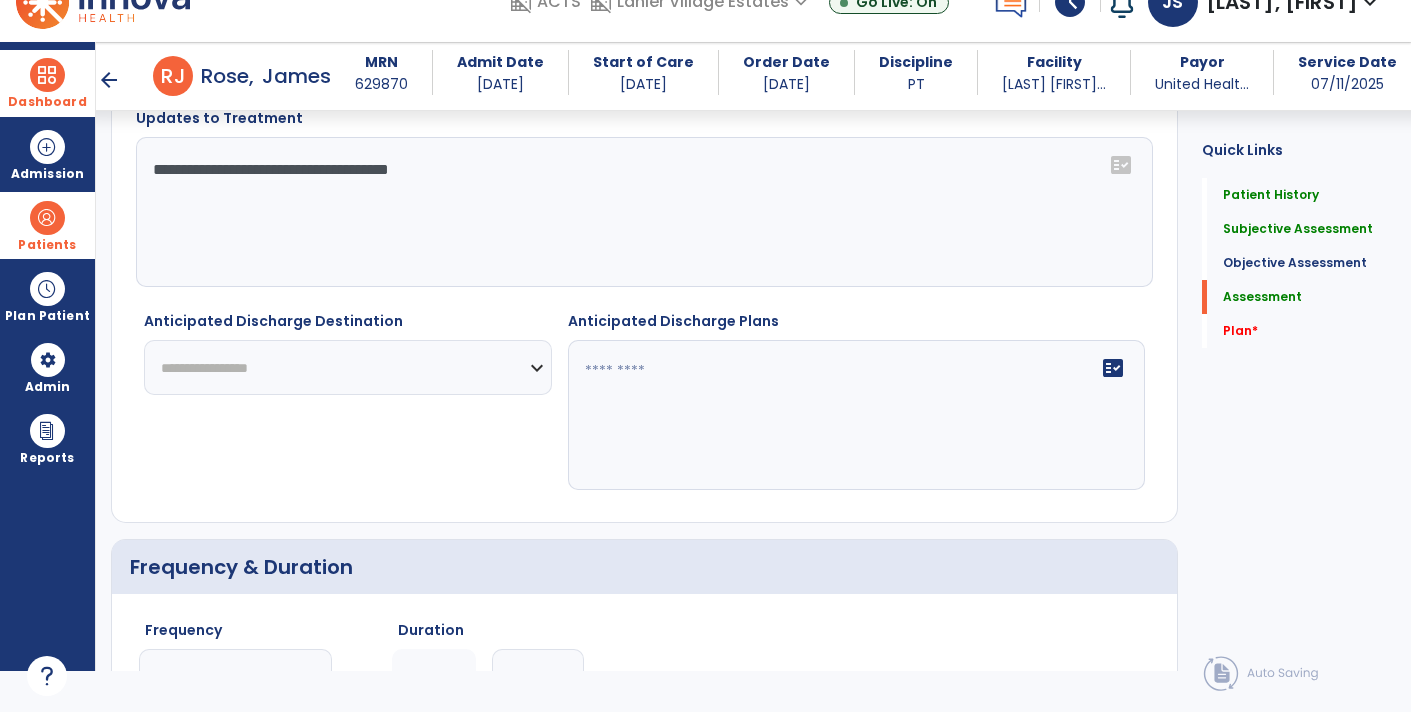 type on "**********" 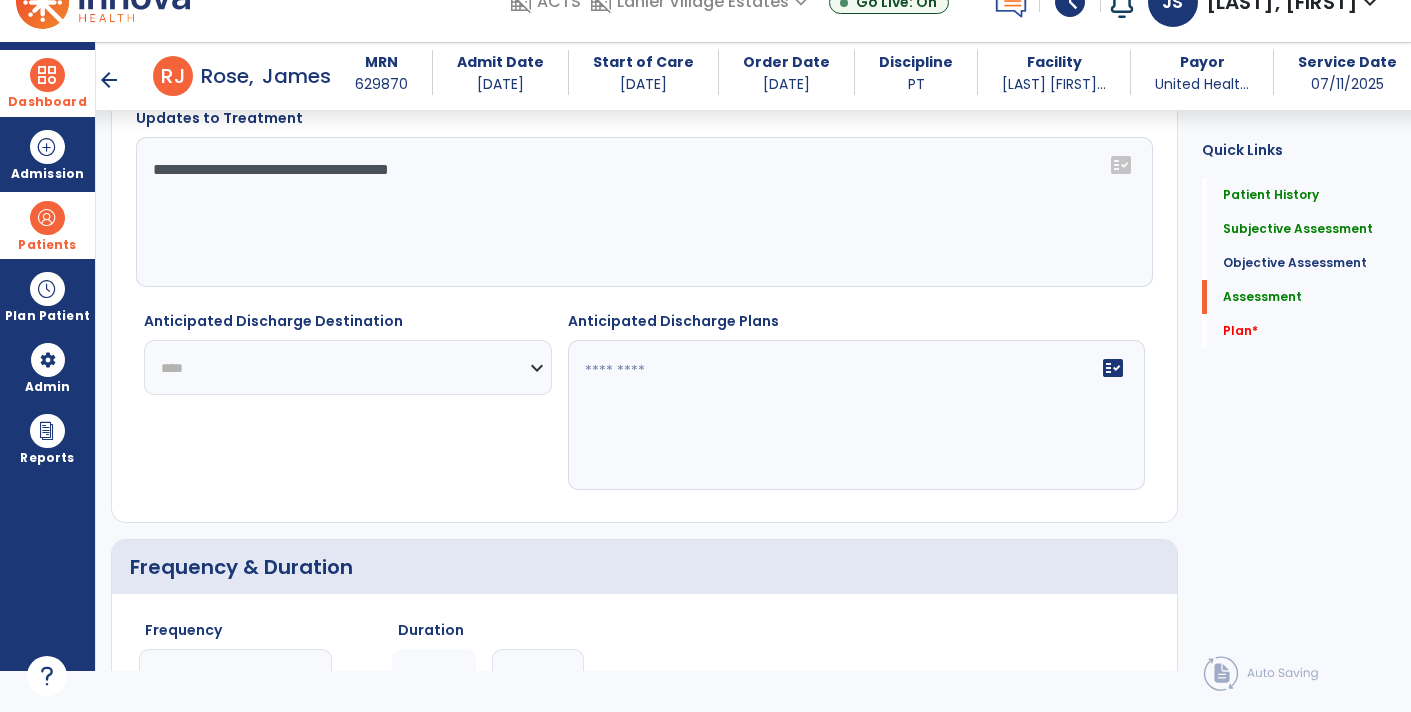 click on "**********" 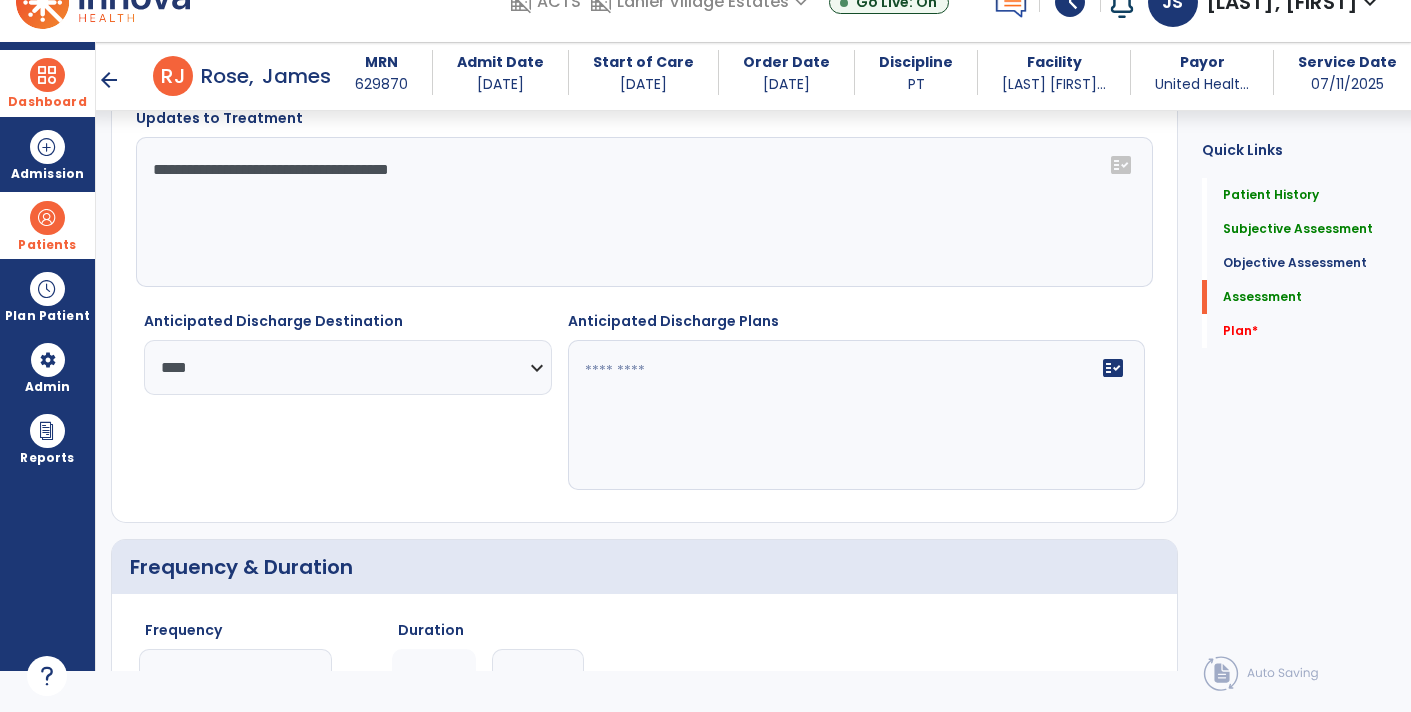 click on "fact_check" 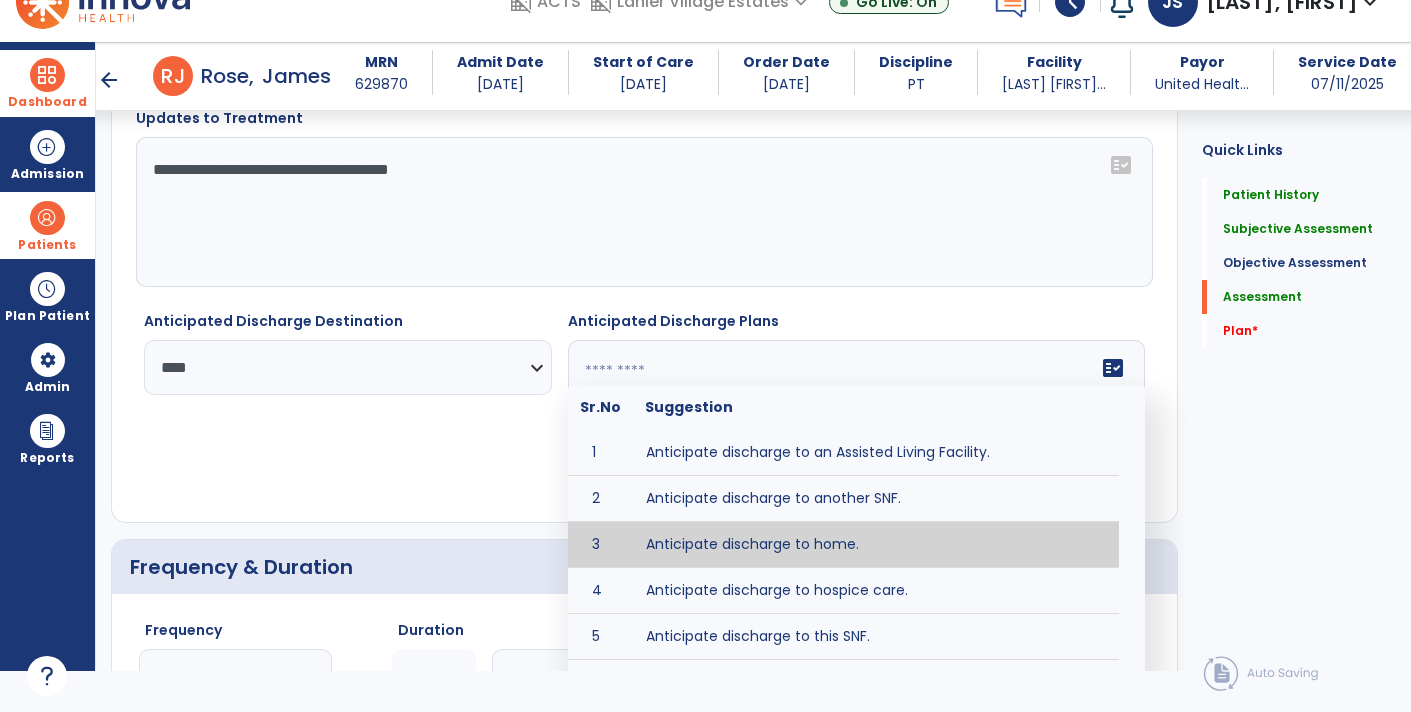 type on "**********" 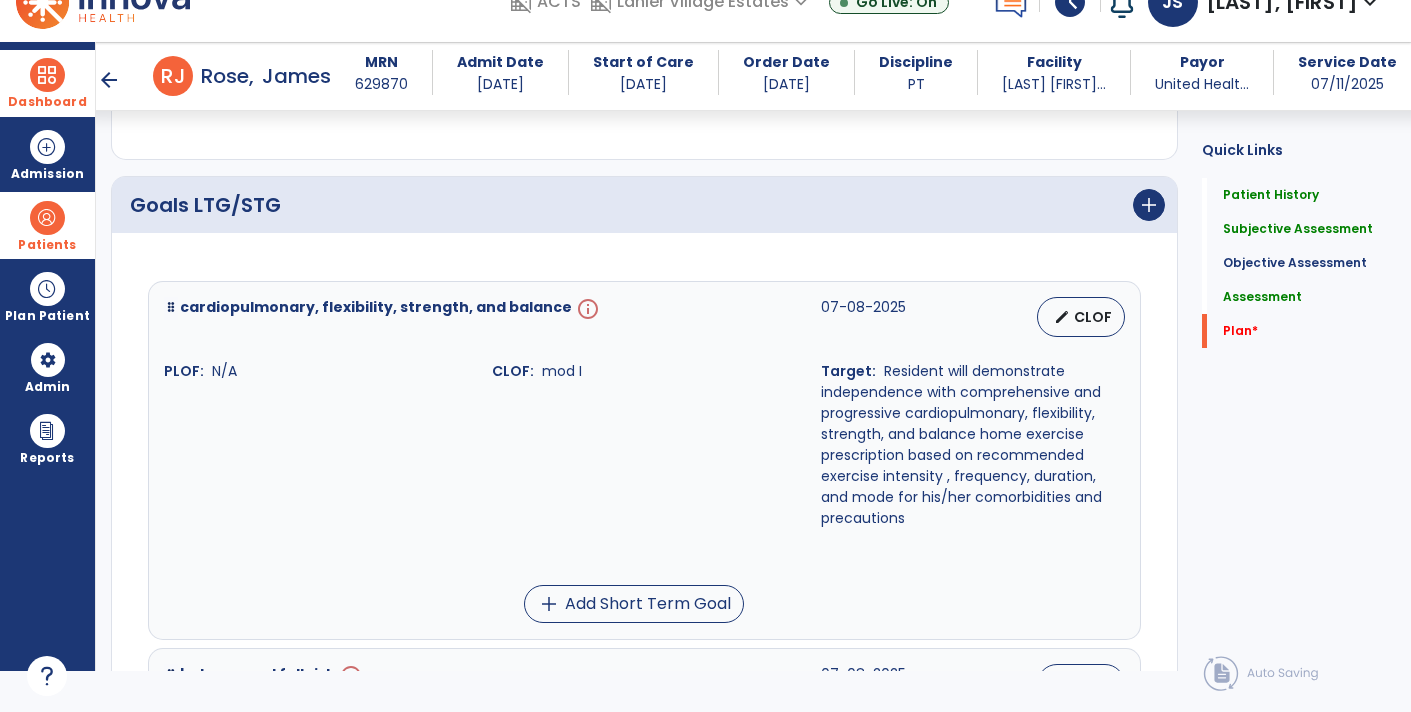 scroll, scrollTop: 2934, scrollLeft: 0, axis: vertical 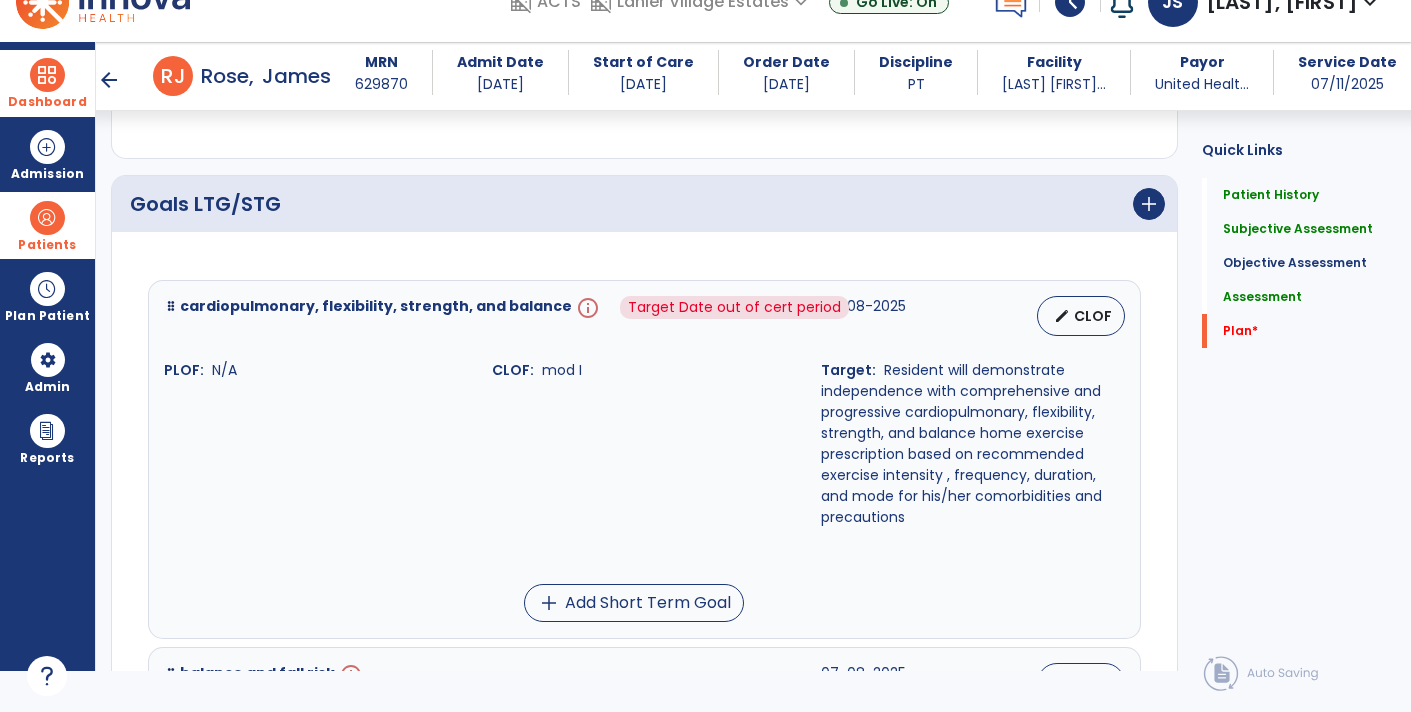 click on "info" at bounding box center (586, 316) 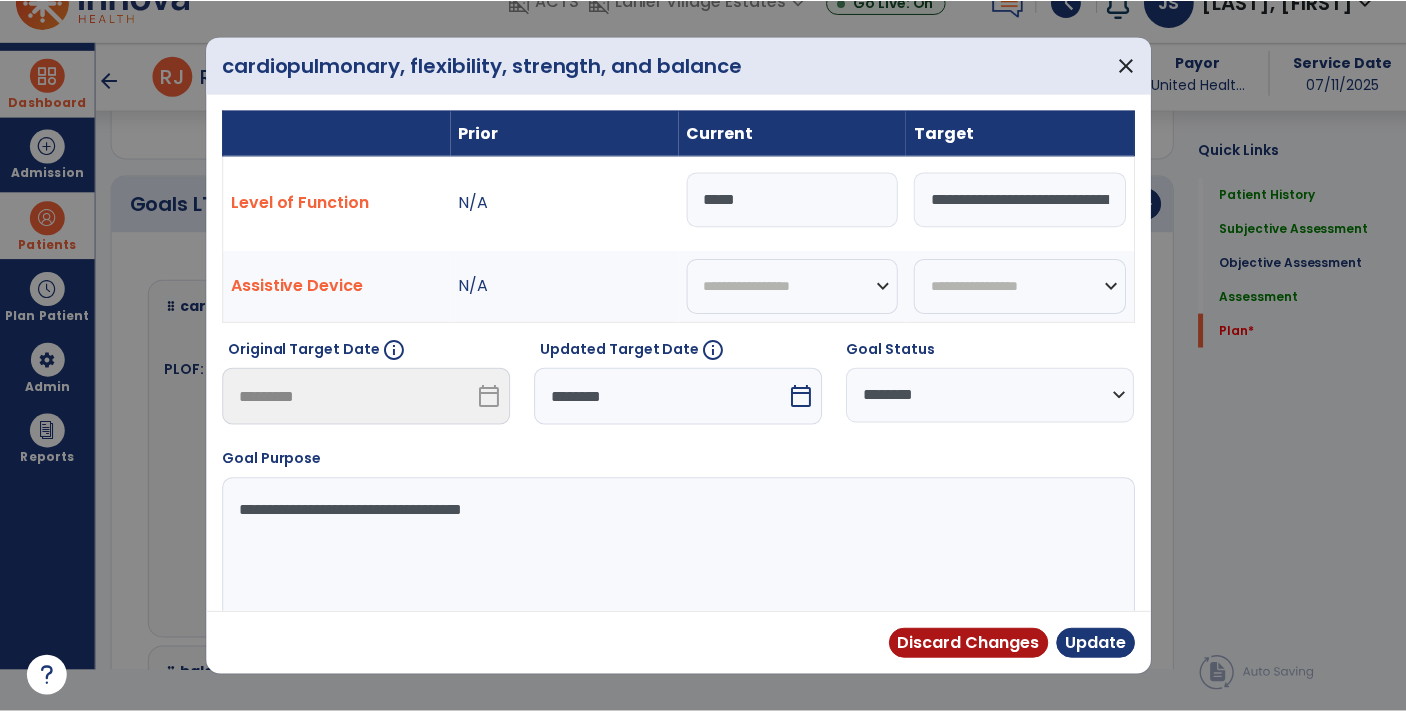 scroll, scrollTop: 0, scrollLeft: 0, axis: both 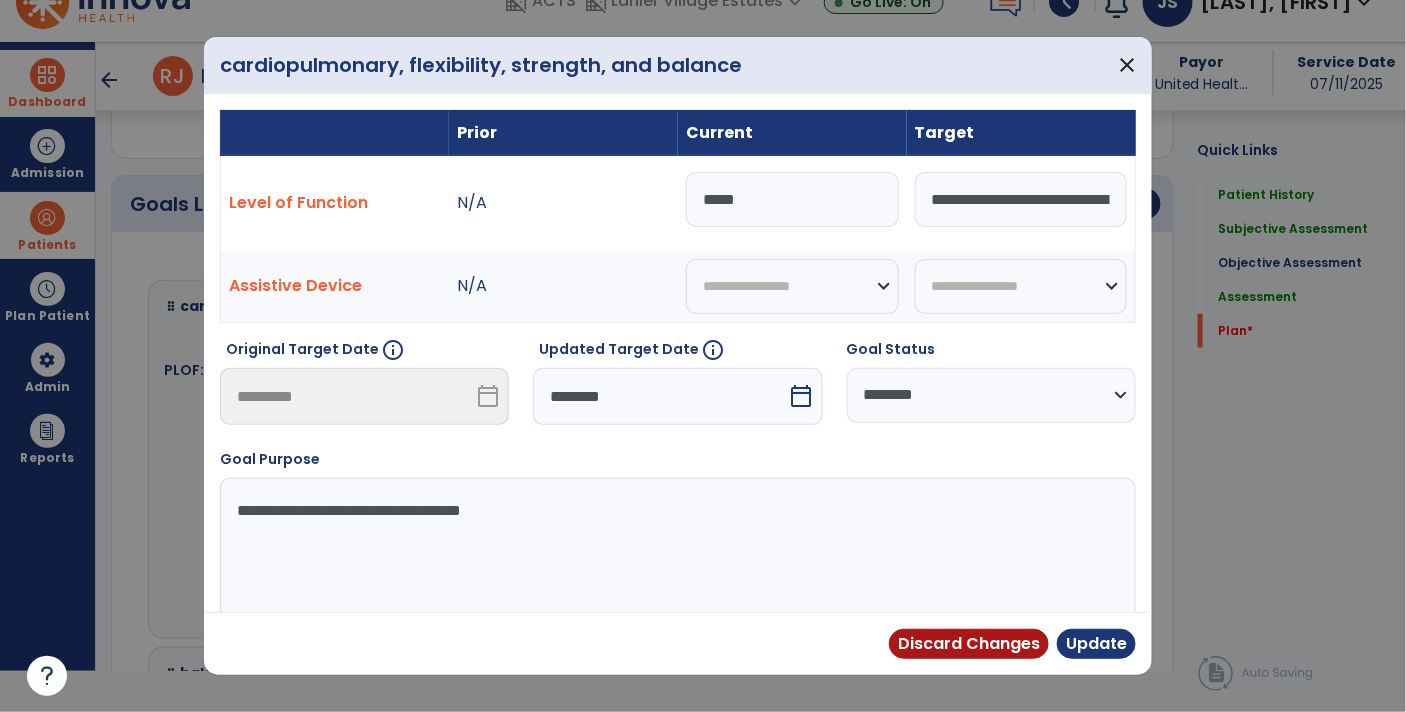 click on "********" at bounding box center (660, 396) 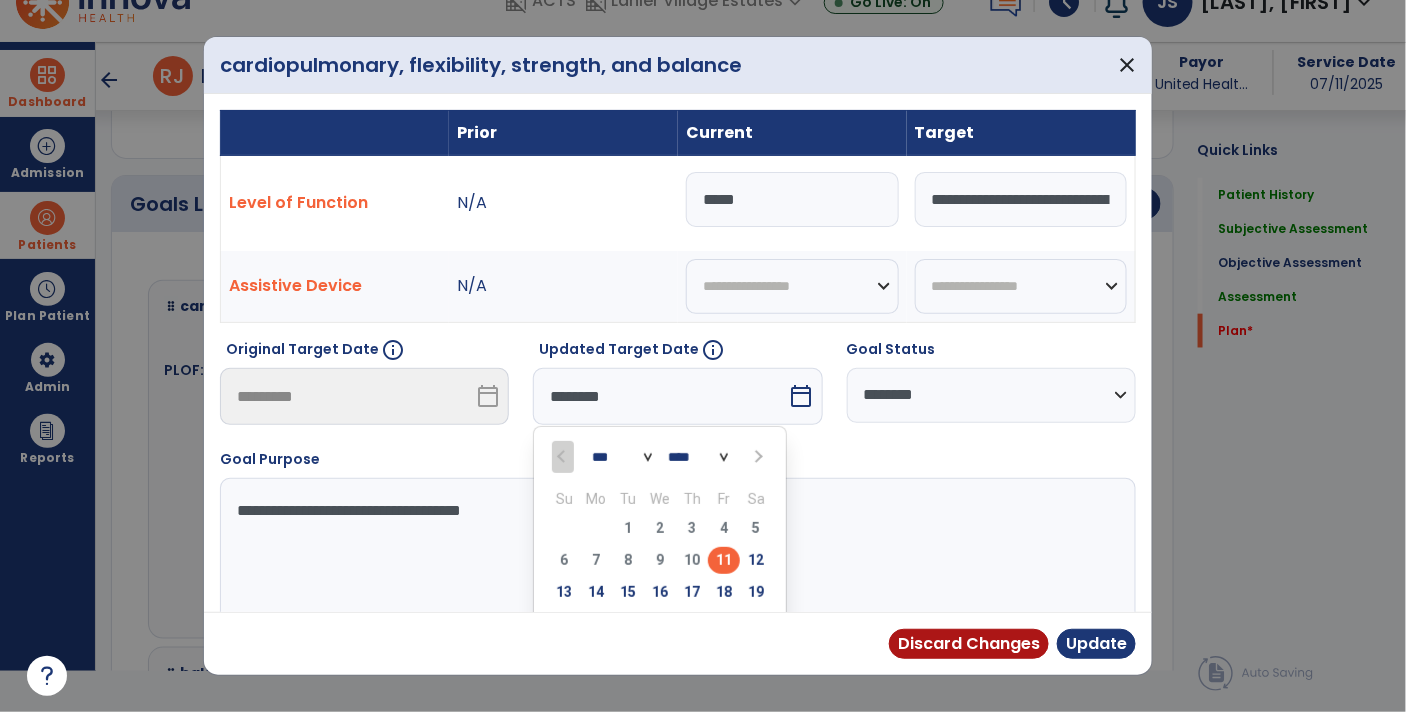click on "*** *** ***" at bounding box center (622, 457) 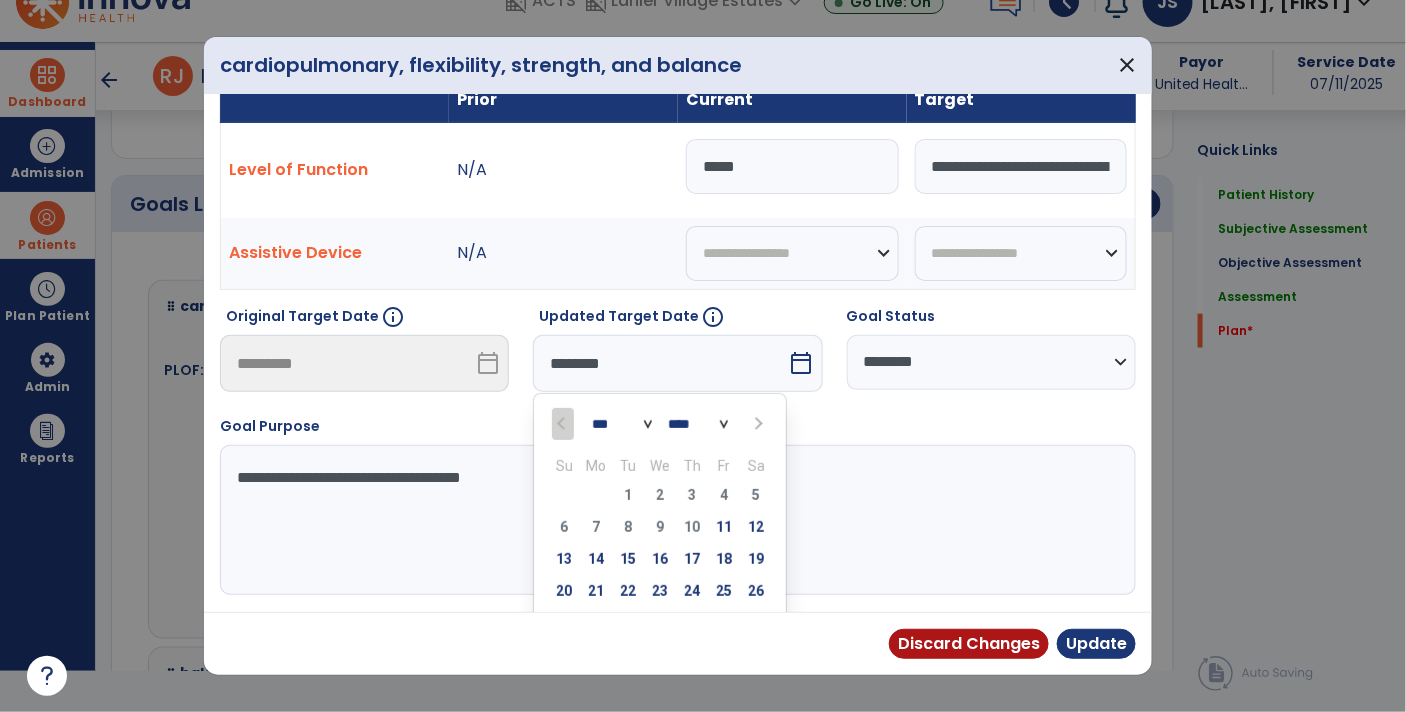 scroll, scrollTop: 60, scrollLeft: 0, axis: vertical 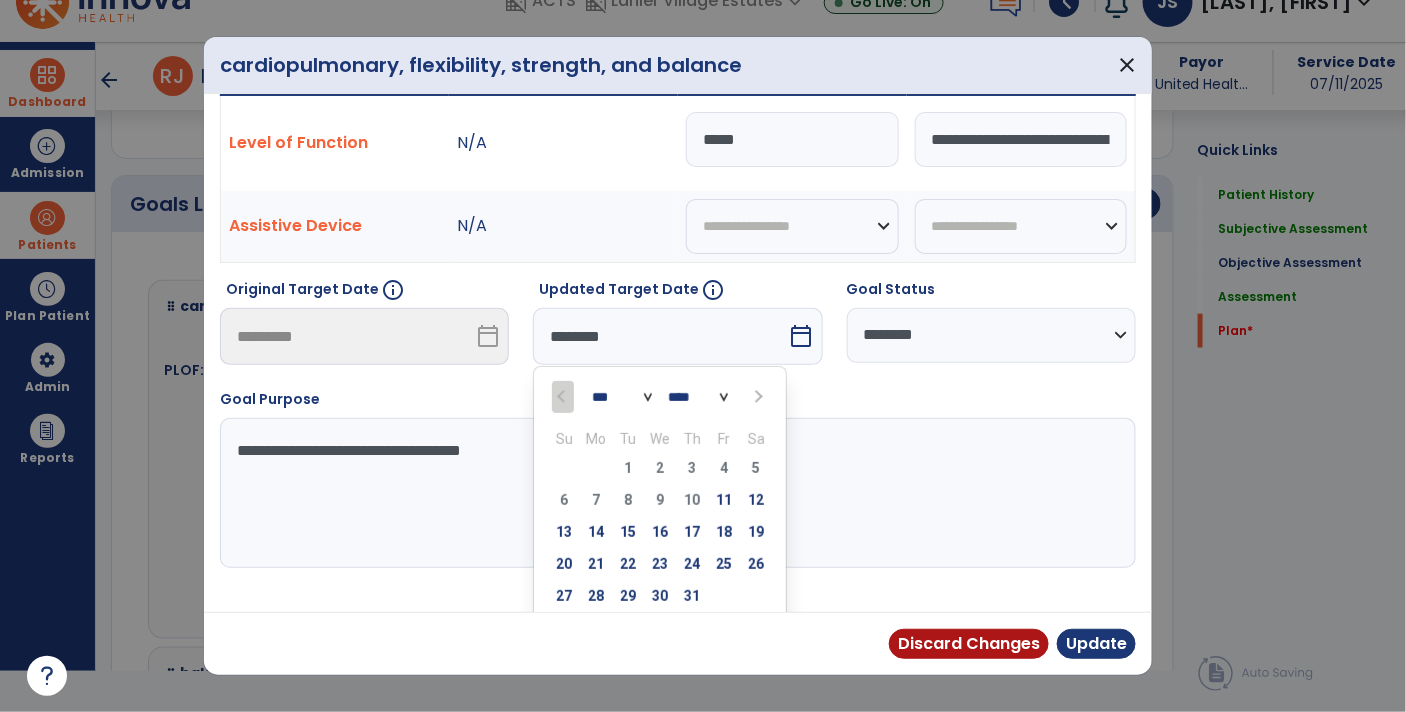 click on "*** *** ***" at bounding box center [622, 397] 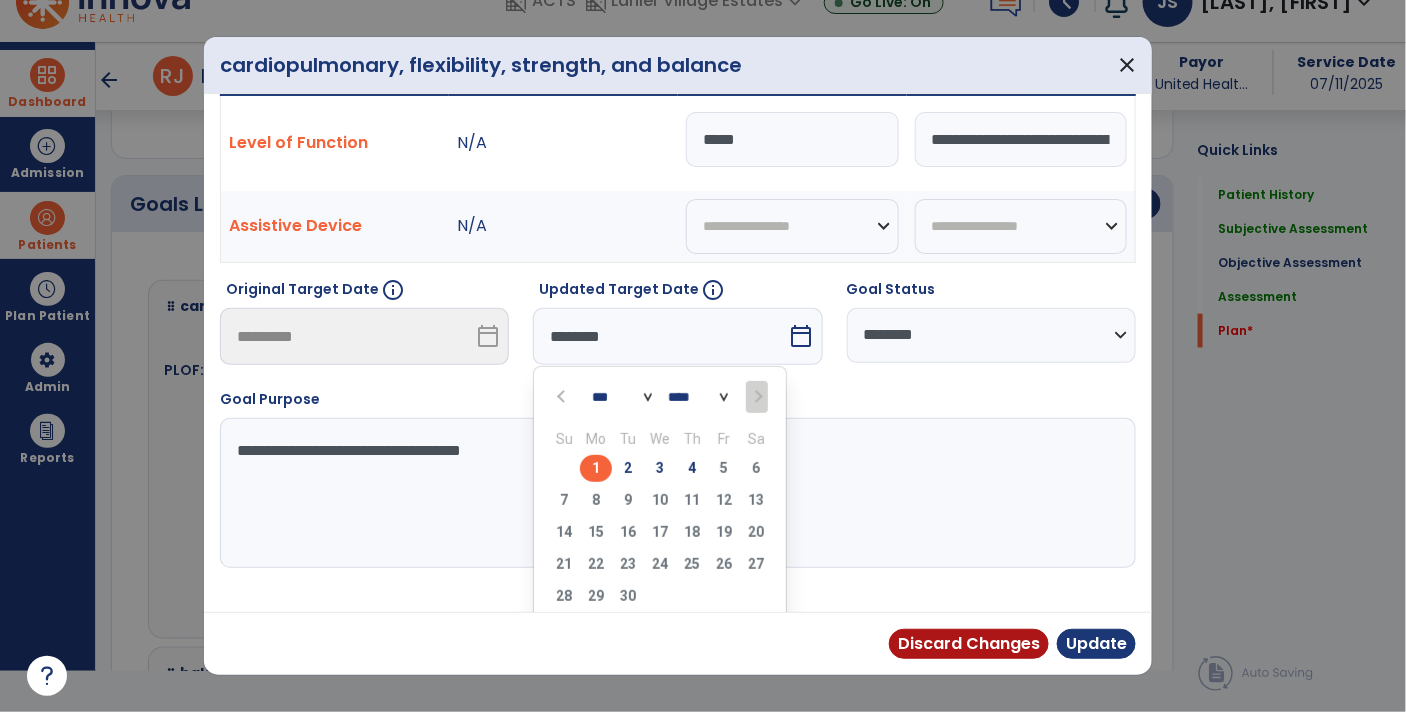 click on "4" at bounding box center (692, 468) 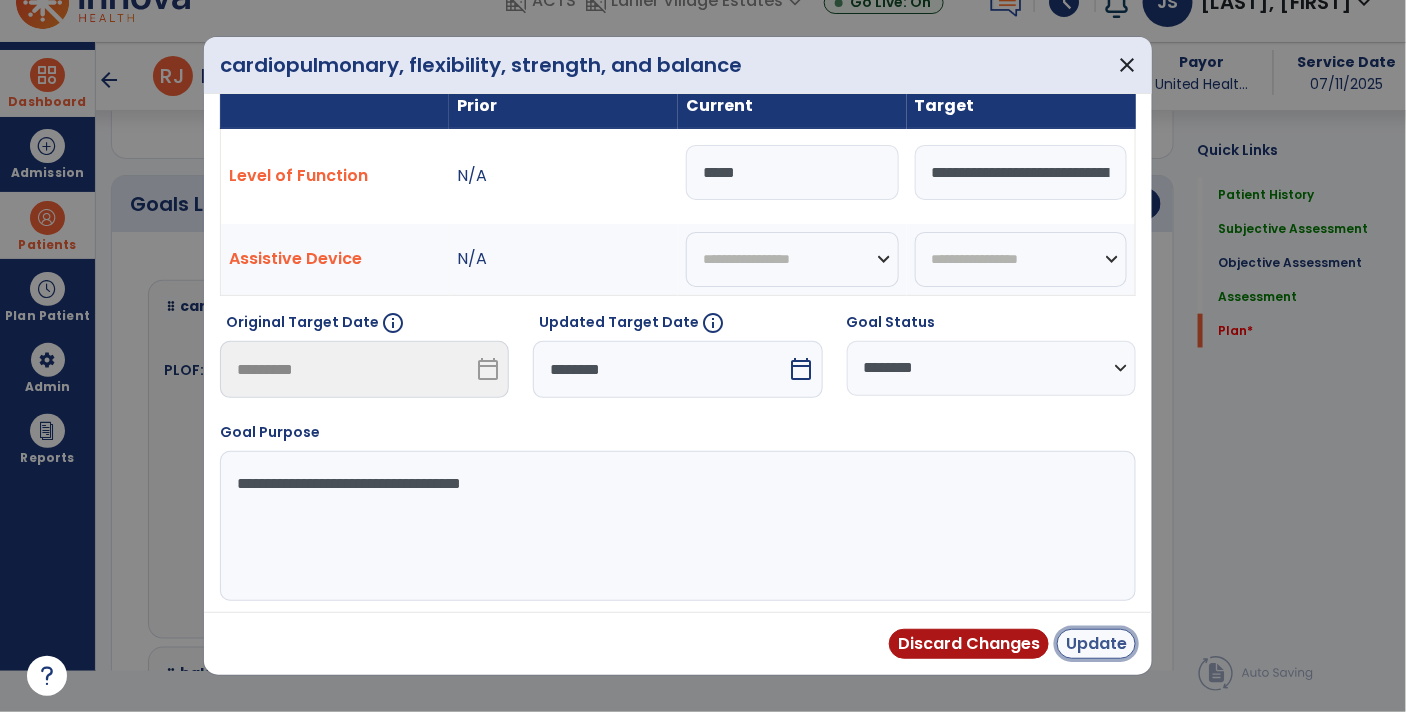 click on "Update" at bounding box center (1096, 644) 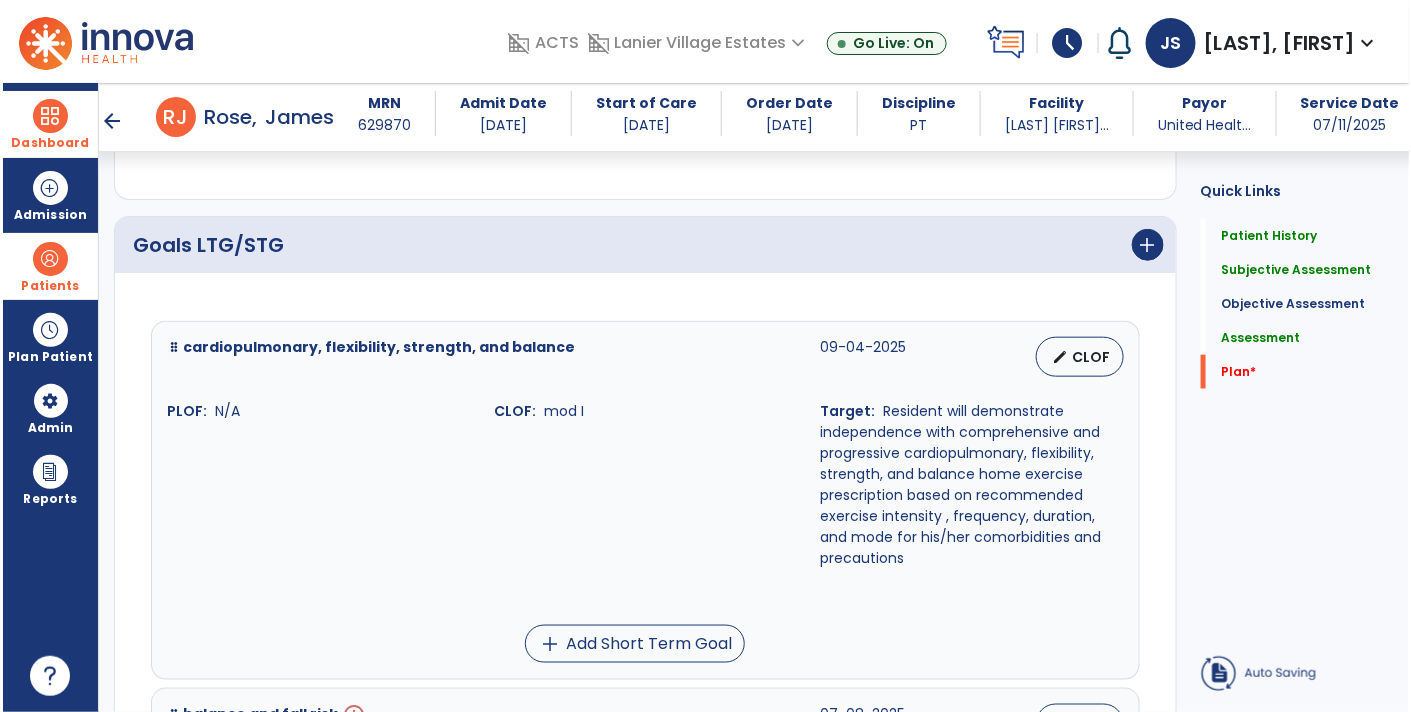 scroll, scrollTop: 41, scrollLeft: 0, axis: vertical 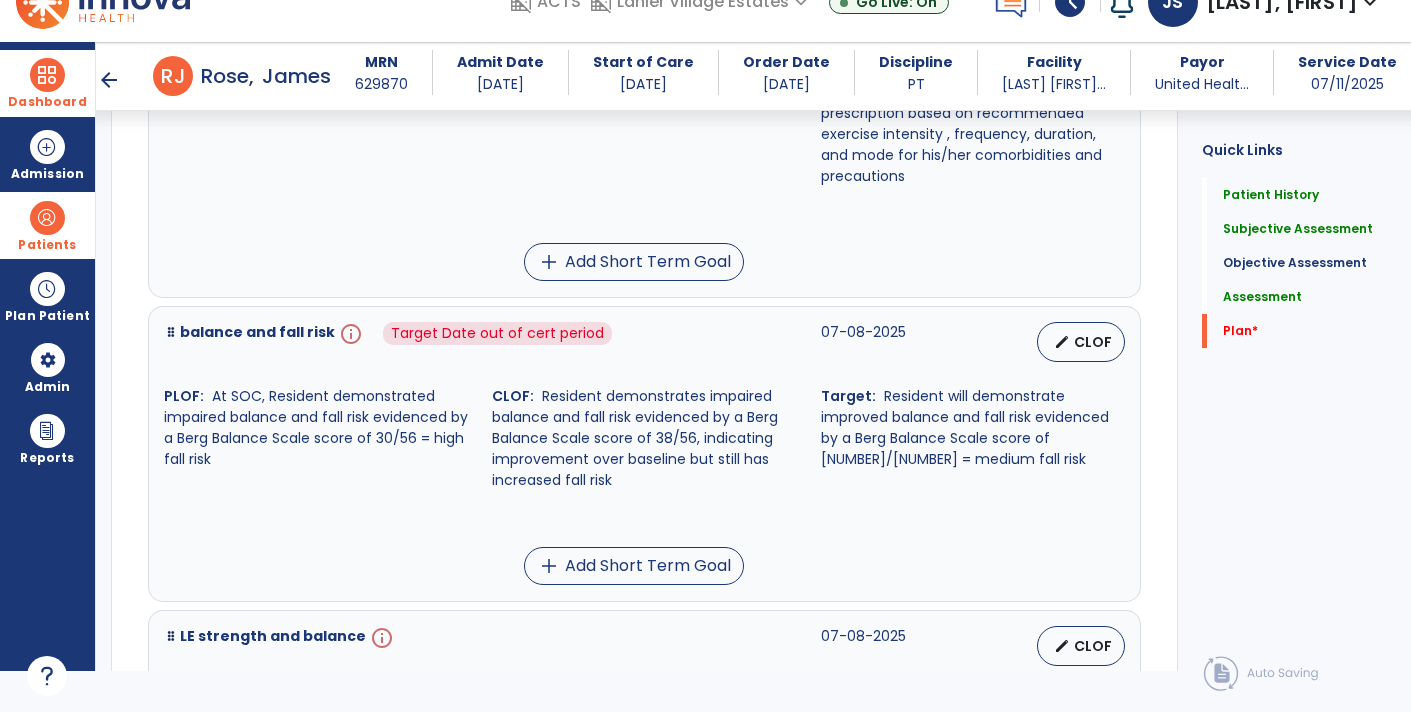 click on "info" at bounding box center (349, 342) 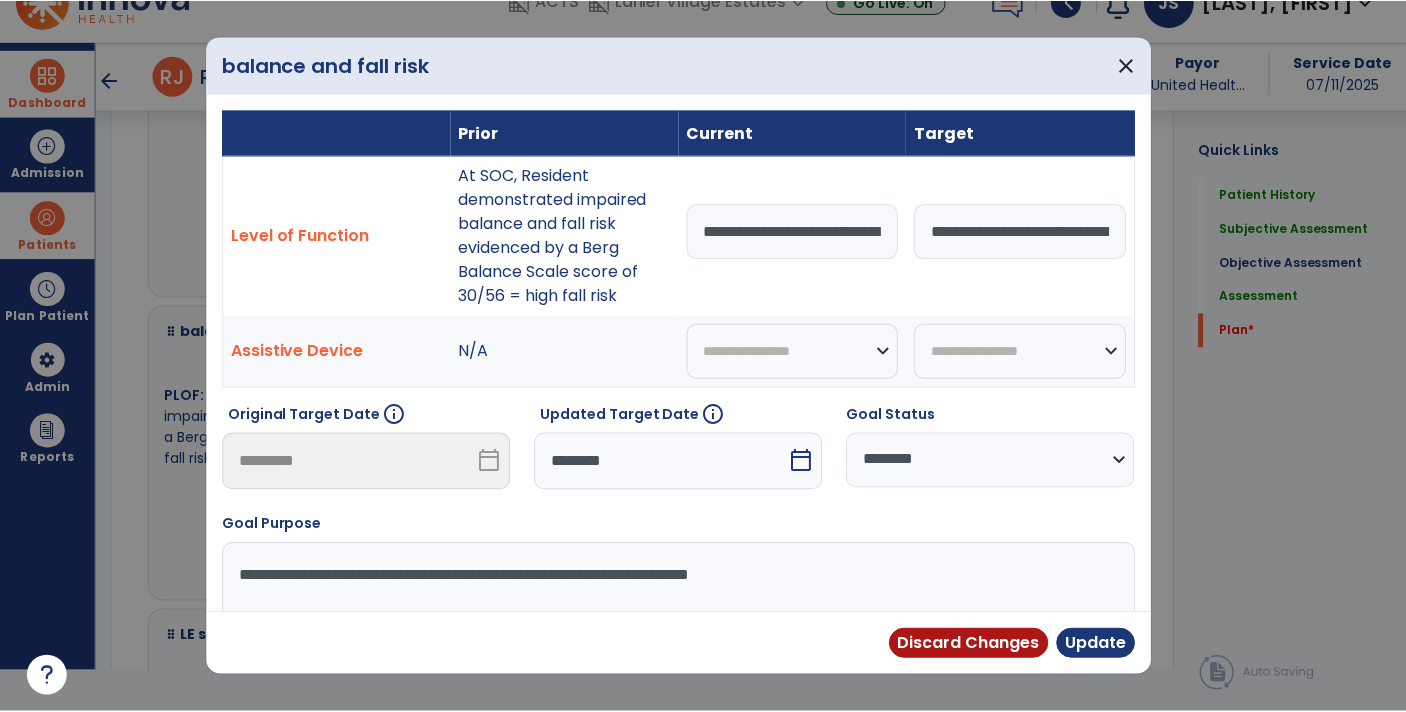 scroll, scrollTop: 0, scrollLeft: 0, axis: both 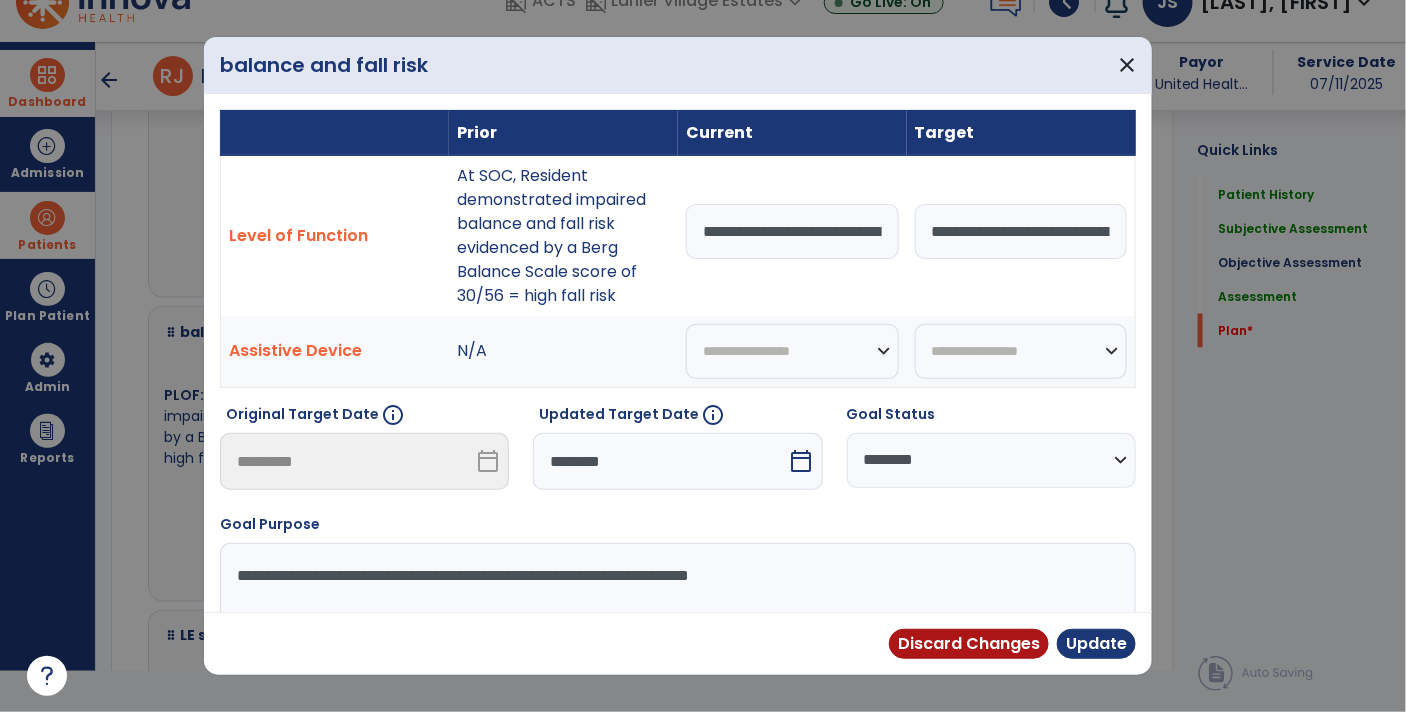 click on "**********" at bounding box center [792, 231] 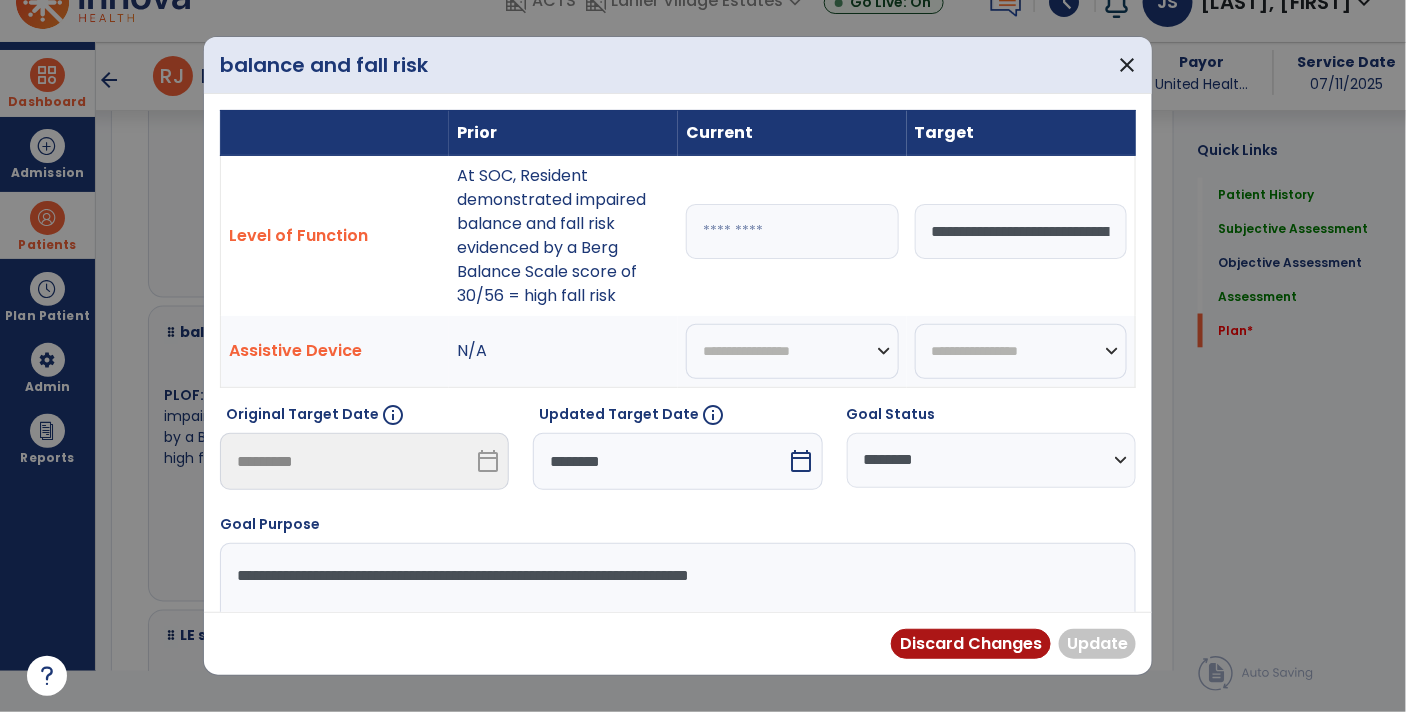 paste on "**********" 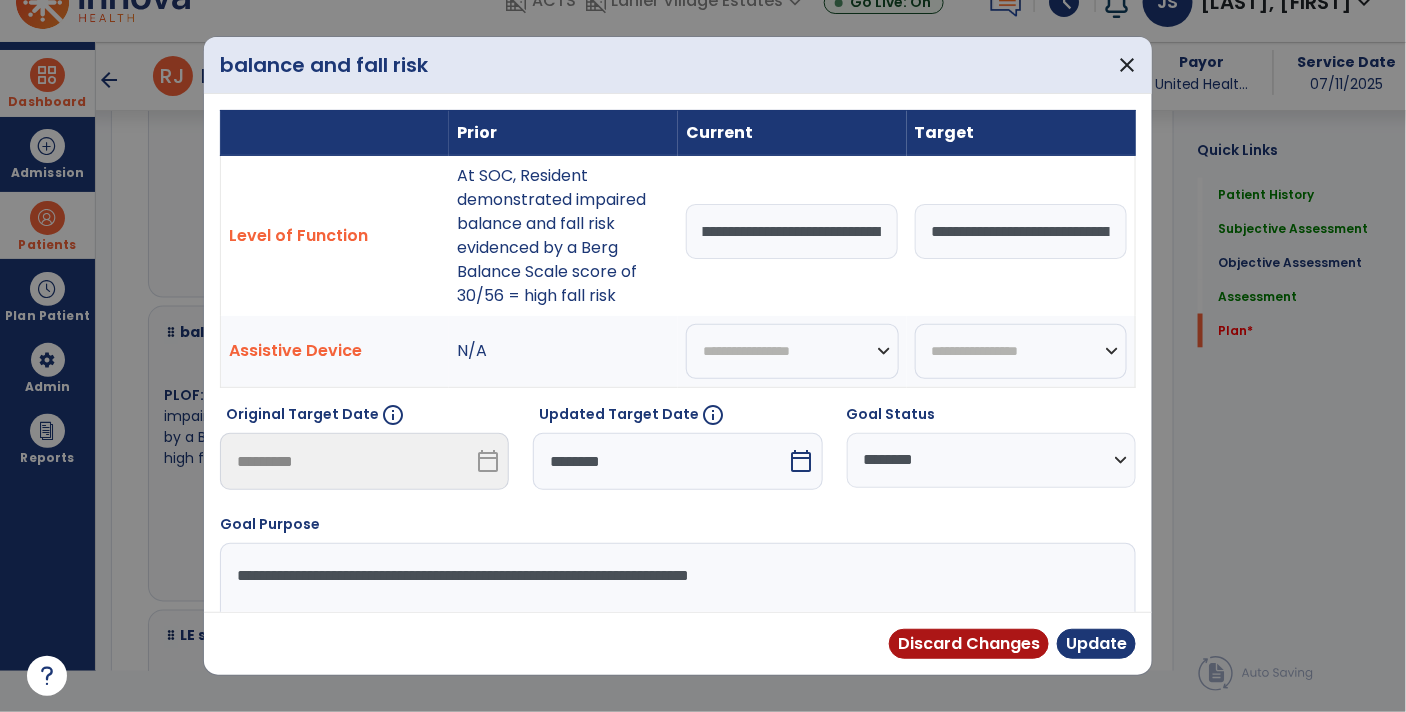 scroll, scrollTop: 0, scrollLeft: 745, axis: horizontal 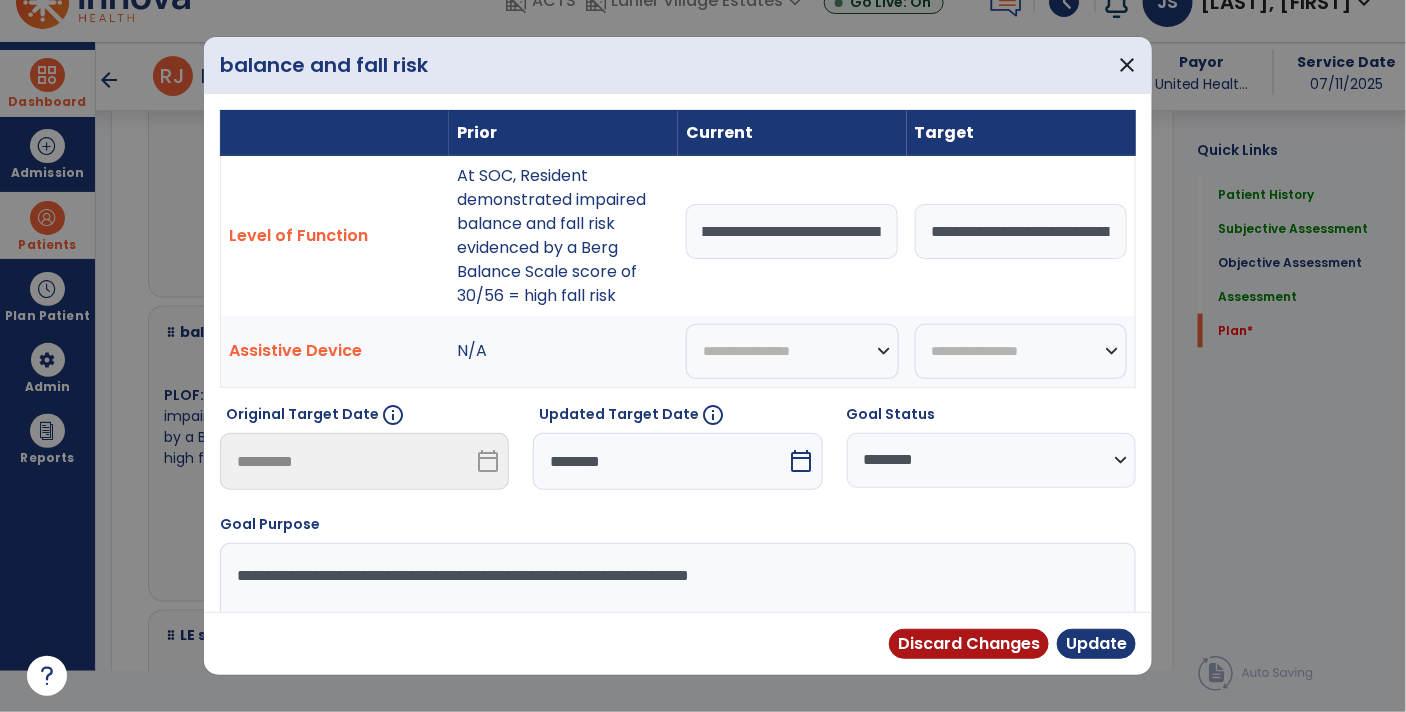 type on "**********" 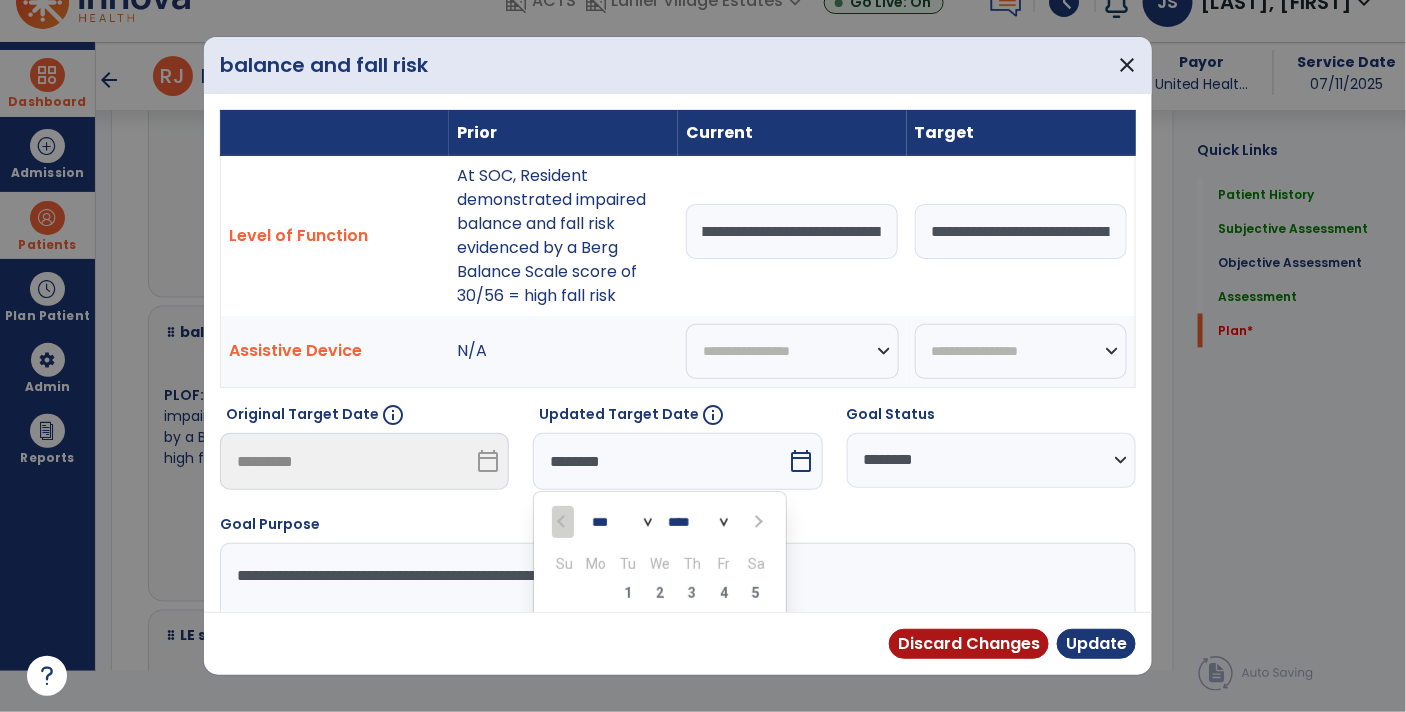 scroll, scrollTop: 0, scrollLeft: 0, axis: both 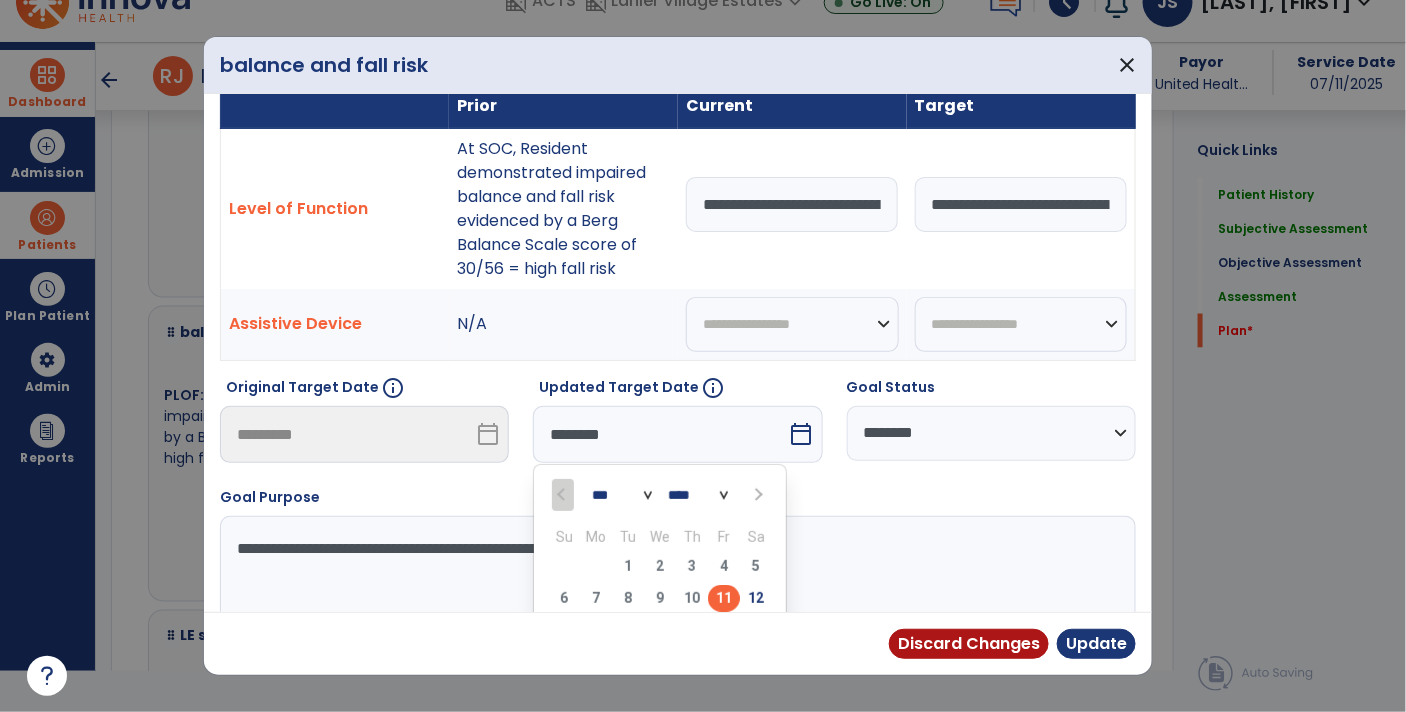 click on "*** *** ***" at bounding box center [622, 495] 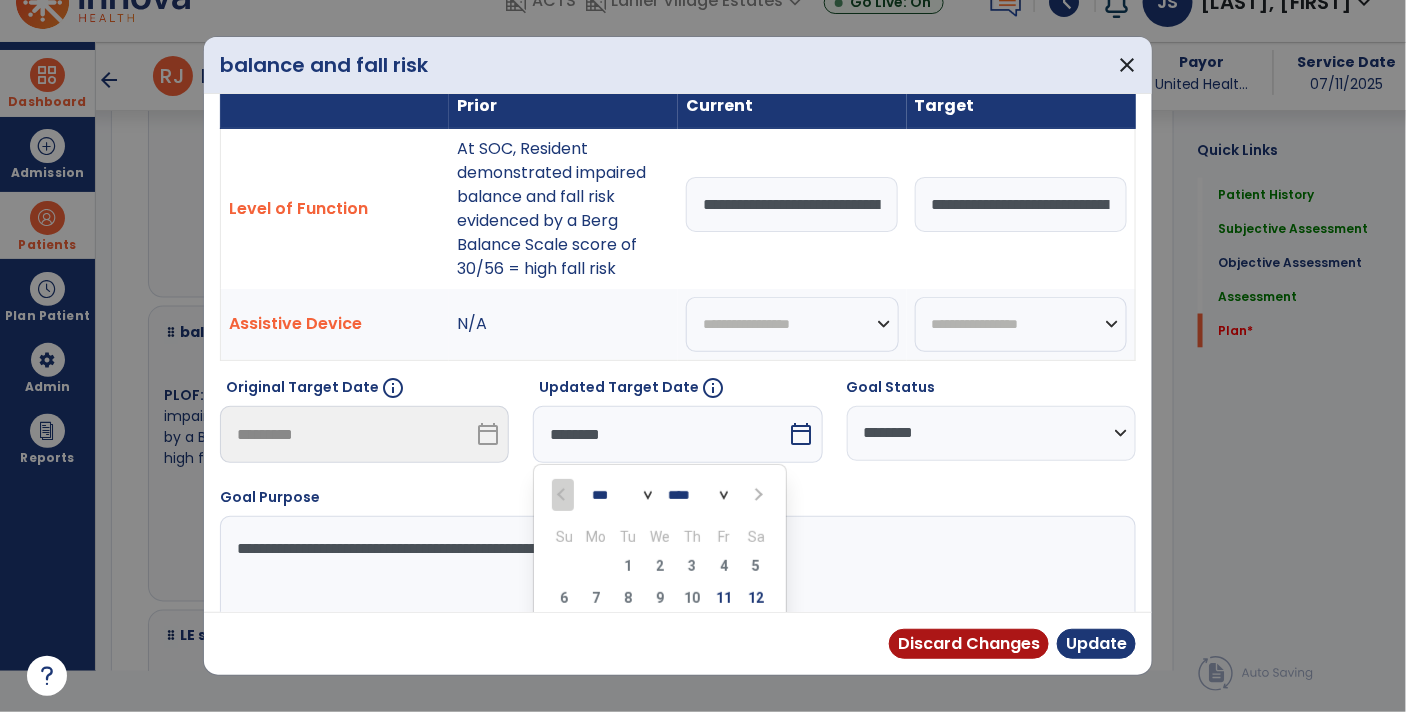scroll, scrollTop: 58, scrollLeft: 0, axis: vertical 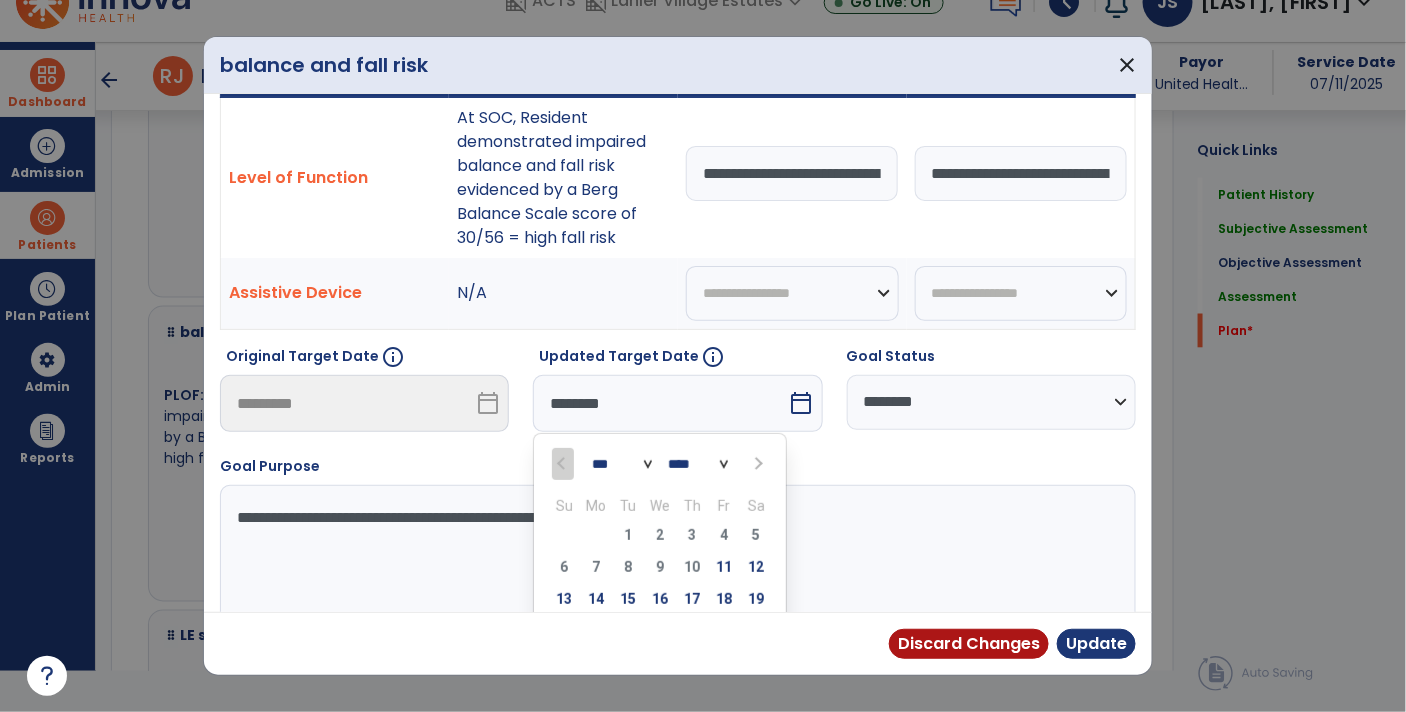 click on "*** *** ***" at bounding box center (622, 464) 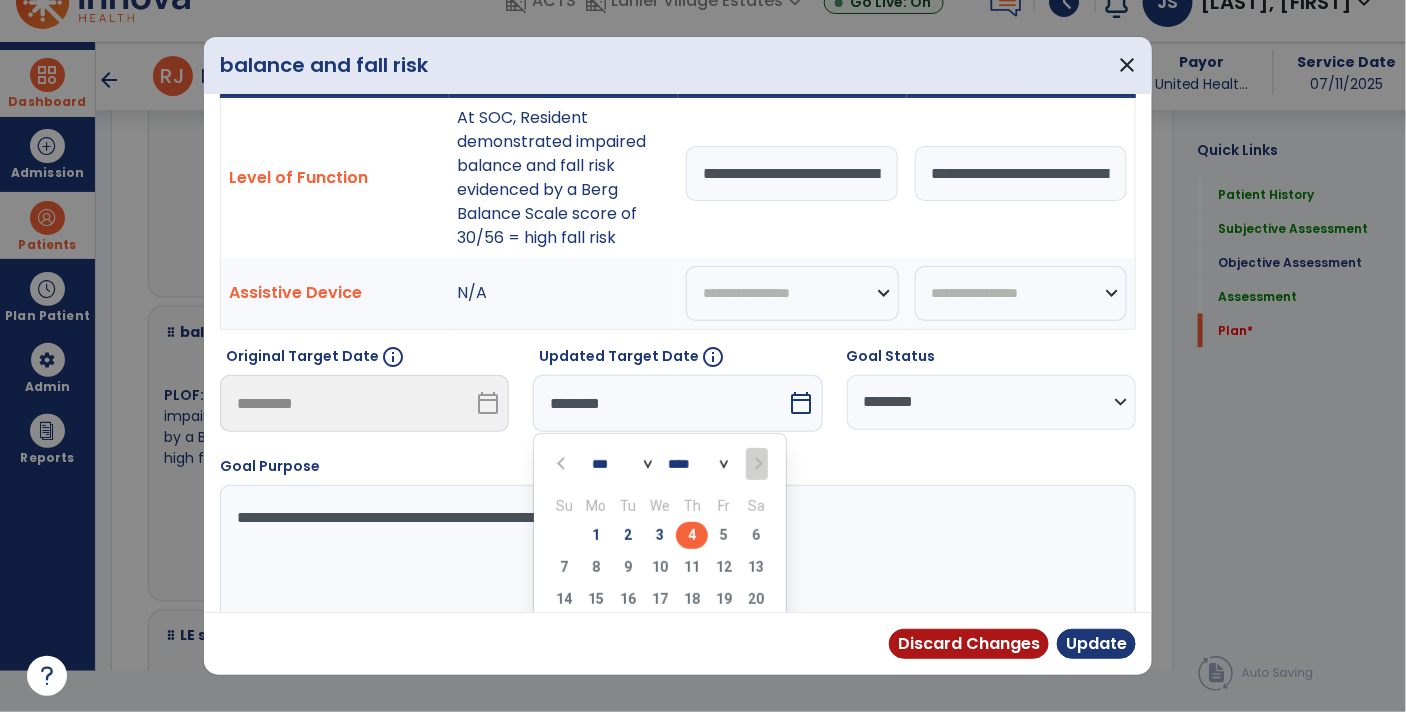 click on "4" at bounding box center (692, 535) 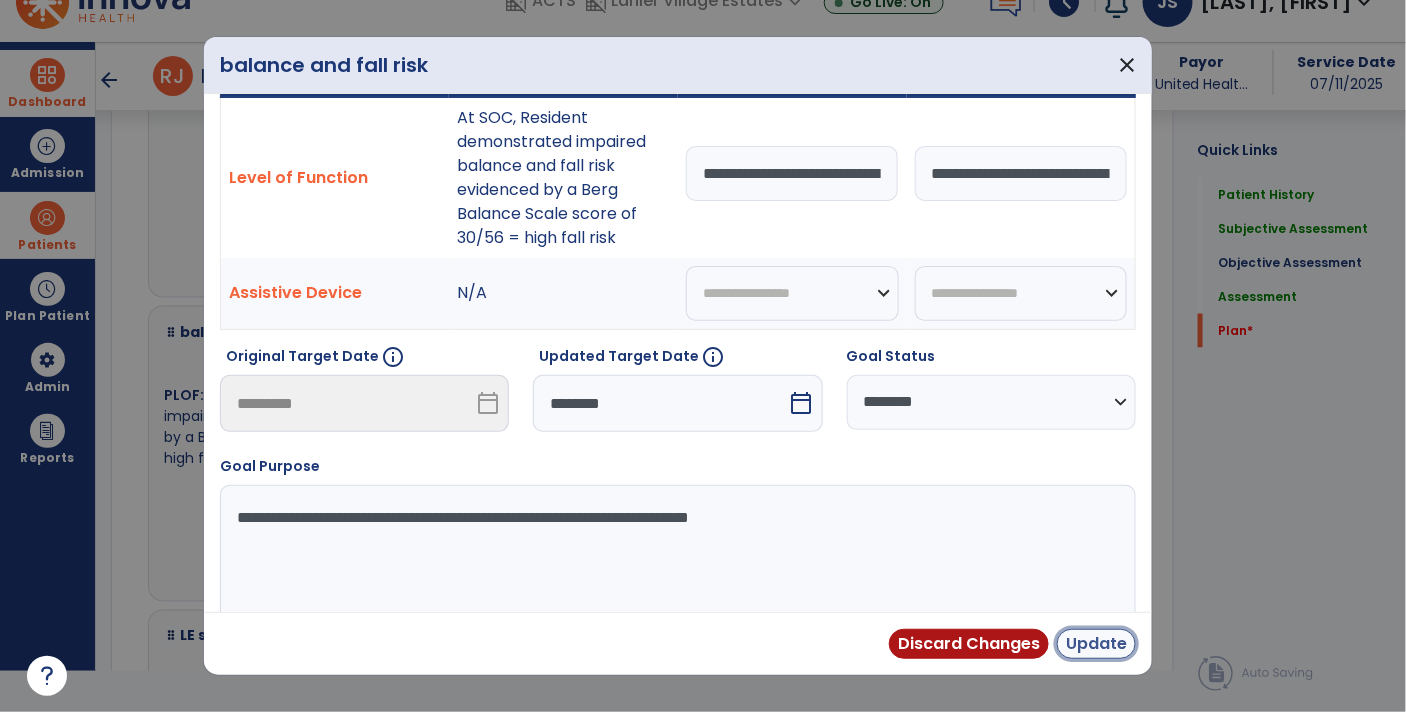 click on "Update" at bounding box center (1096, 644) 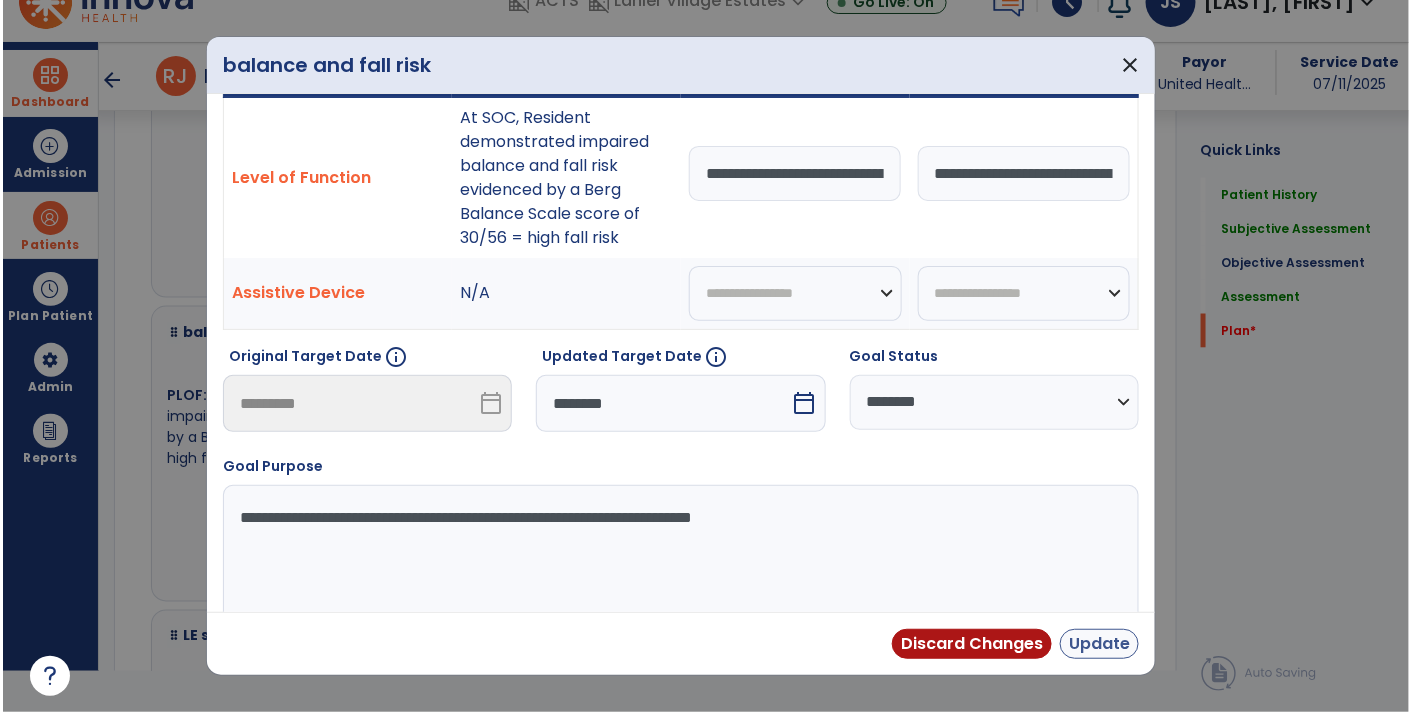 scroll, scrollTop: 41, scrollLeft: 0, axis: vertical 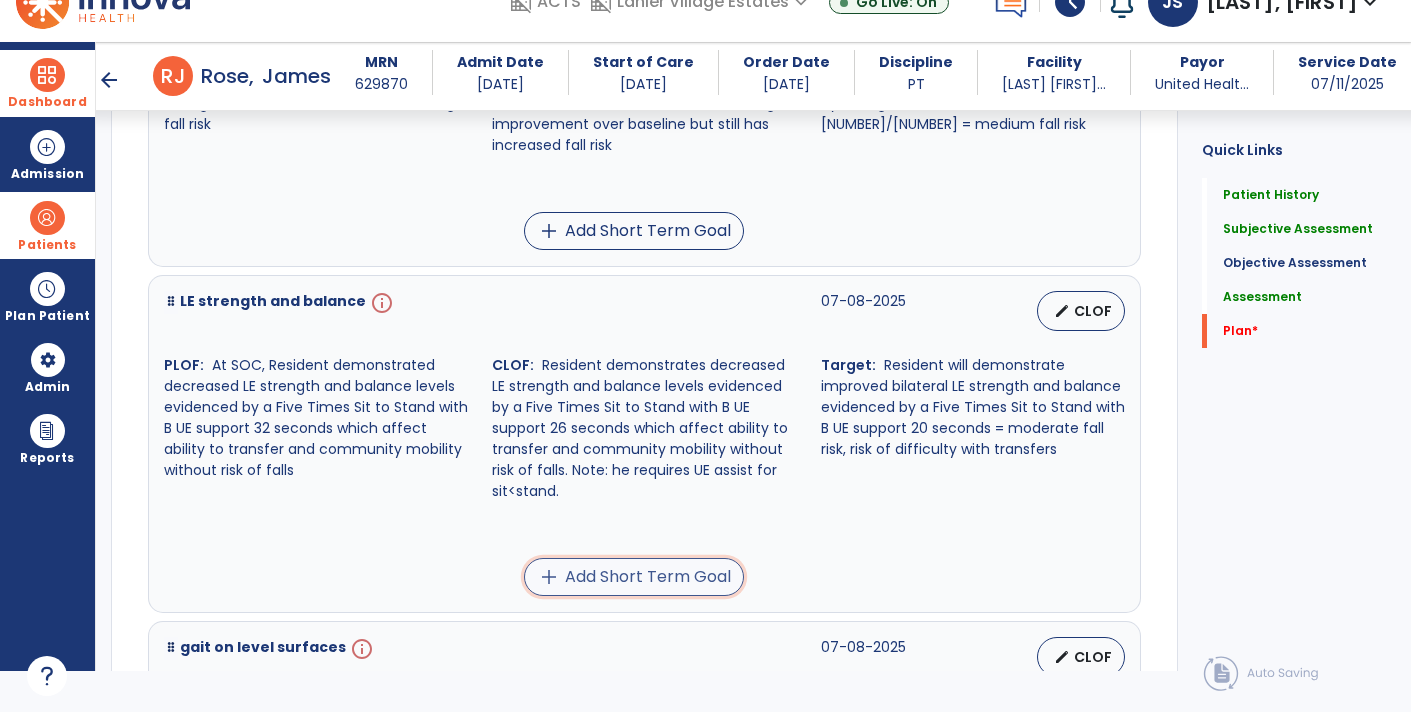 click on "add  Add Short Term Goal" at bounding box center [634, 577] 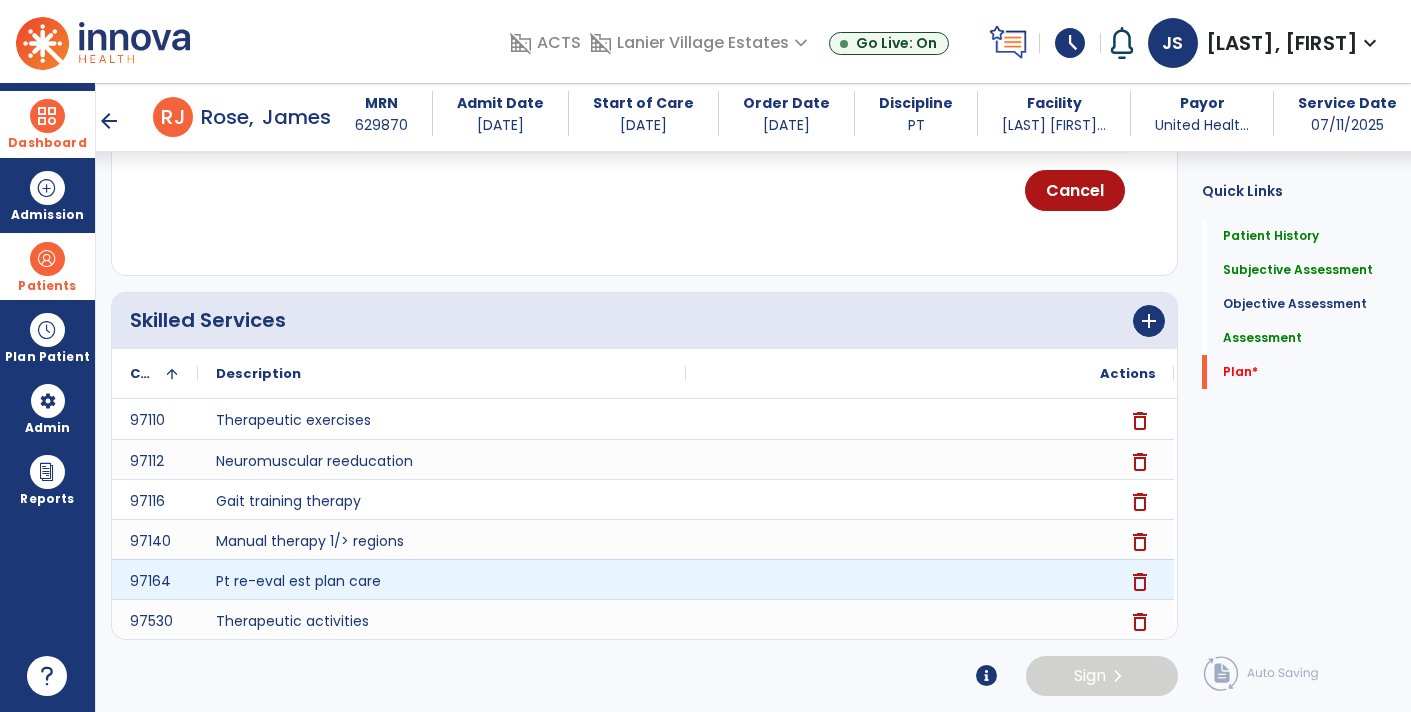 scroll, scrollTop: 3290, scrollLeft: 0, axis: vertical 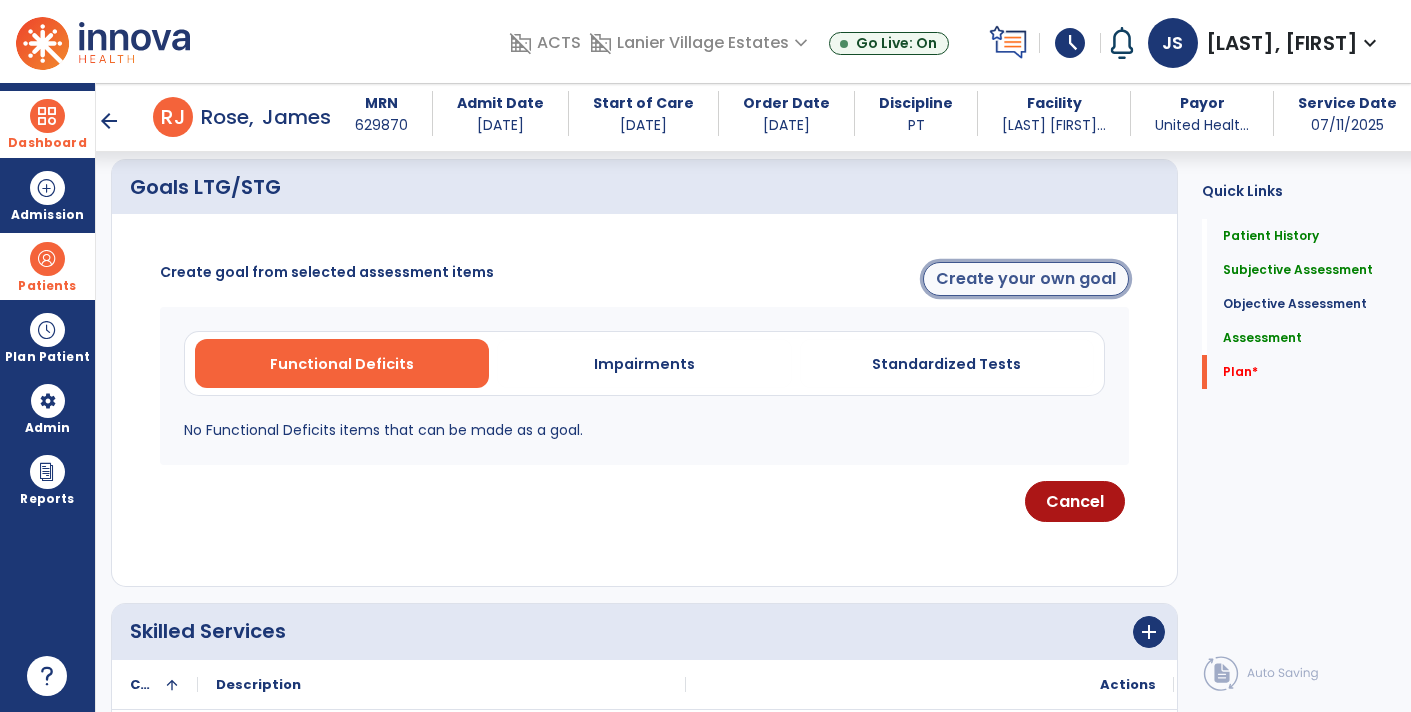 click on "Create your own goal" 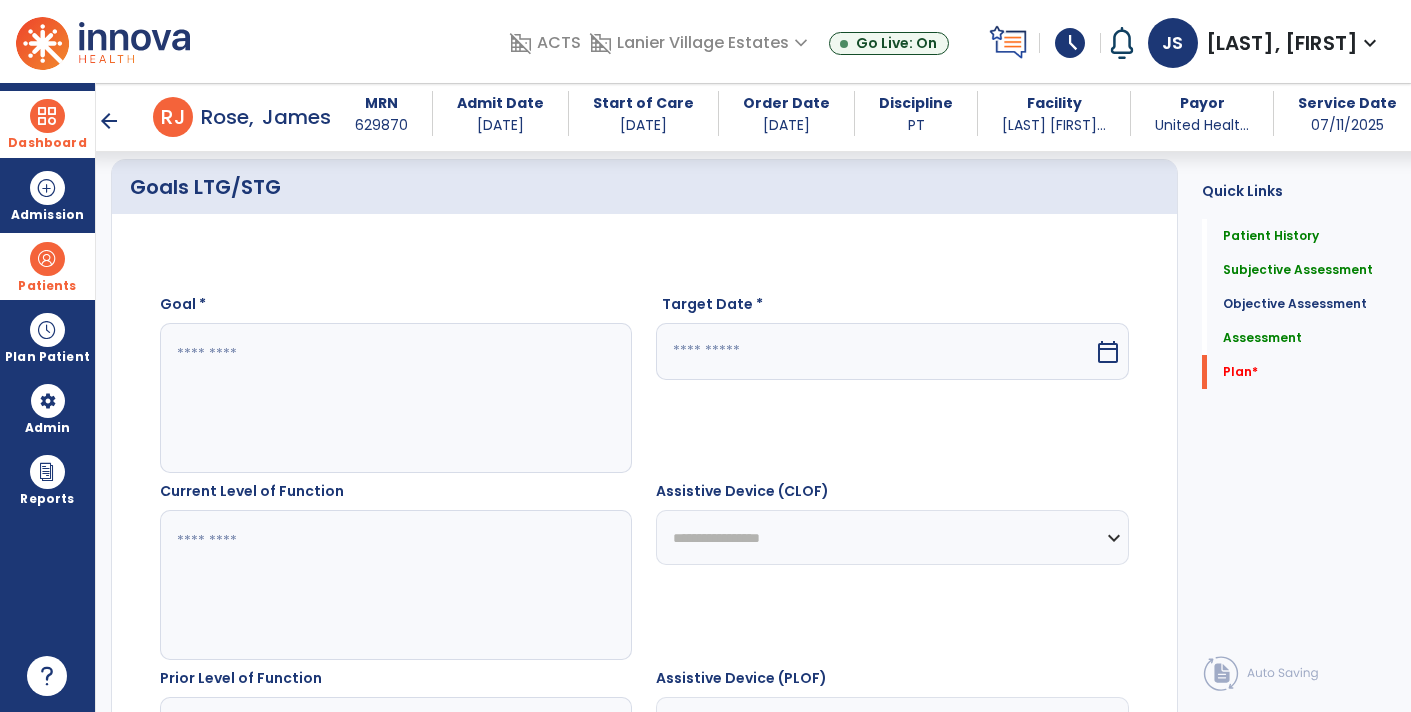 click on "arrow_back" at bounding box center [109, 121] 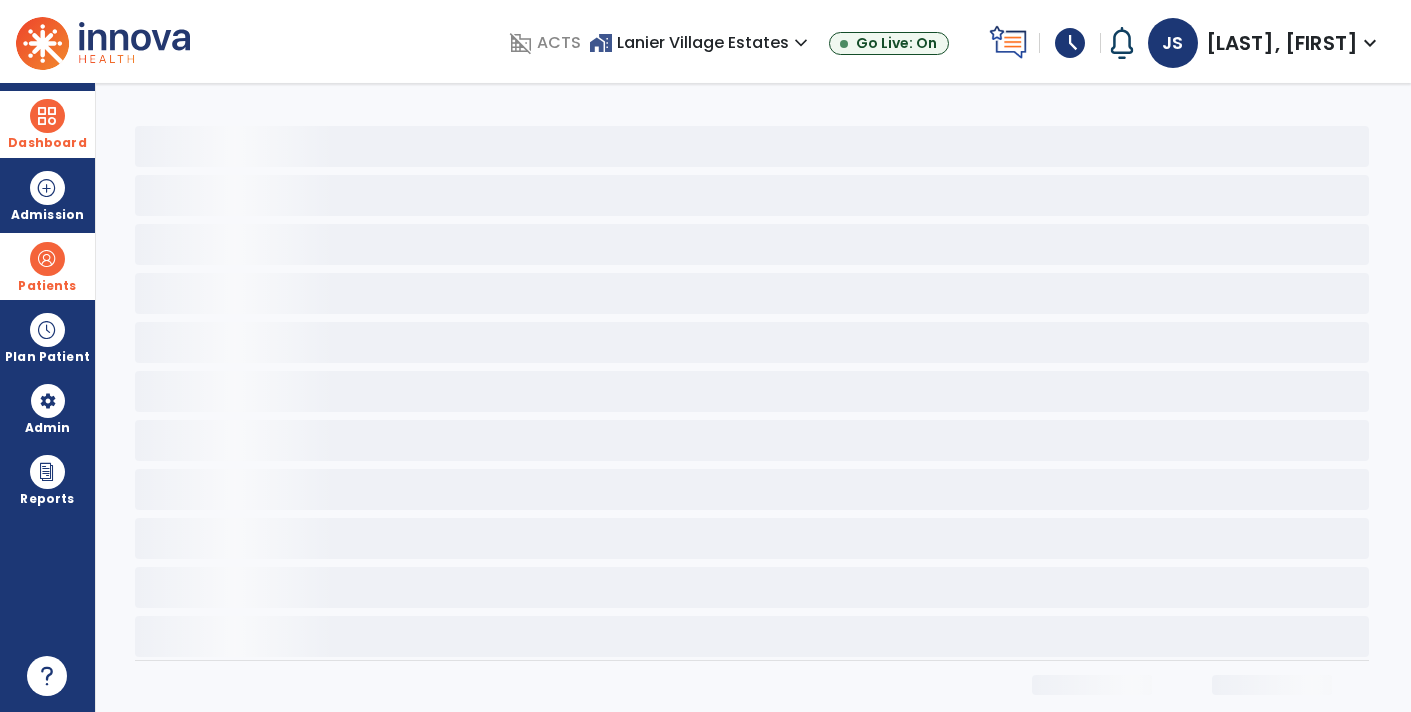 scroll, scrollTop: 0, scrollLeft: 0, axis: both 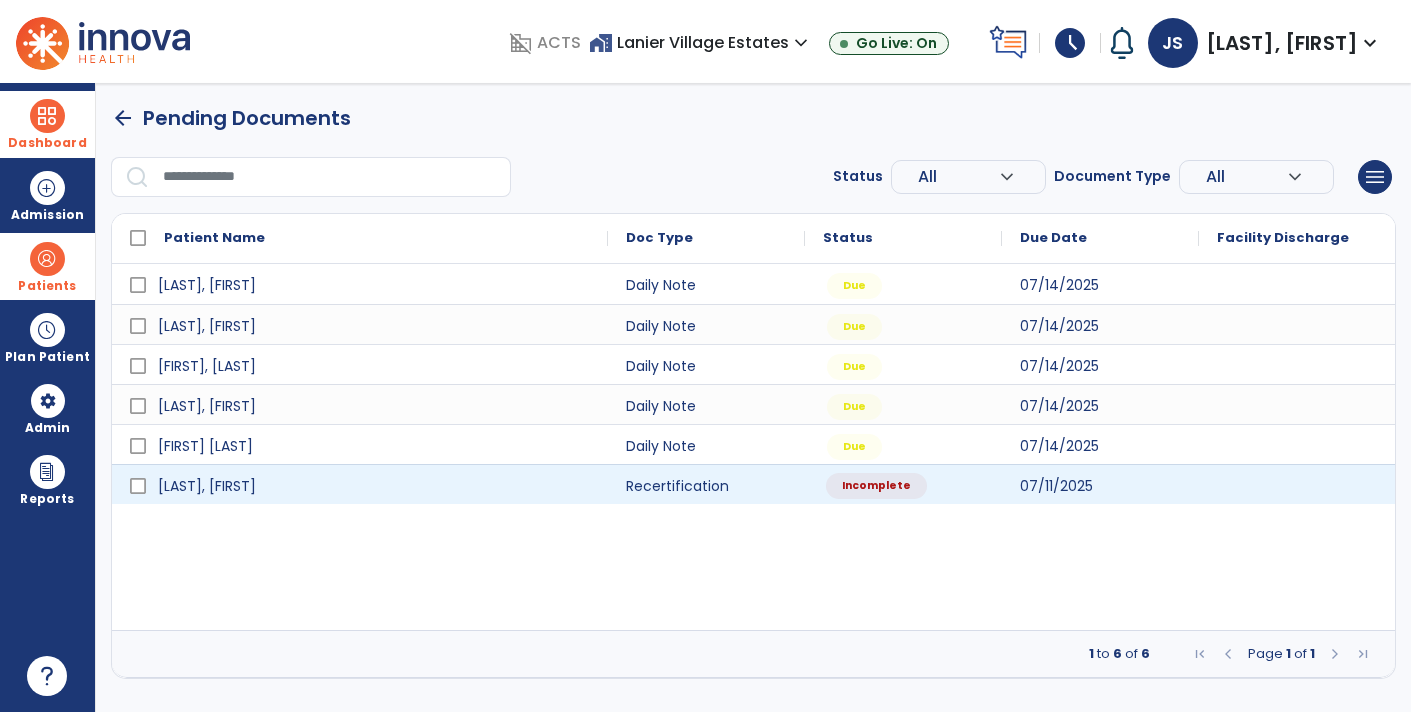 click on "Incomplete" at bounding box center (876, 486) 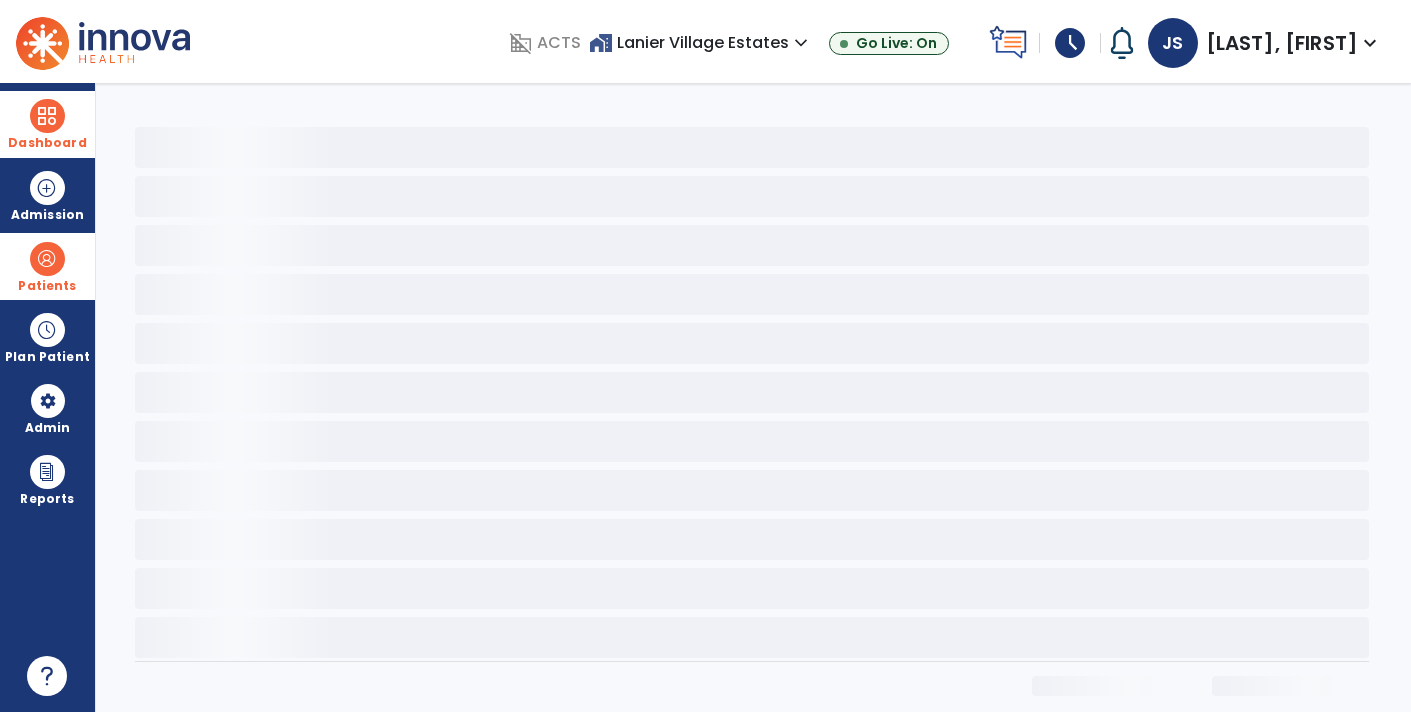 select on "****" 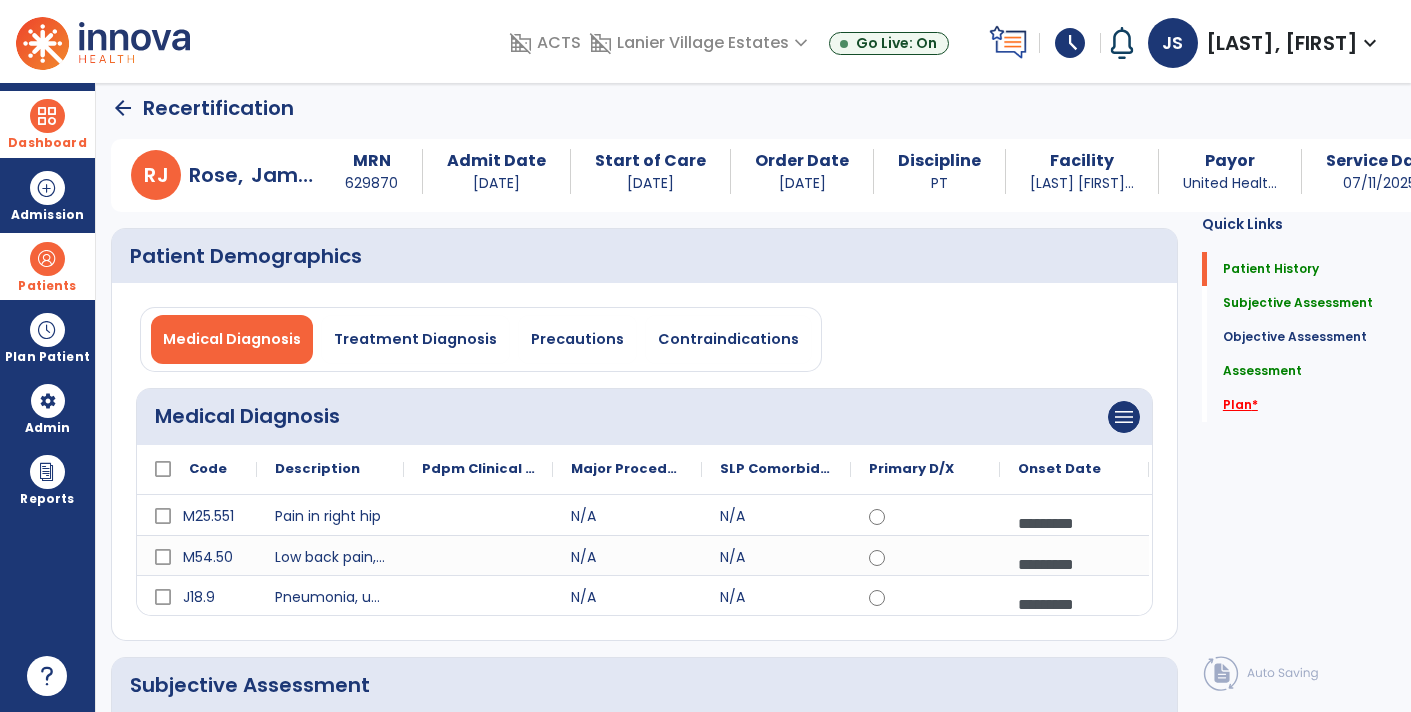 click on "Plan   *" 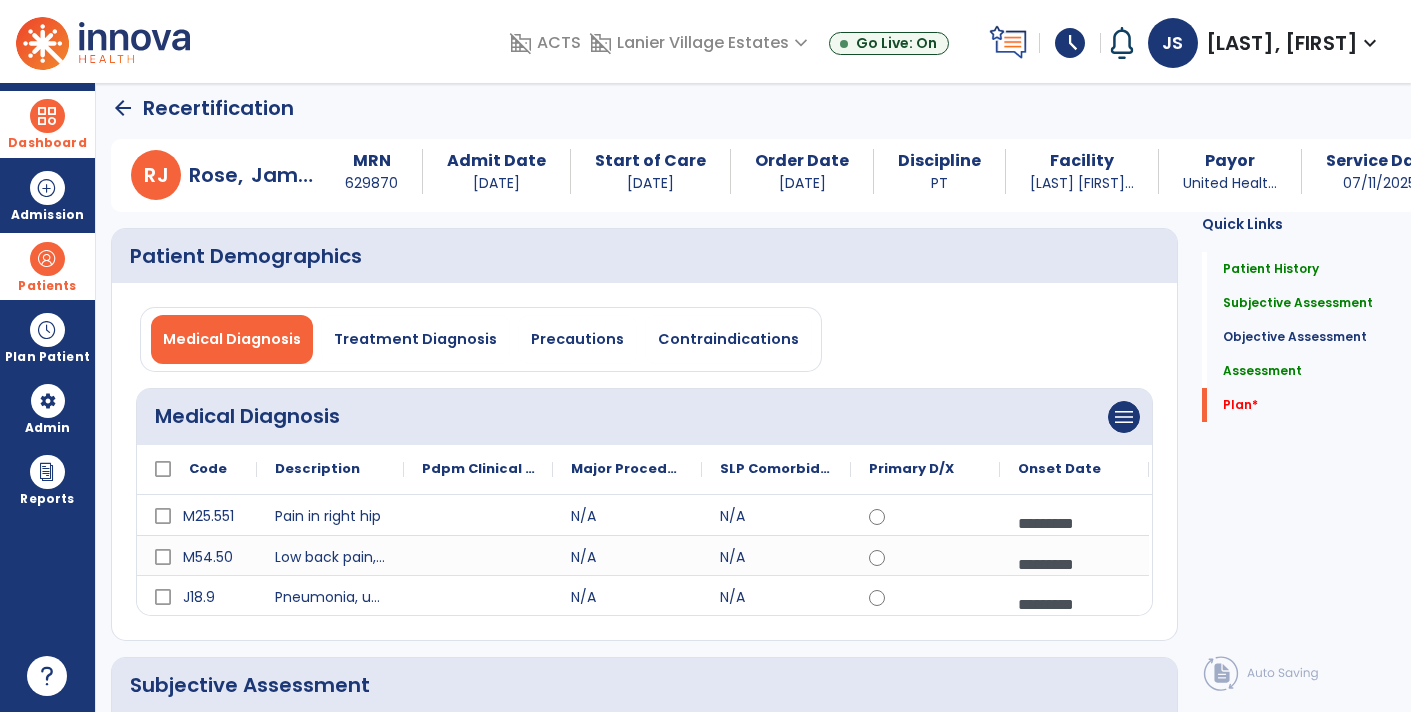 scroll, scrollTop: 207, scrollLeft: 0, axis: vertical 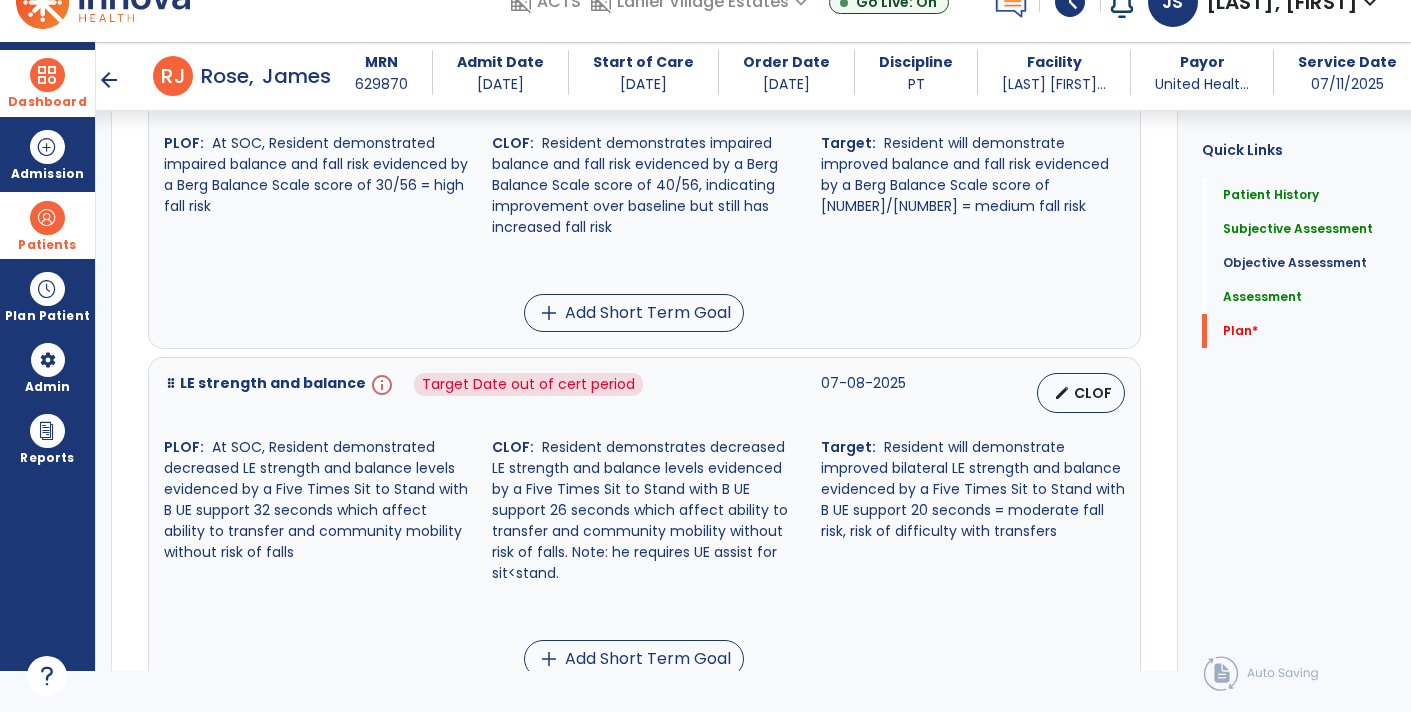 click on "info" at bounding box center (380, 393) 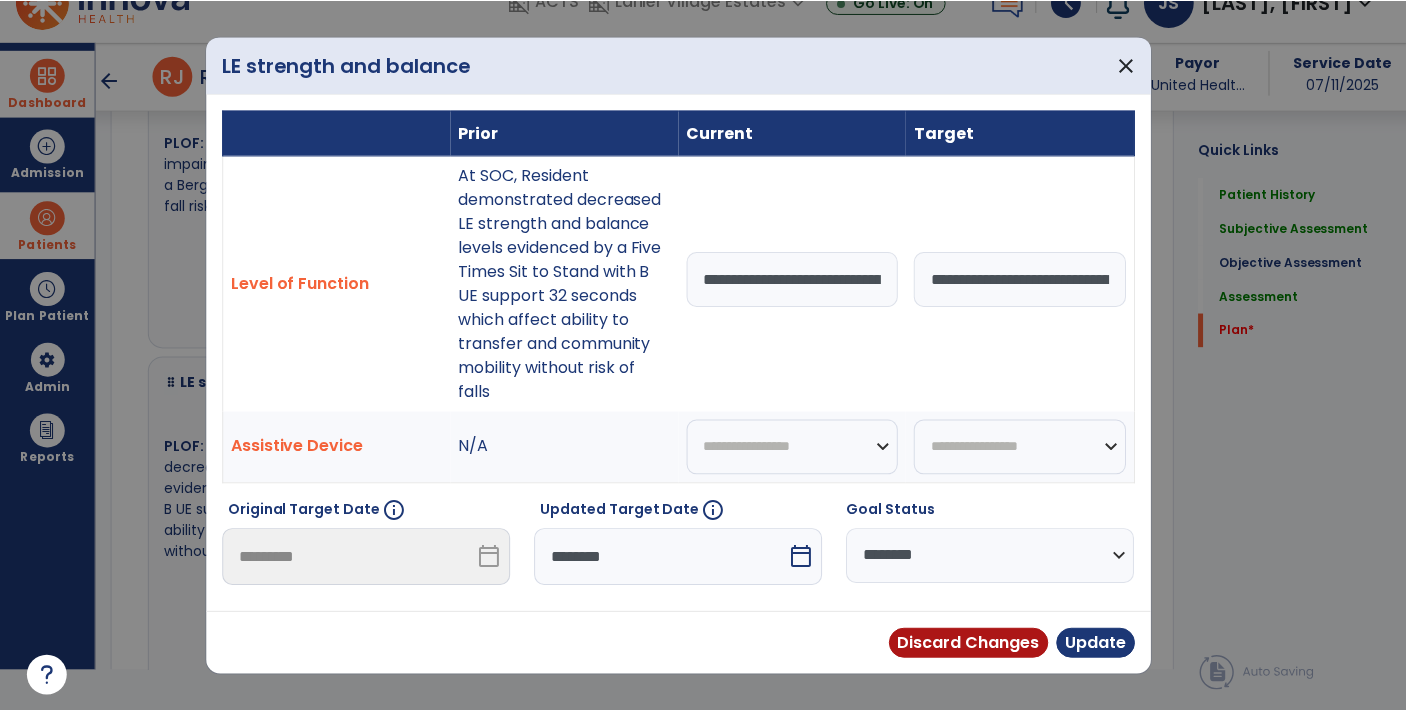 scroll, scrollTop: 0, scrollLeft: 0, axis: both 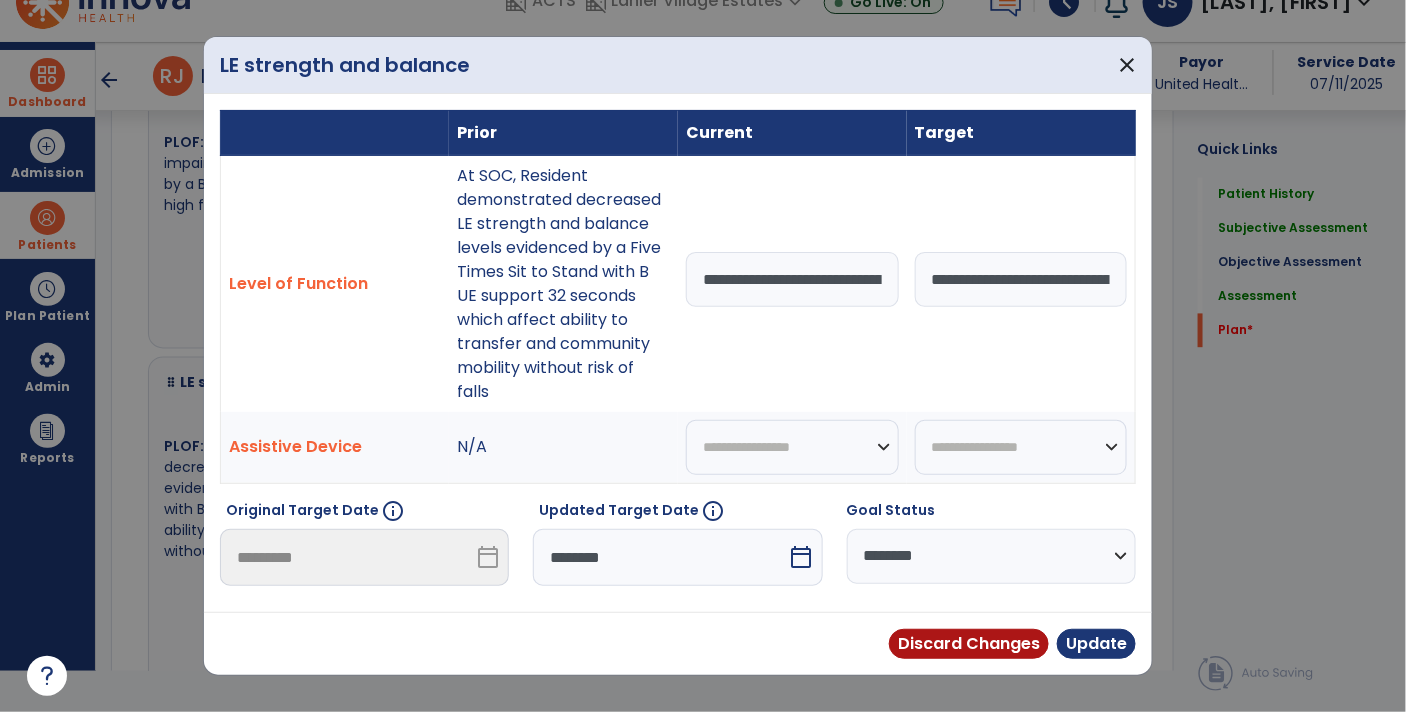 click on "********" at bounding box center [660, 557] 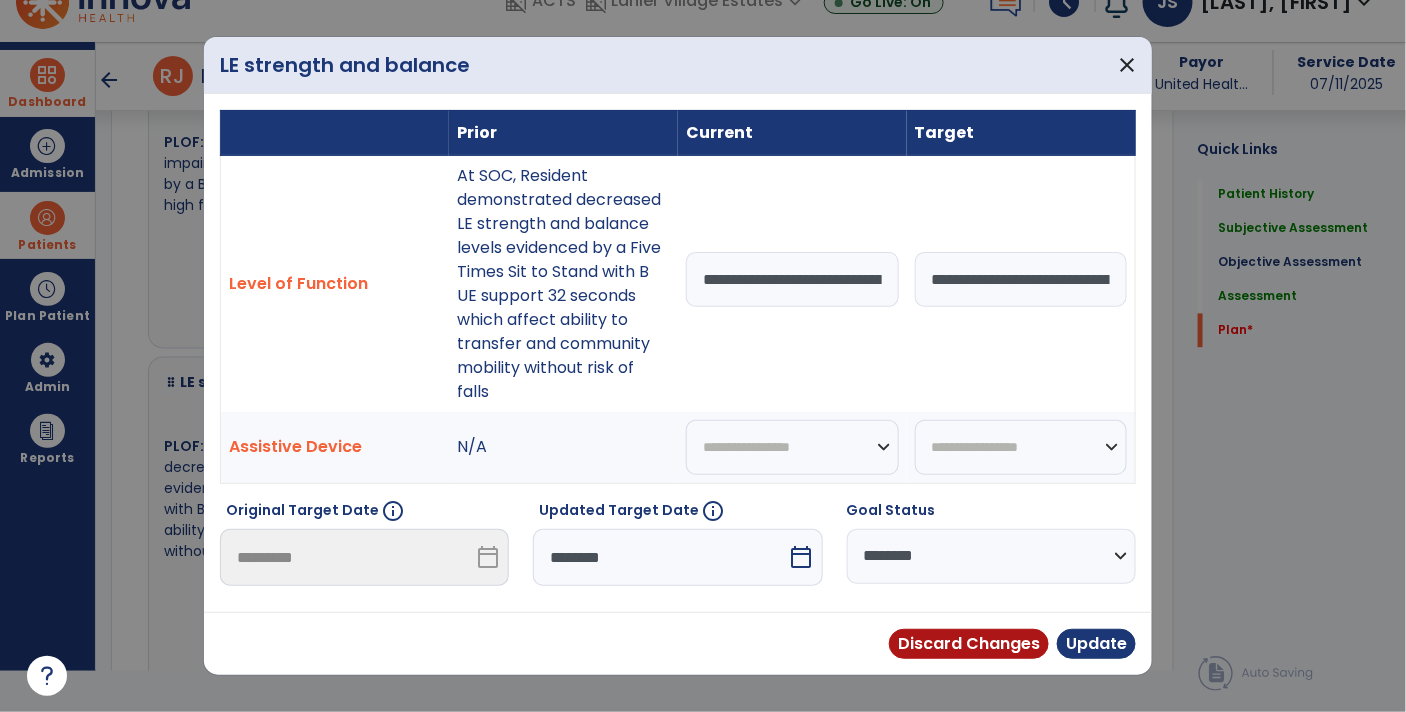 scroll, scrollTop: 266, scrollLeft: 0, axis: vertical 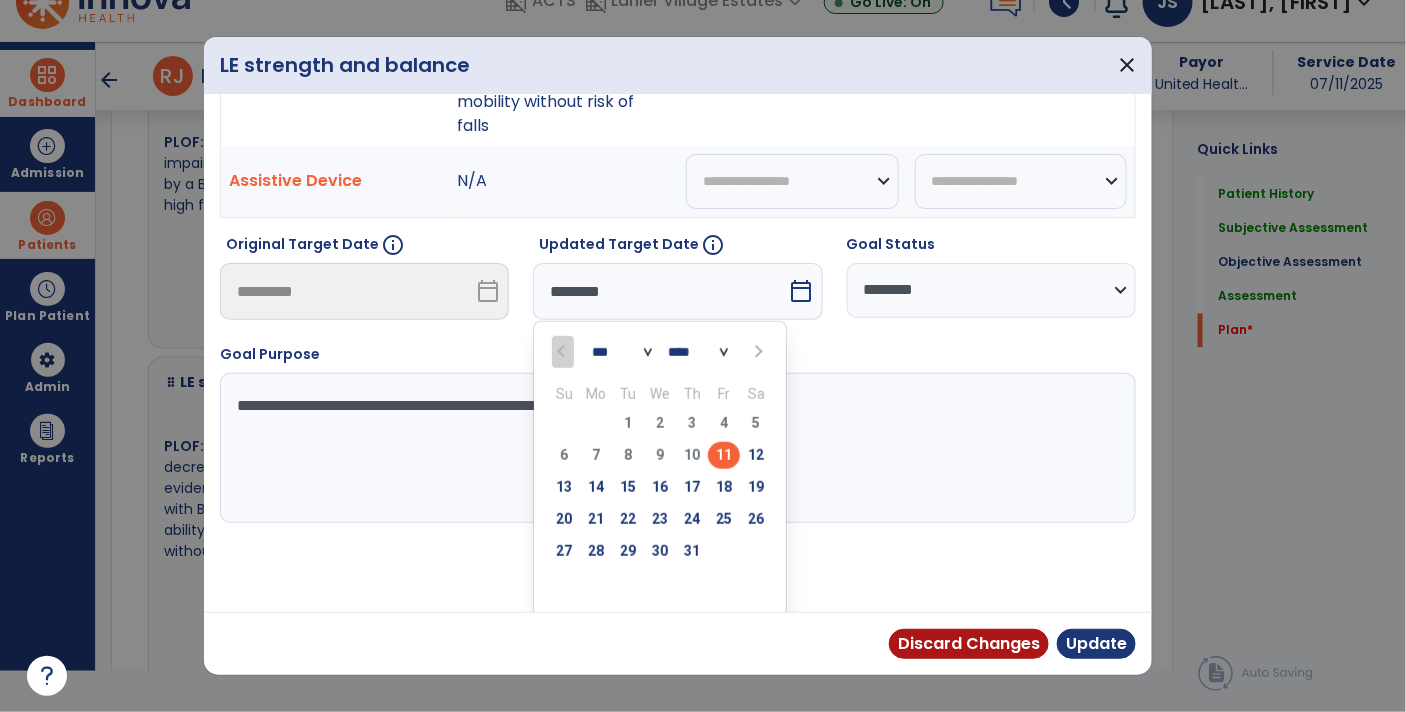 click on "*** *** ***" at bounding box center [622, 352] 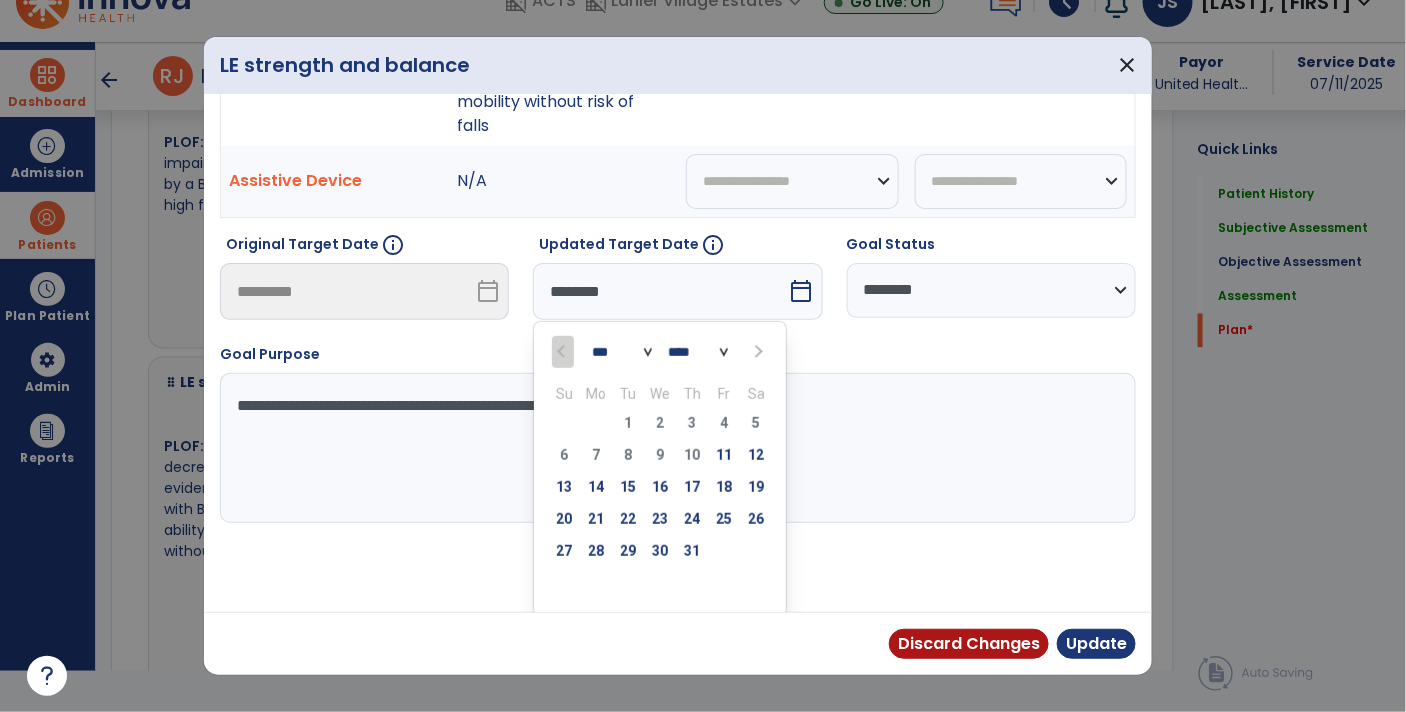 select on "*" 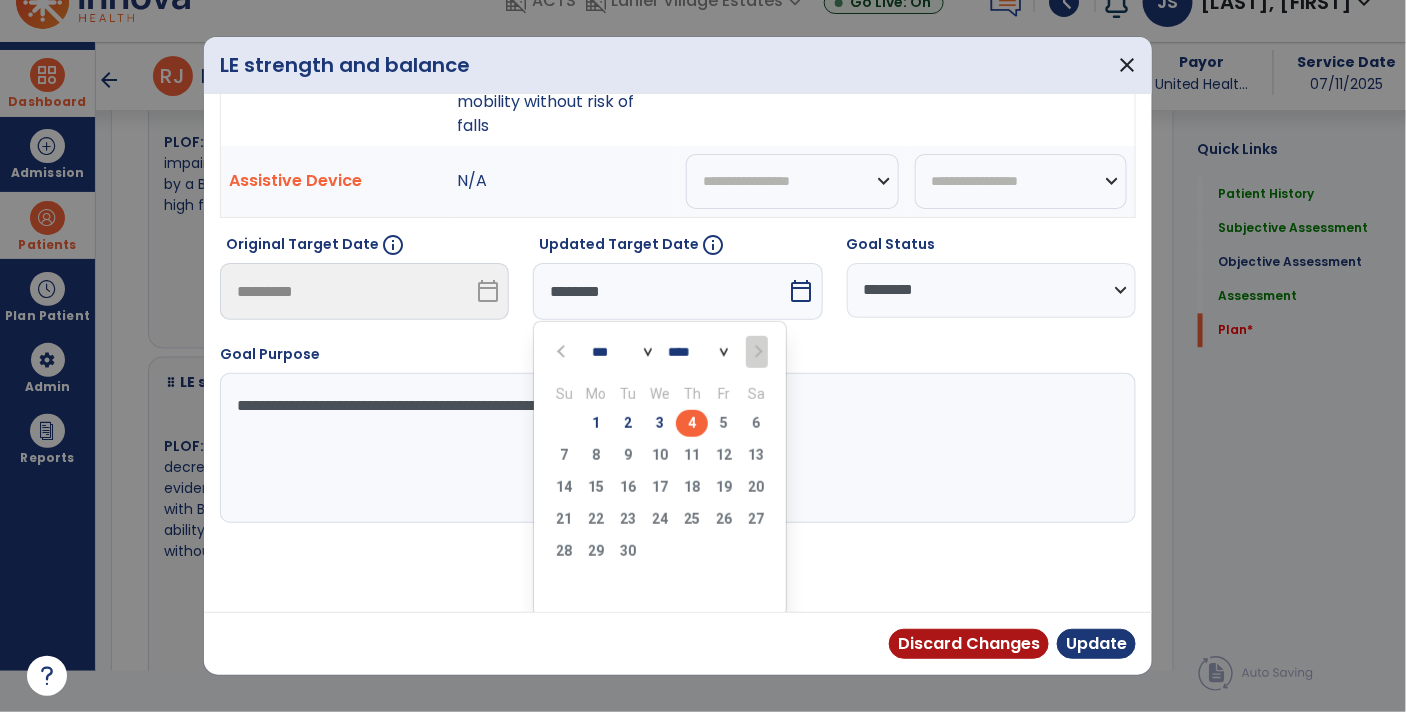click on "4" at bounding box center (692, 423) 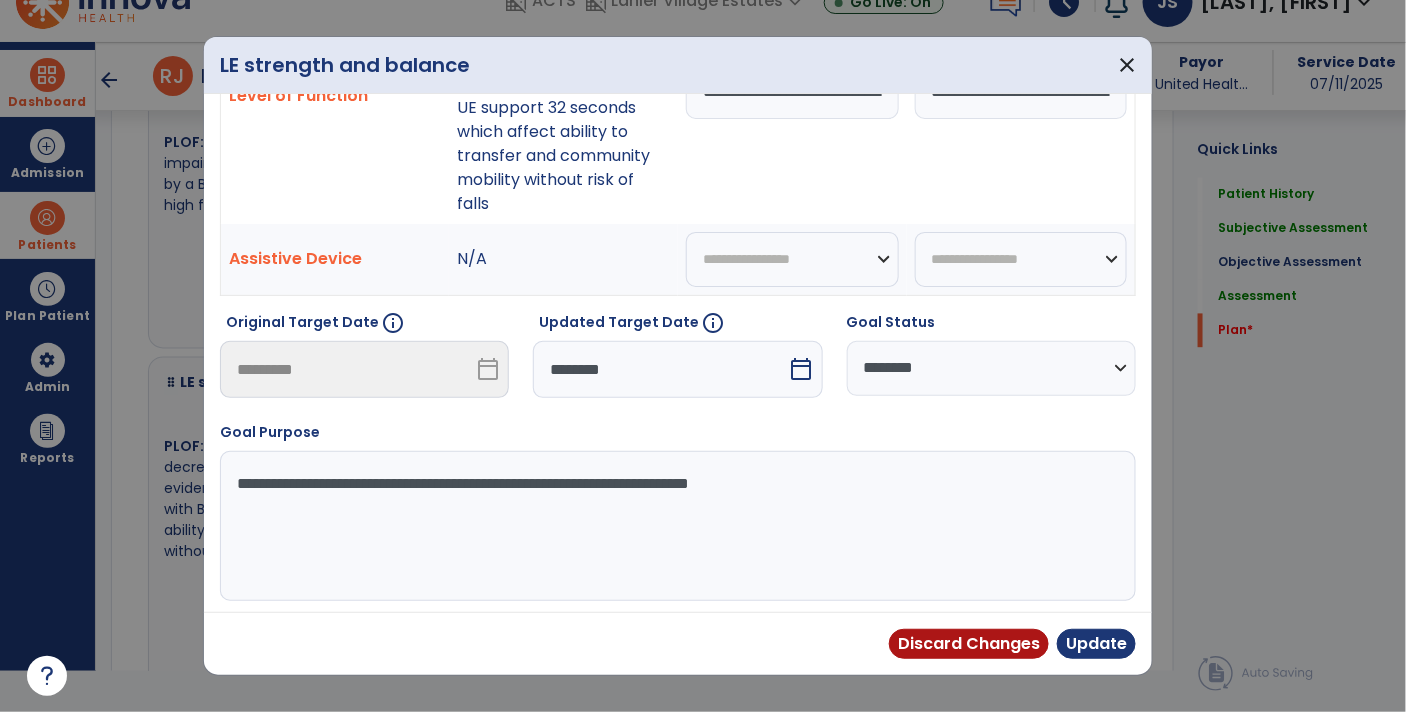 scroll, scrollTop: 0, scrollLeft: 0, axis: both 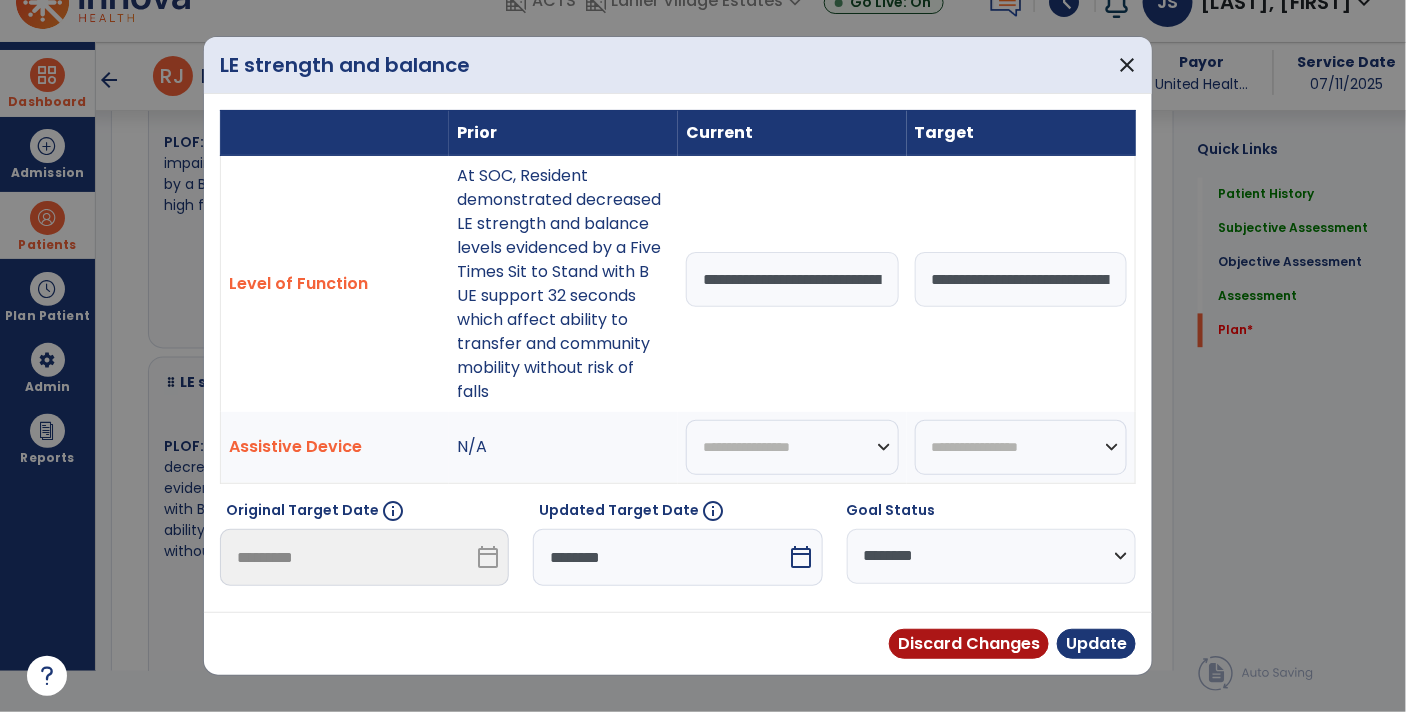 click on "**********" at bounding box center [792, 279] 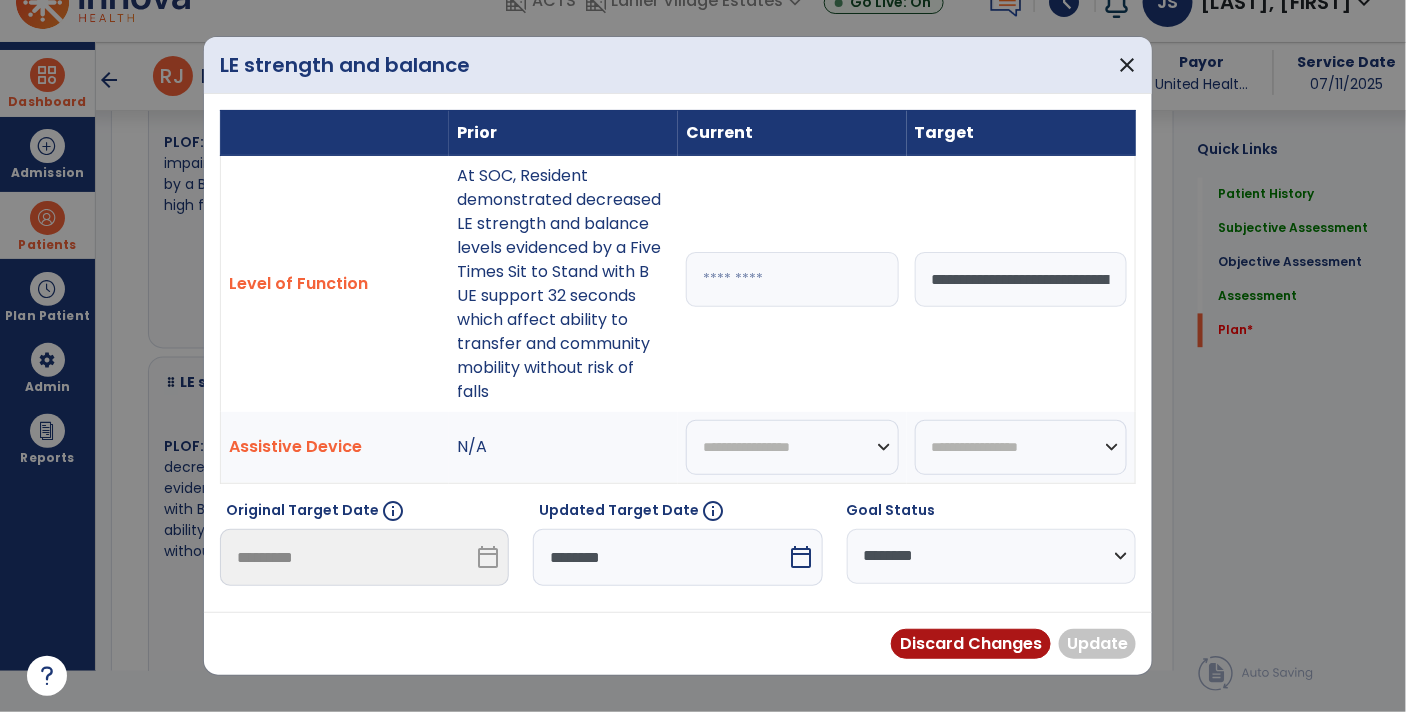 paste on "**********" 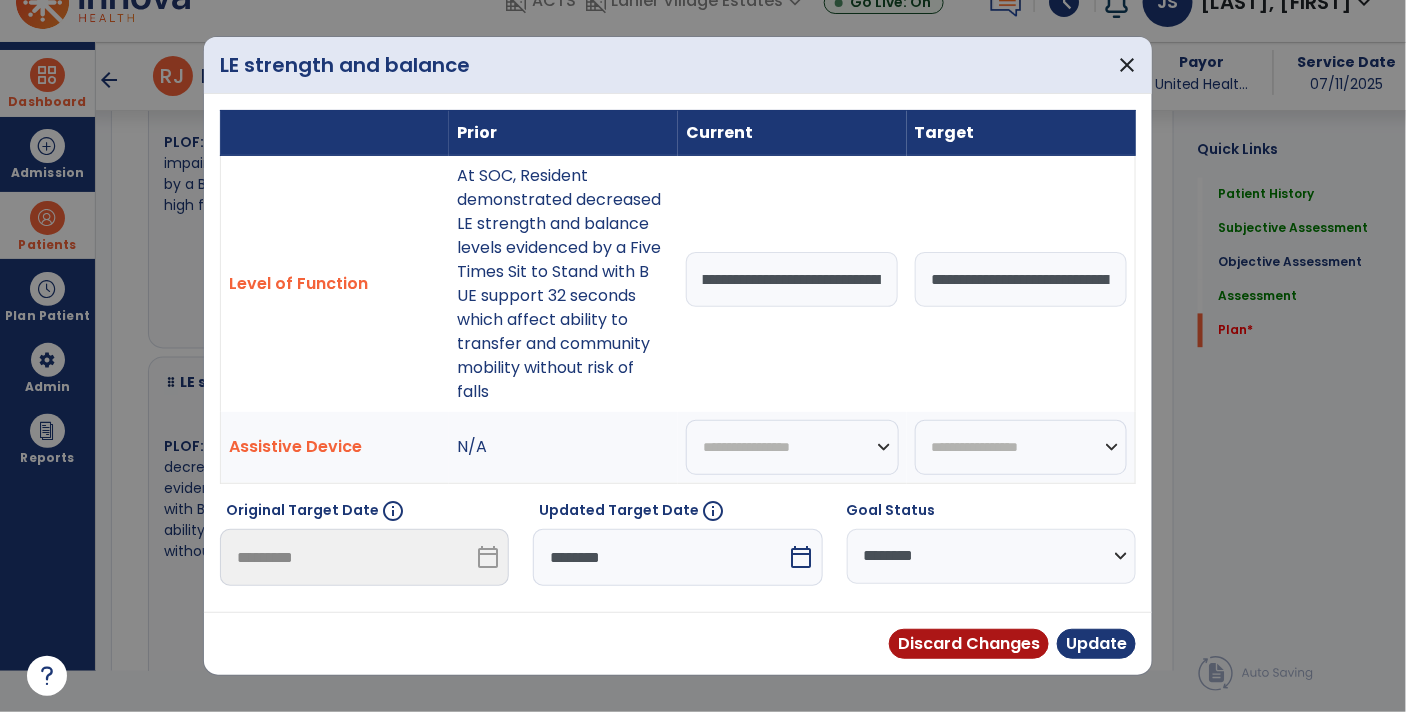 scroll, scrollTop: 0, scrollLeft: 918, axis: horizontal 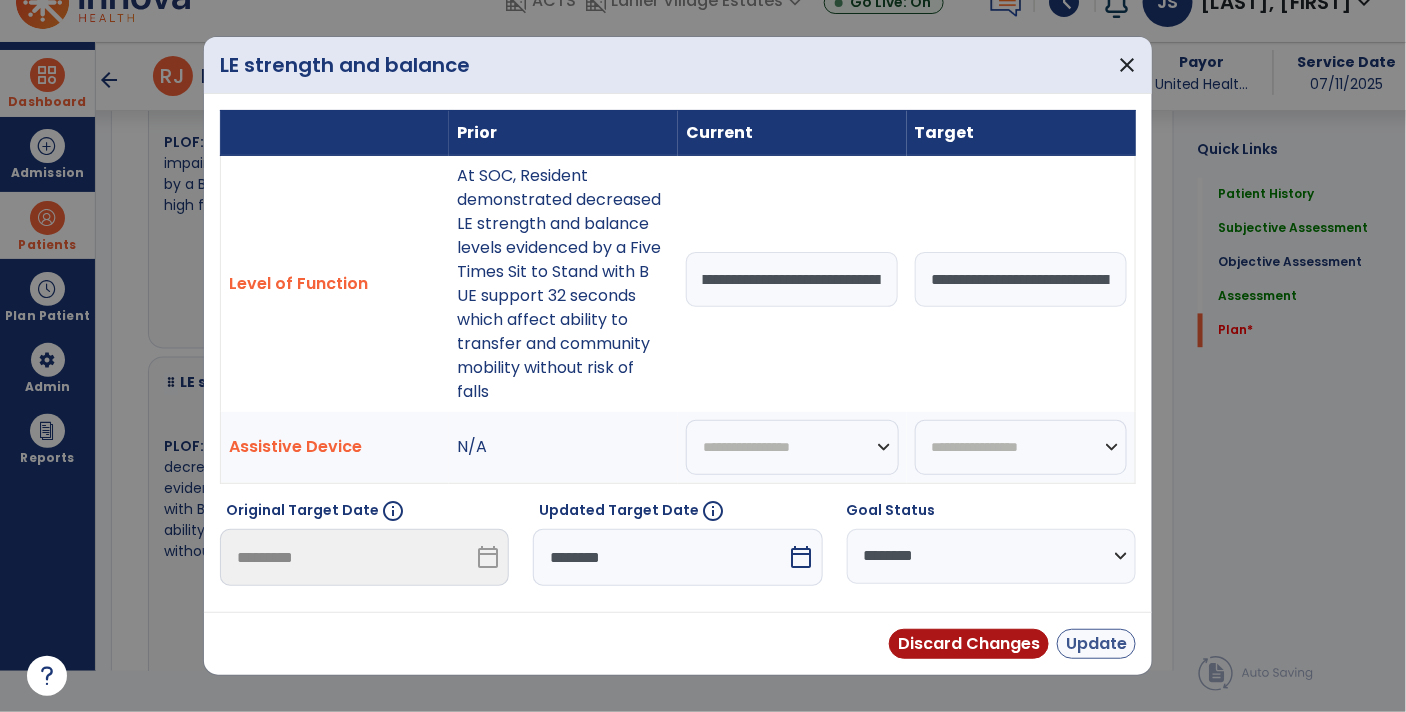 type on "**********" 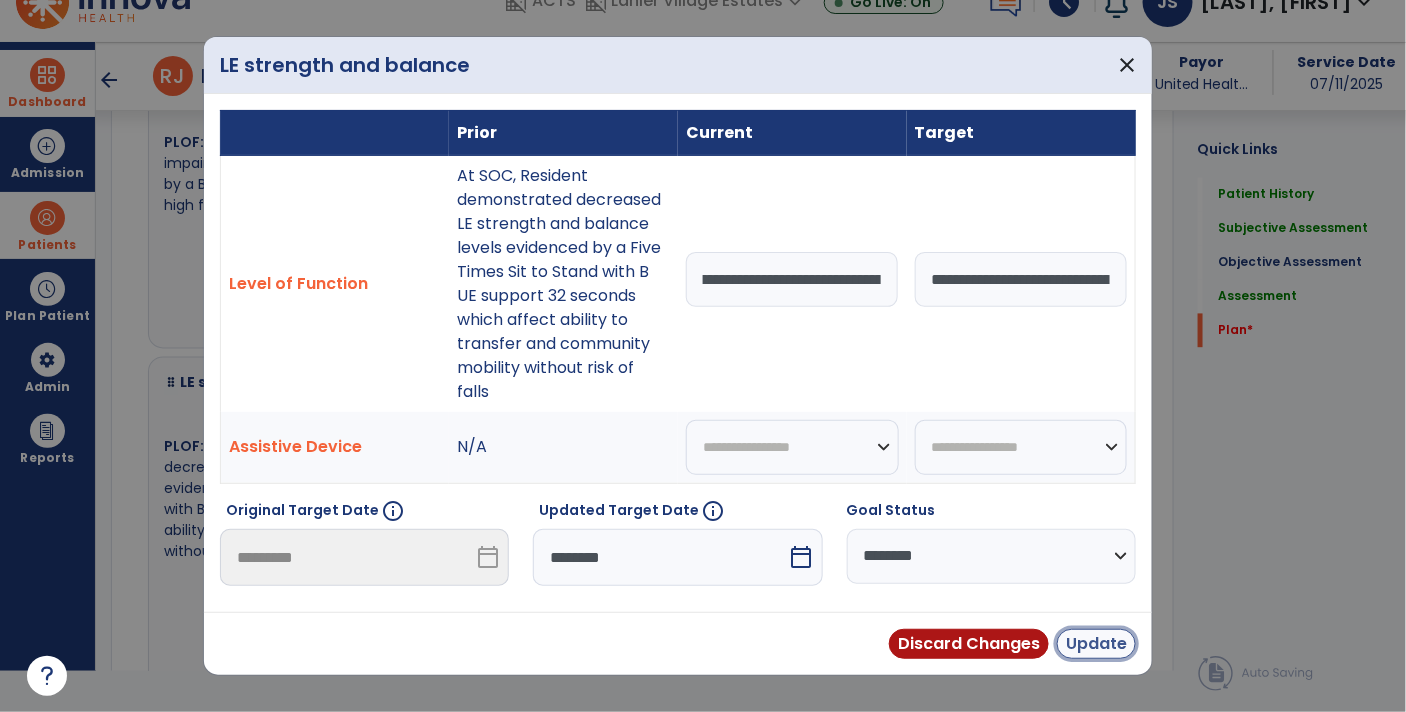 click on "Update" at bounding box center (1096, 644) 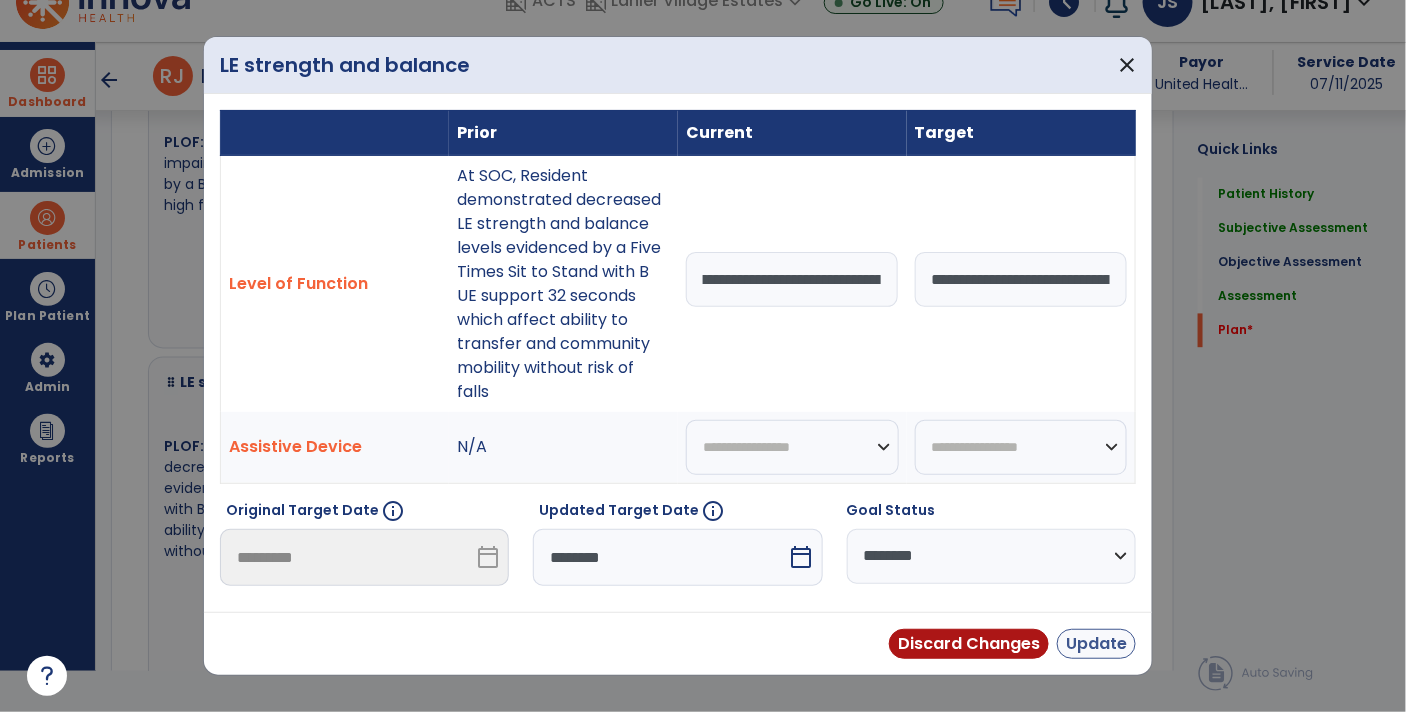 scroll, scrollTop: 0, scrollLeft: 0, axis: both 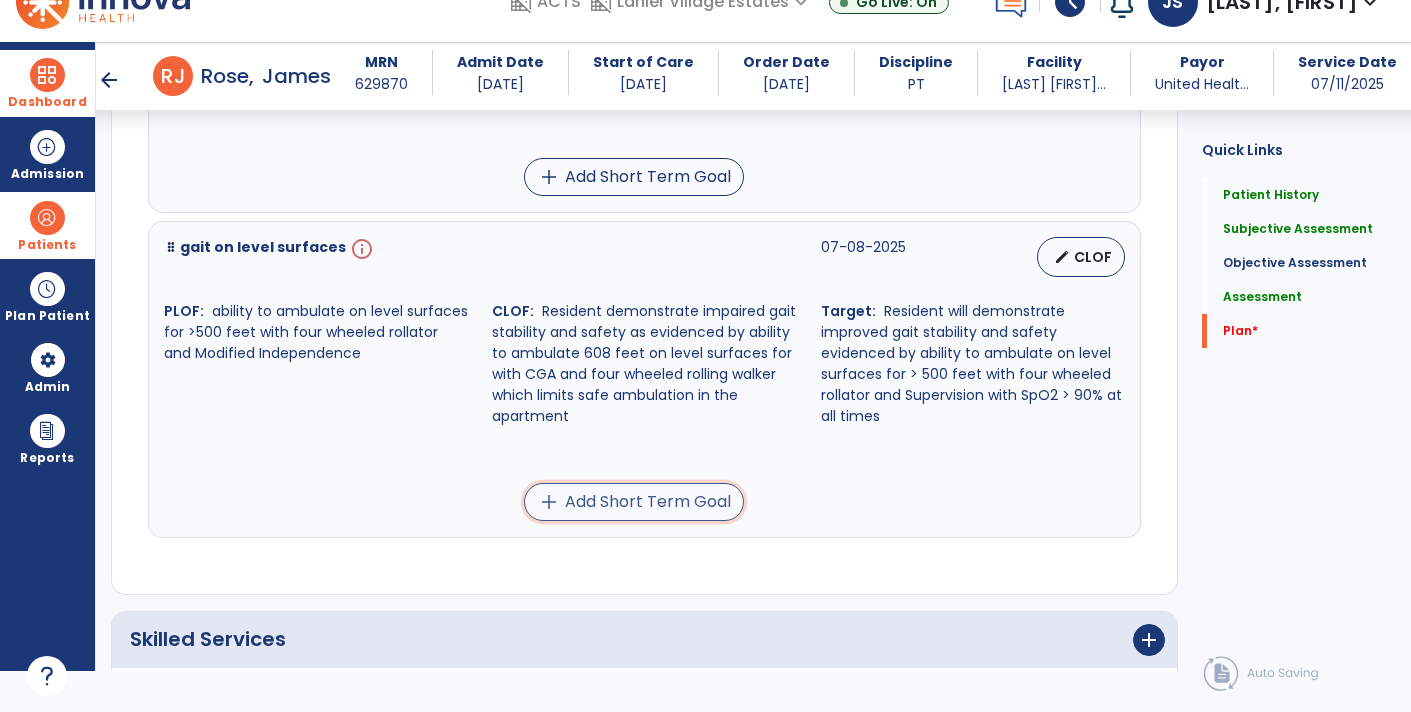 click on "add  Add Short Term Goal" at bounding box center [634, 502] 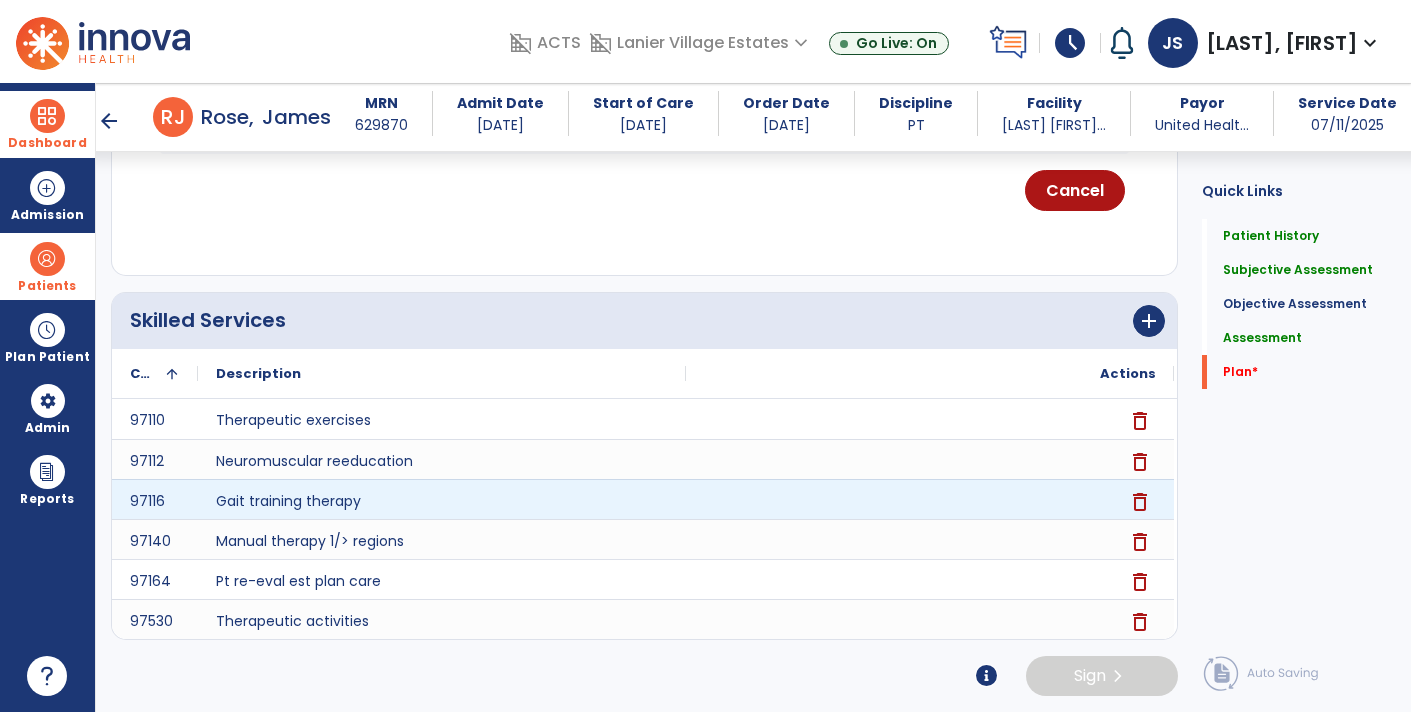scroll, scrollTop: 0, scrollLeft: 0, axis: both 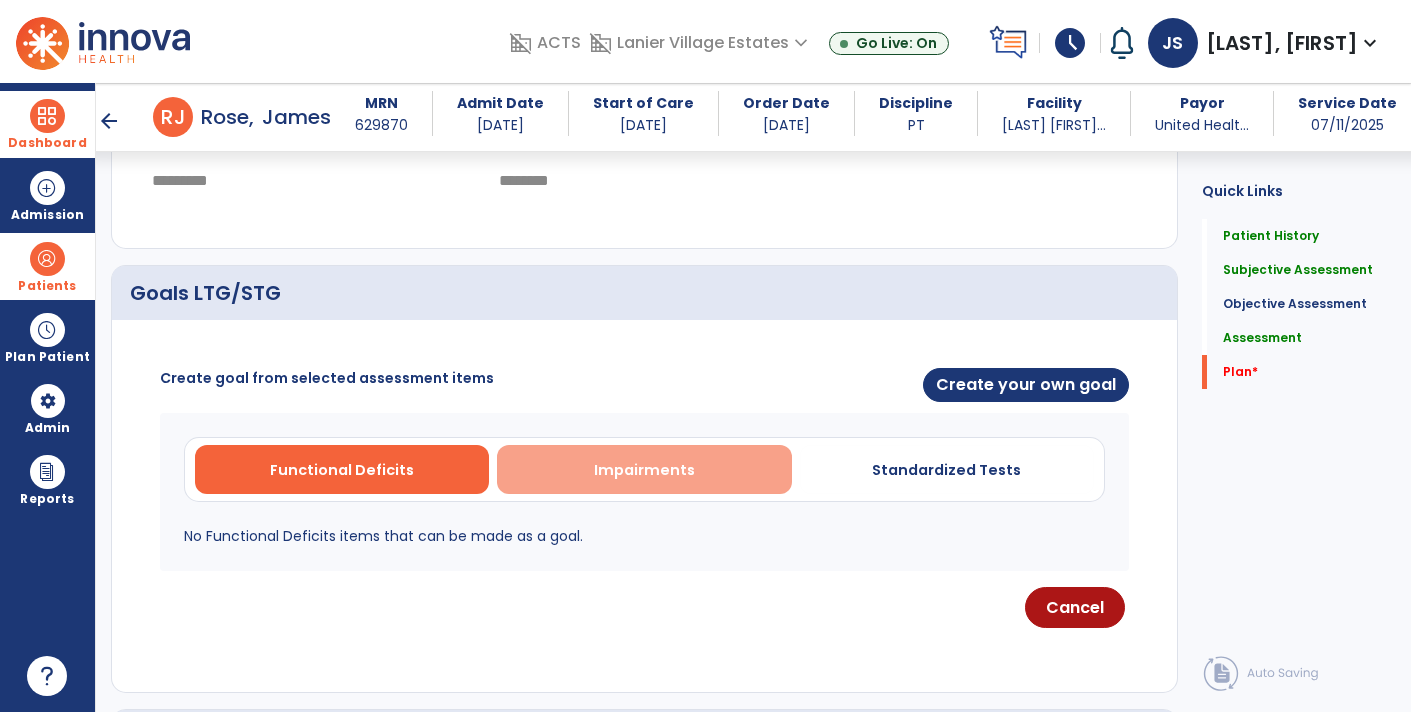 click on "Impairments" at bounding box center [644, 469] 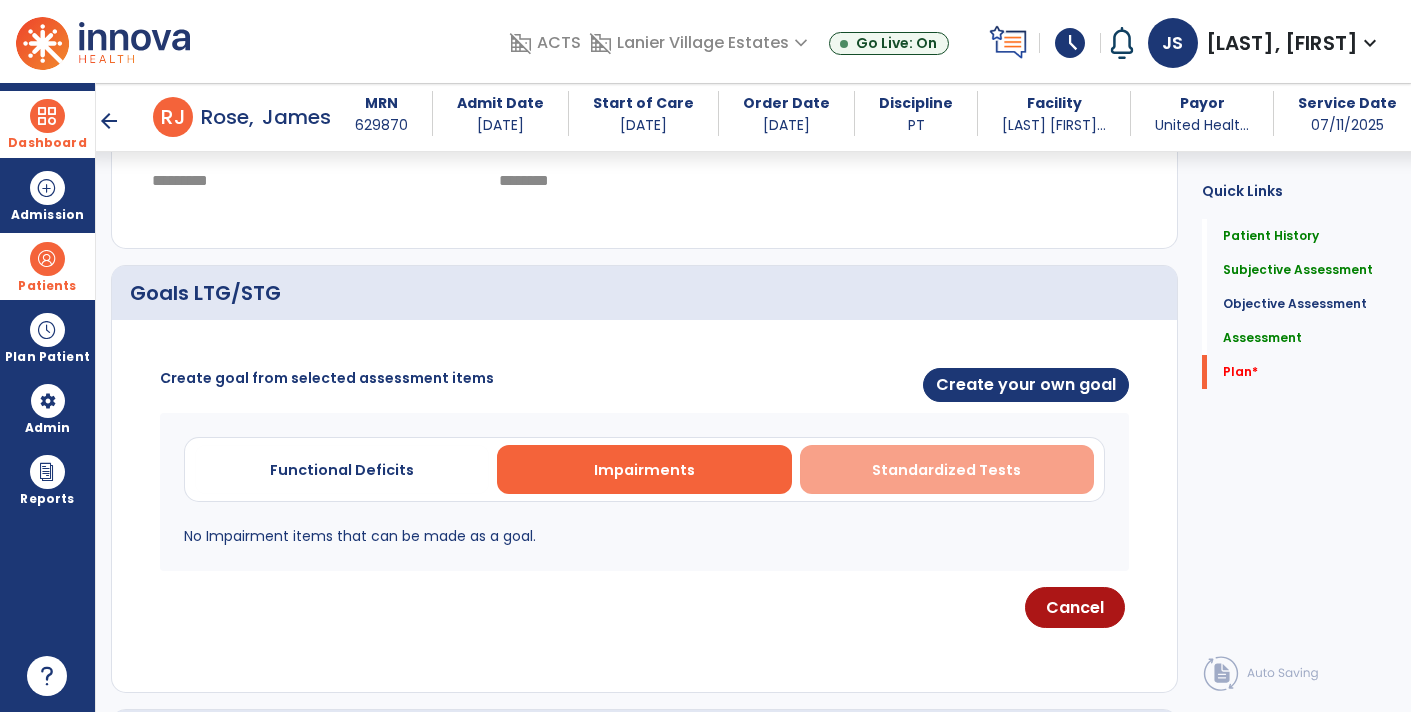 click on "Standardized Tests" at bounding box center [947, 469] 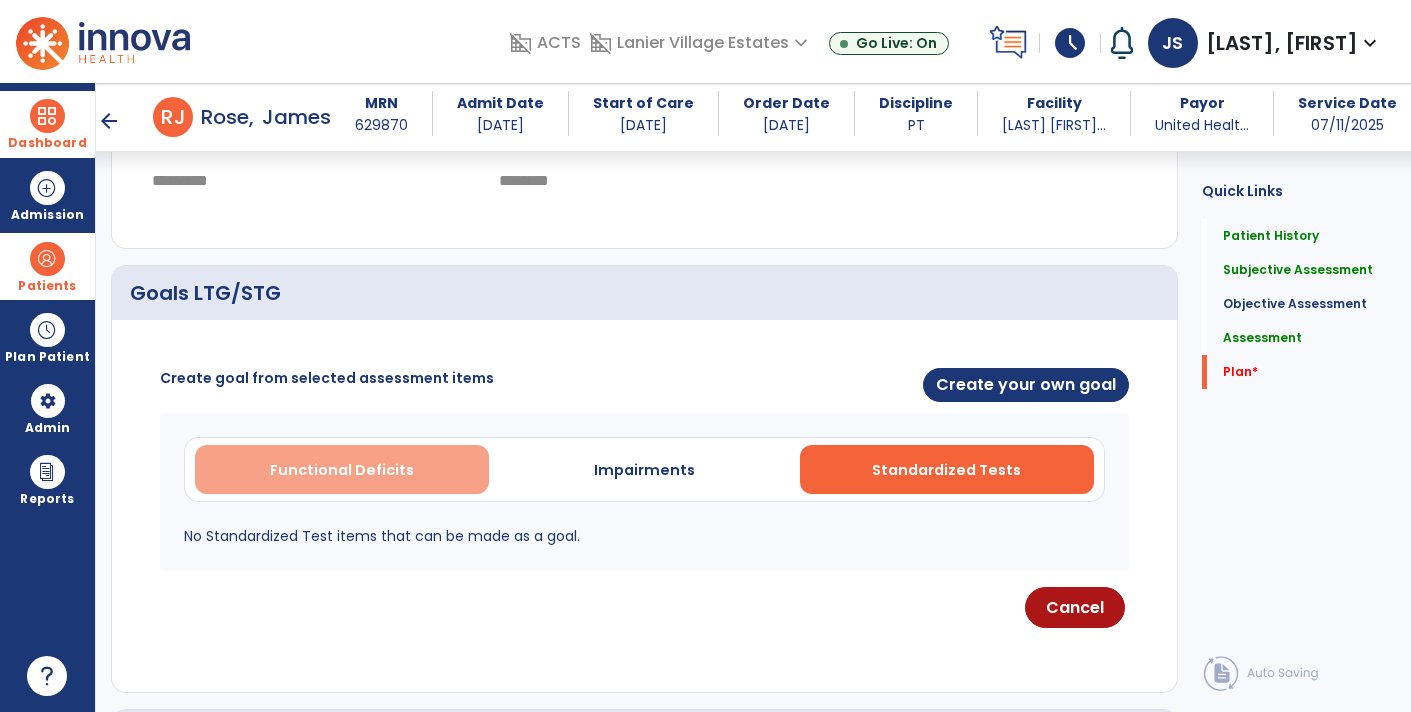 click on "Functional Deficits" at bounding box center [342, 470] 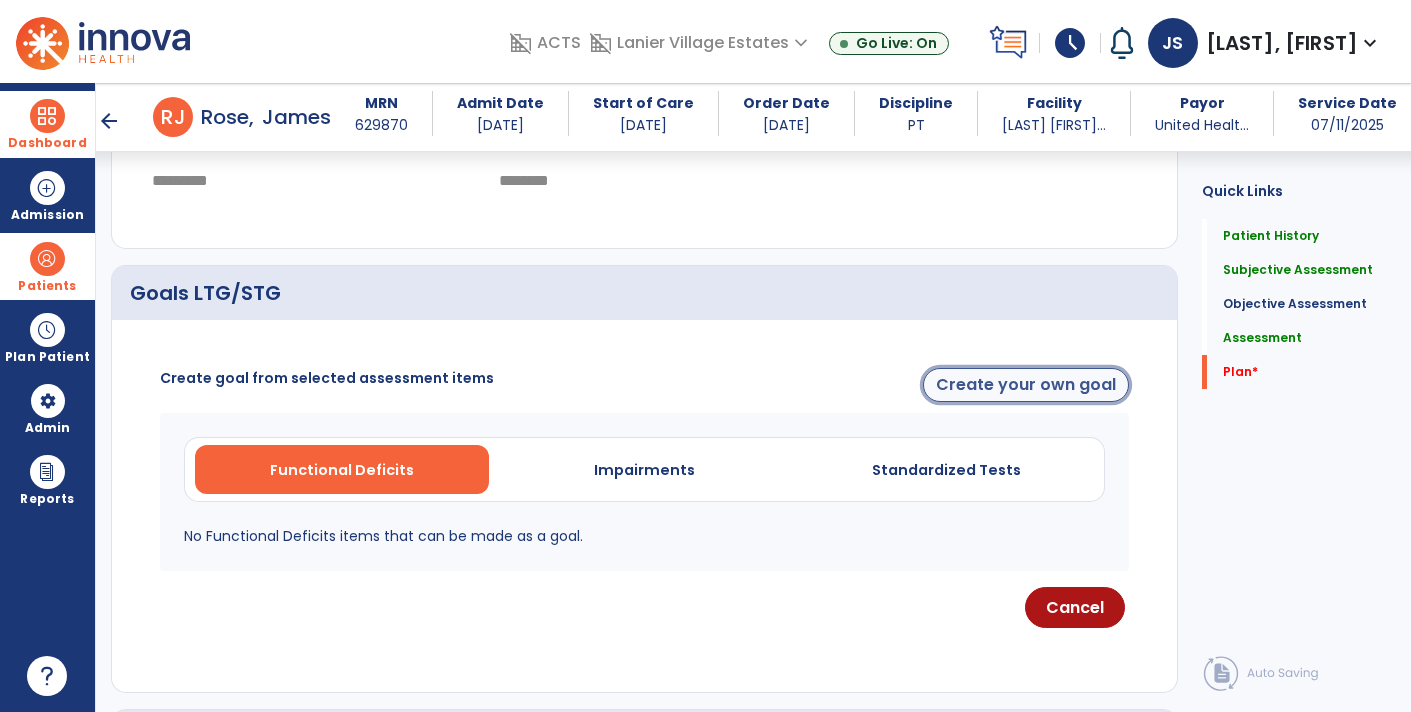 click on "Create your own goal" 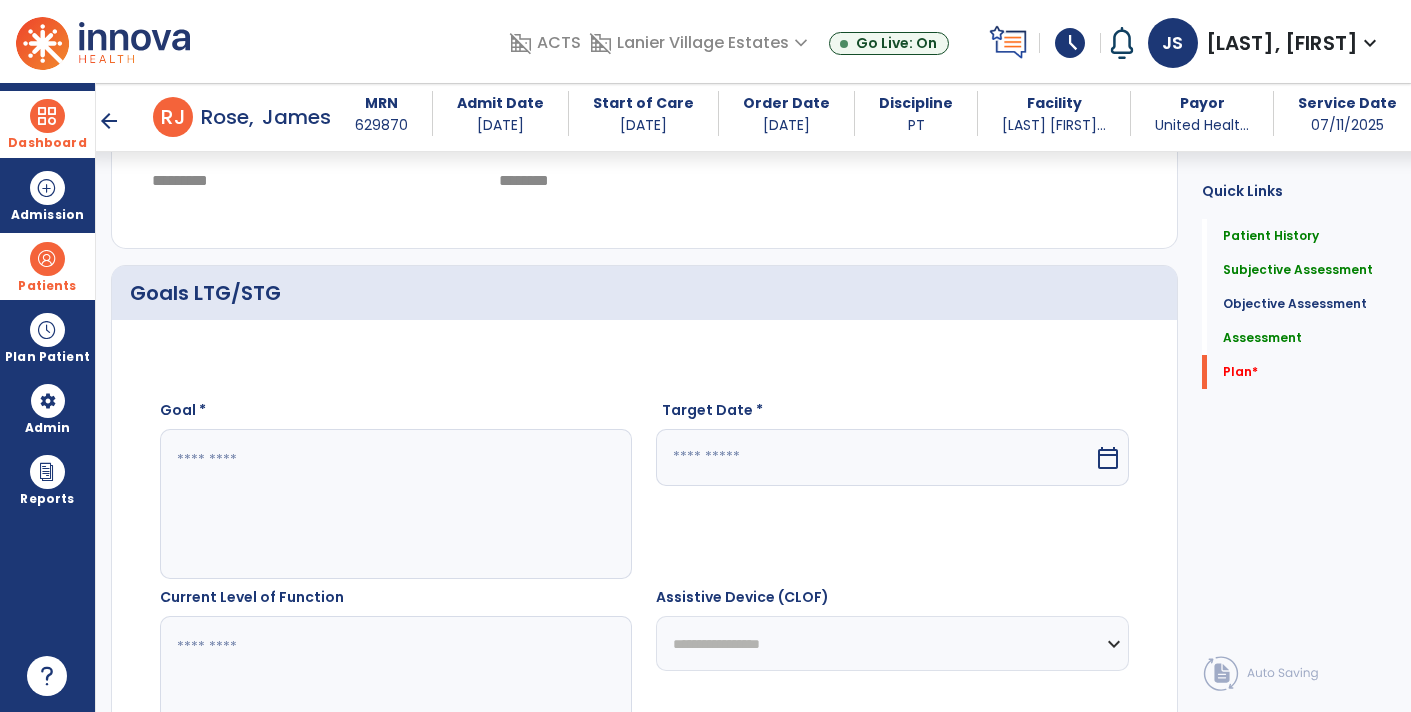 click 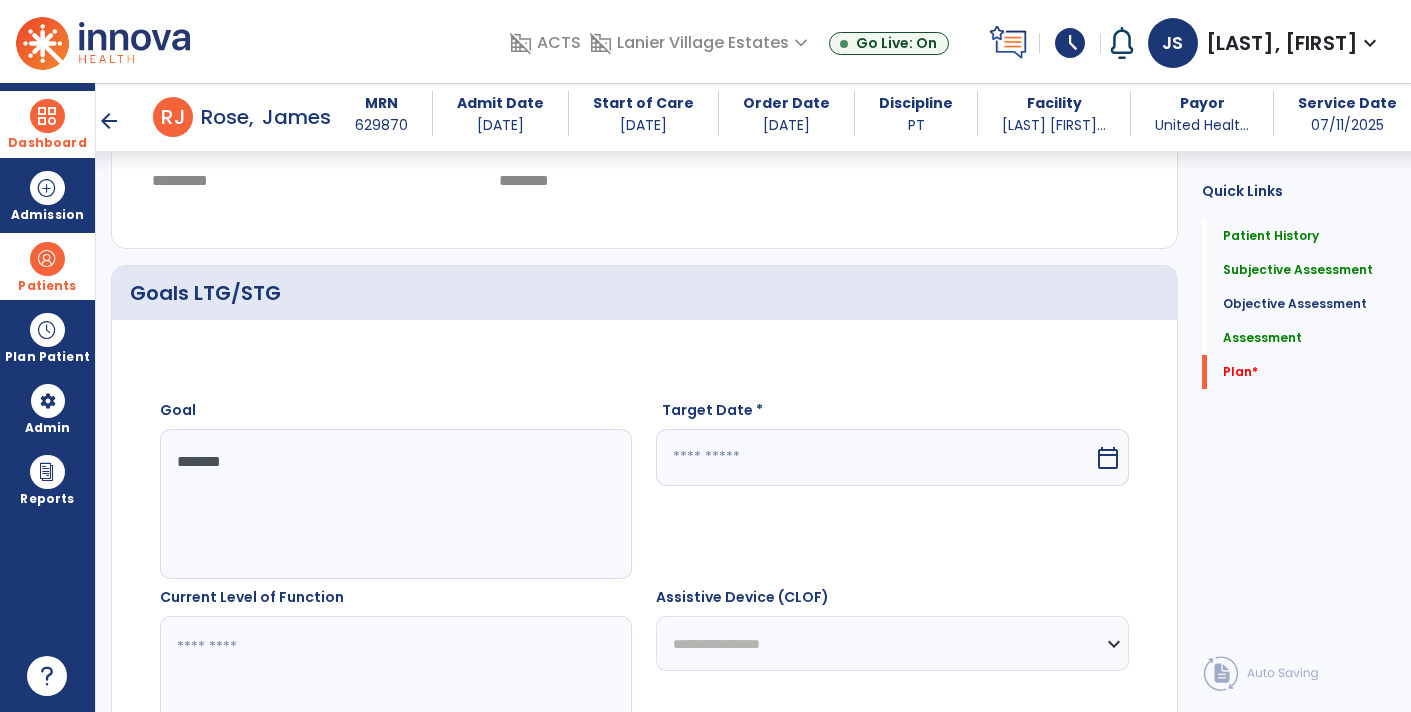 type on "********" 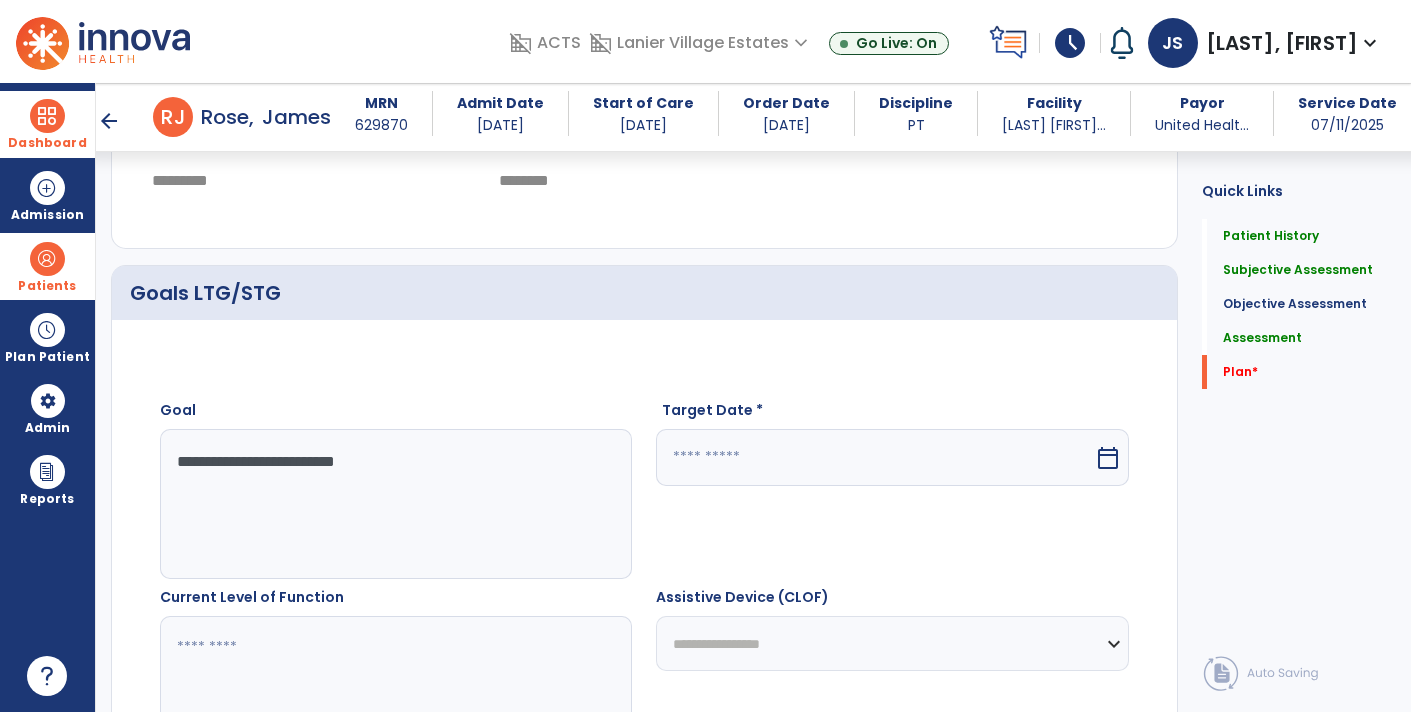 type on "**********" 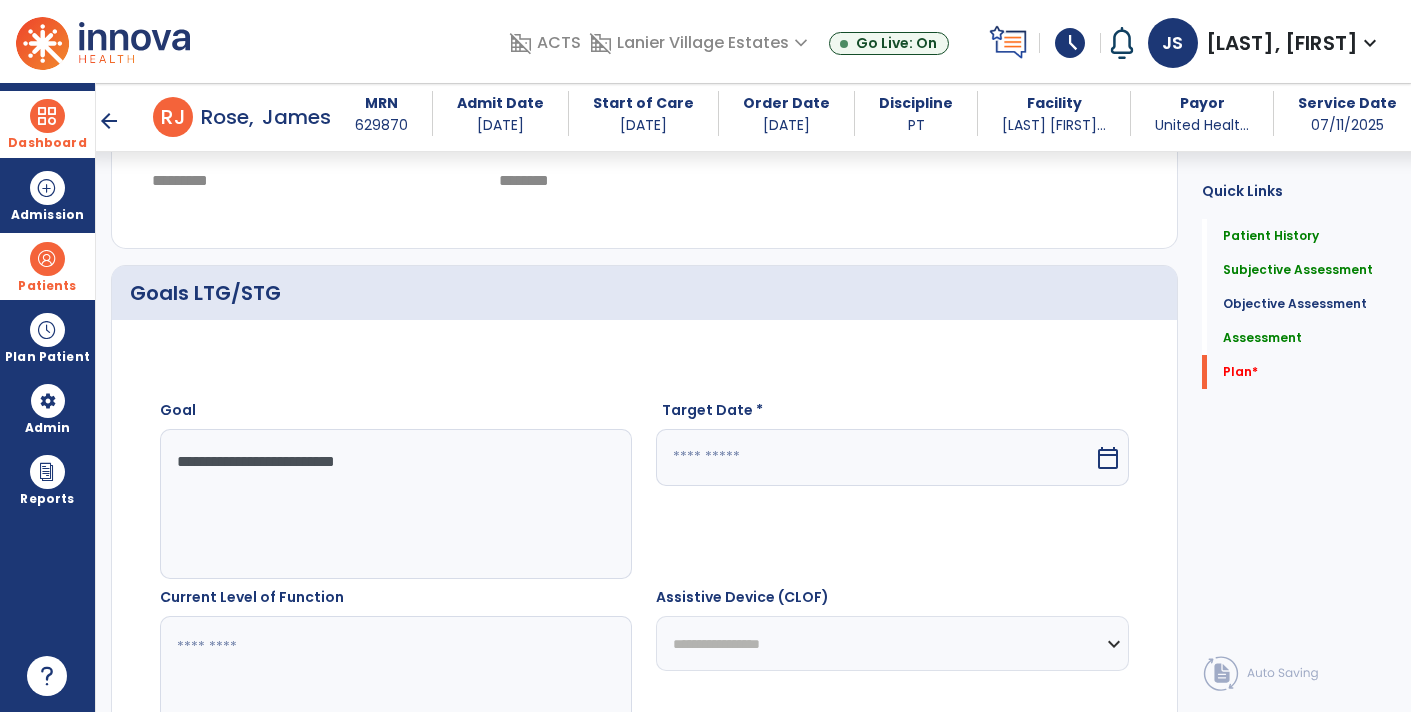 click at bounding box center (874, 457) 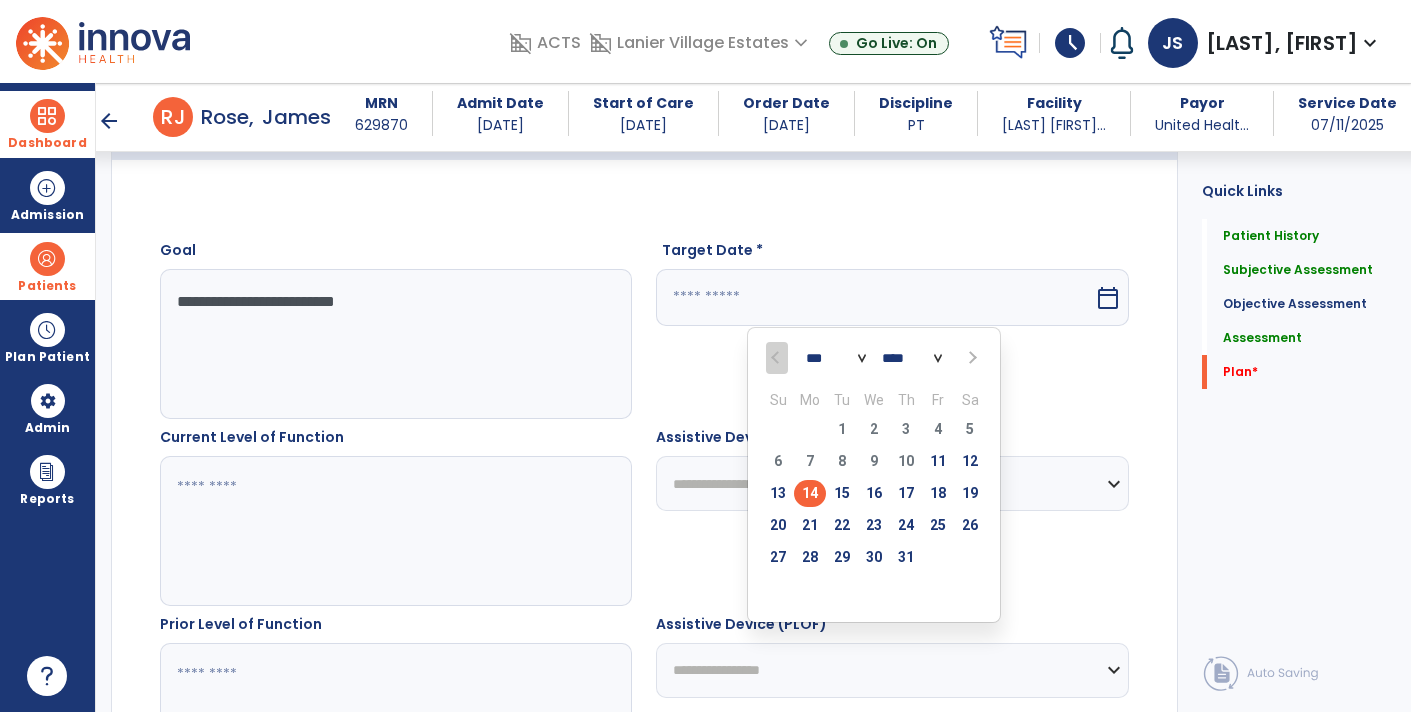 scroll, scrollTop: 3160, scrollLeft: 0, axis: vertical 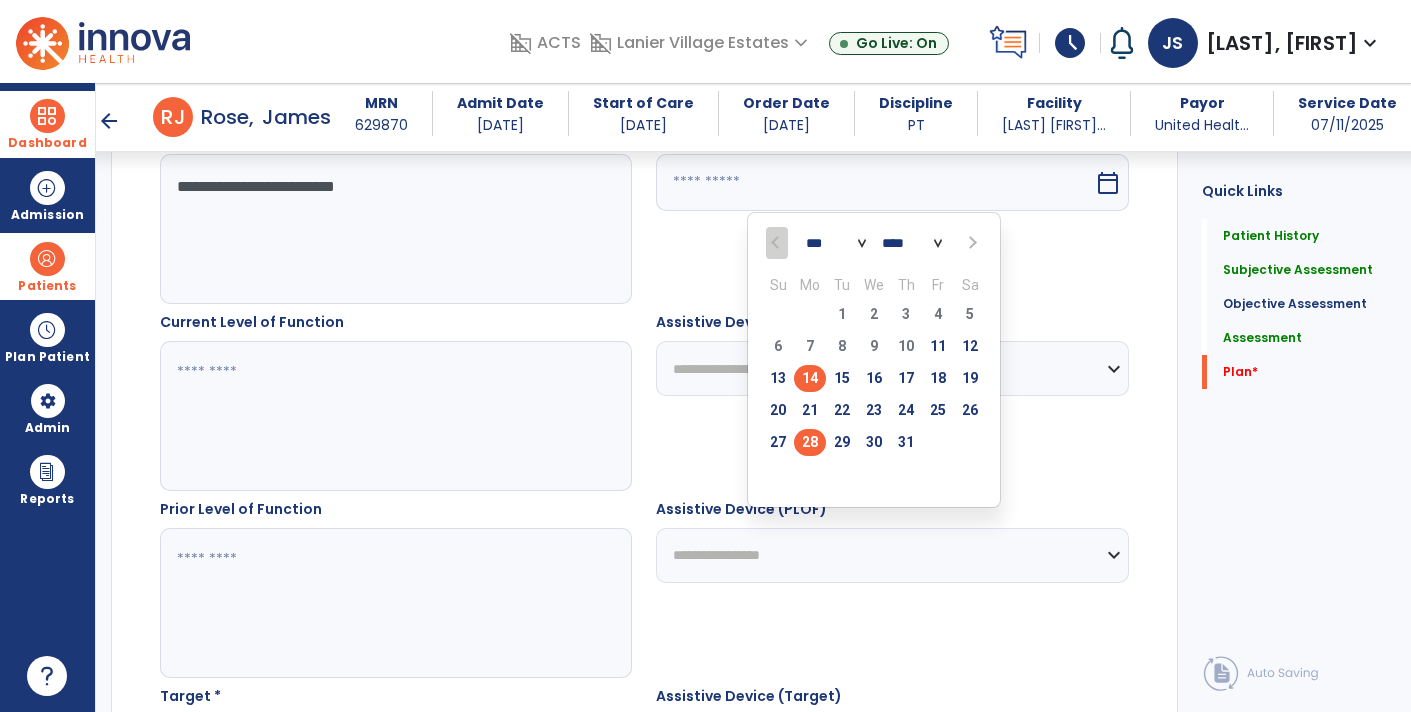 click on "28" at bounding box center (810, 442) 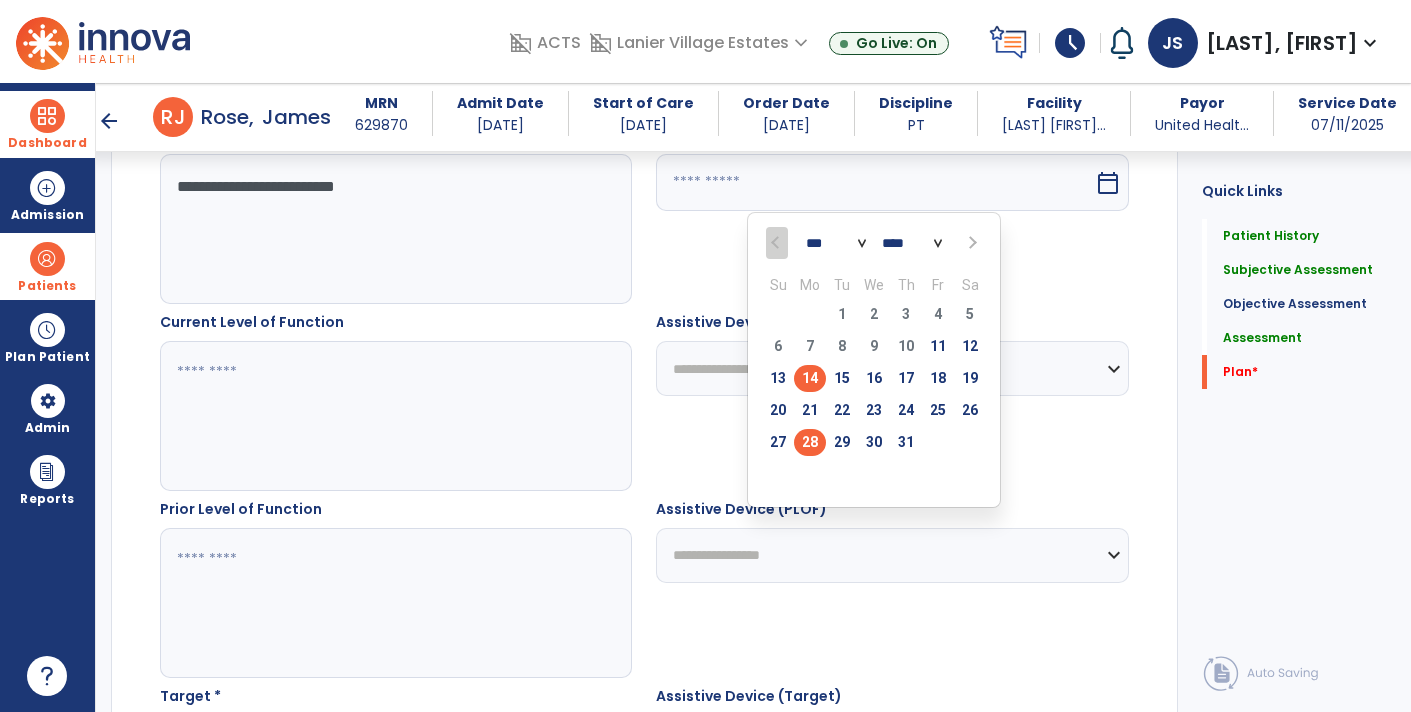 type on "*********" 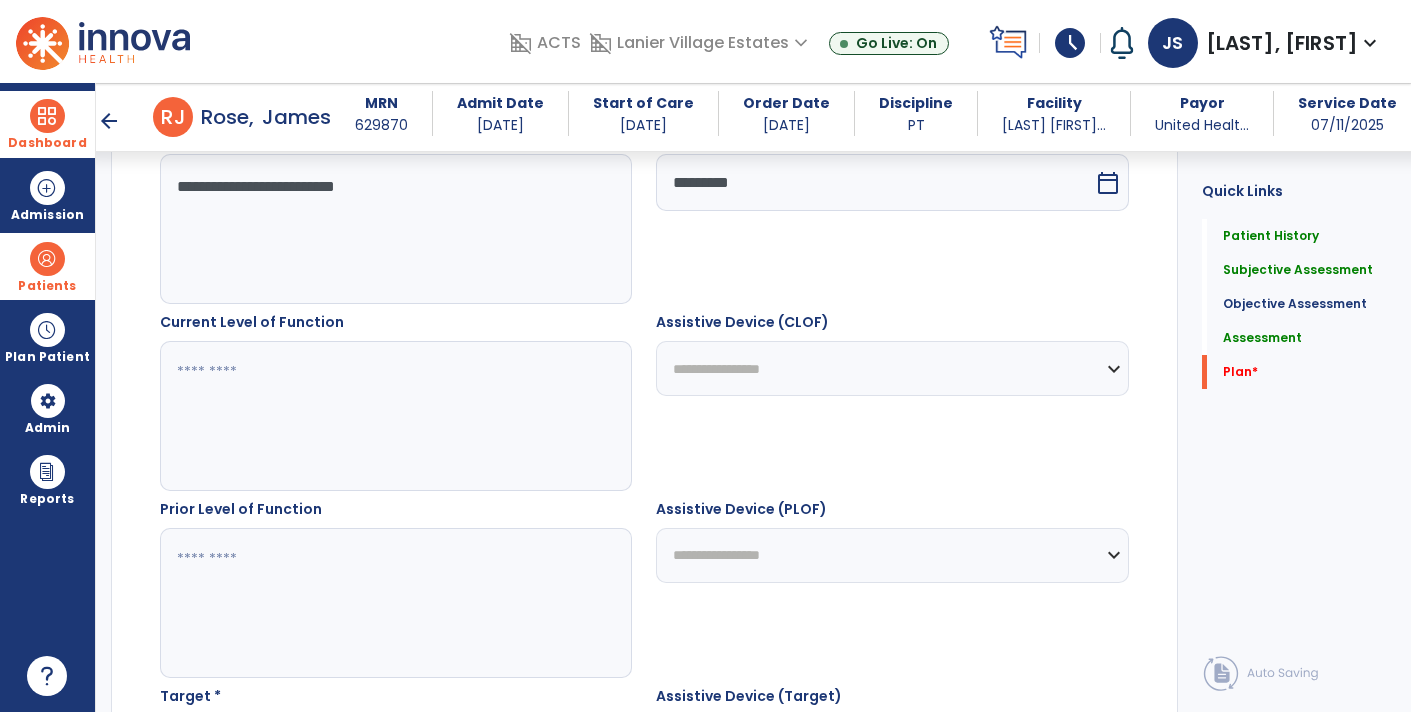 click 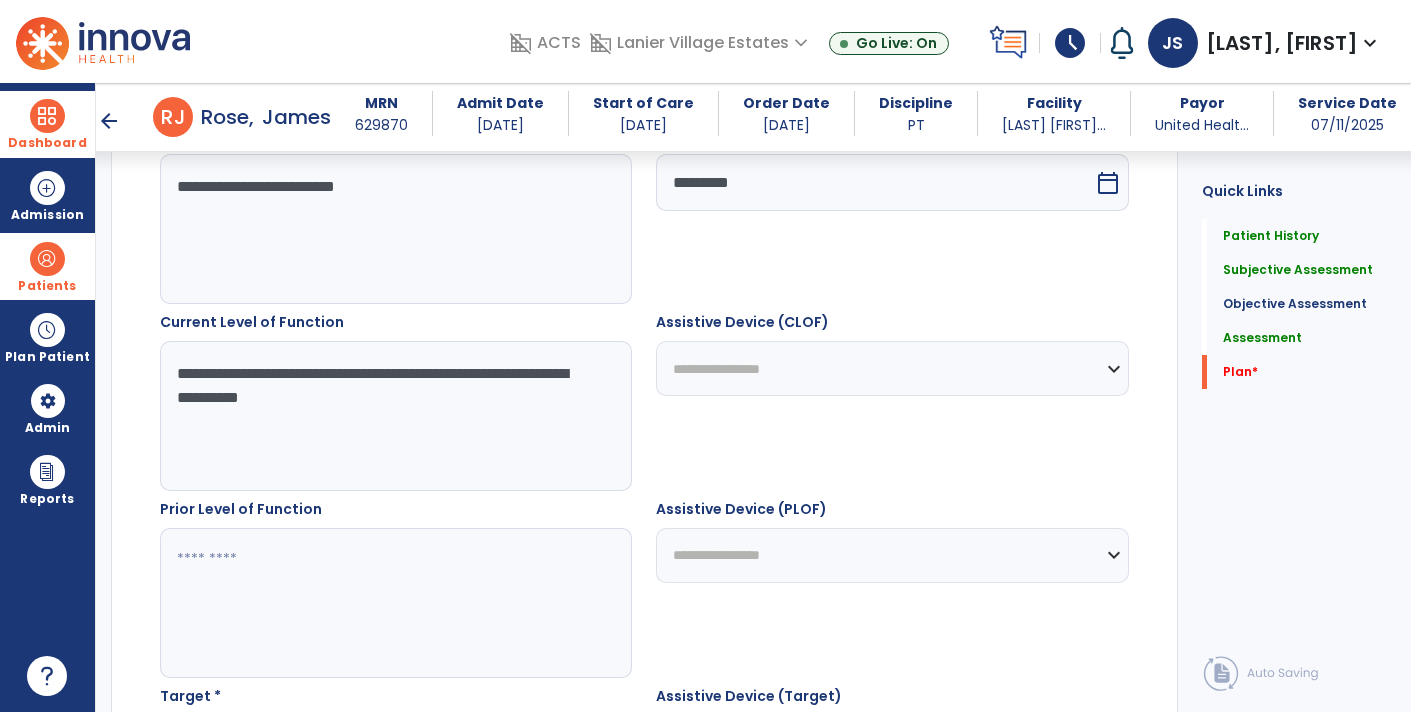 type on "**********" 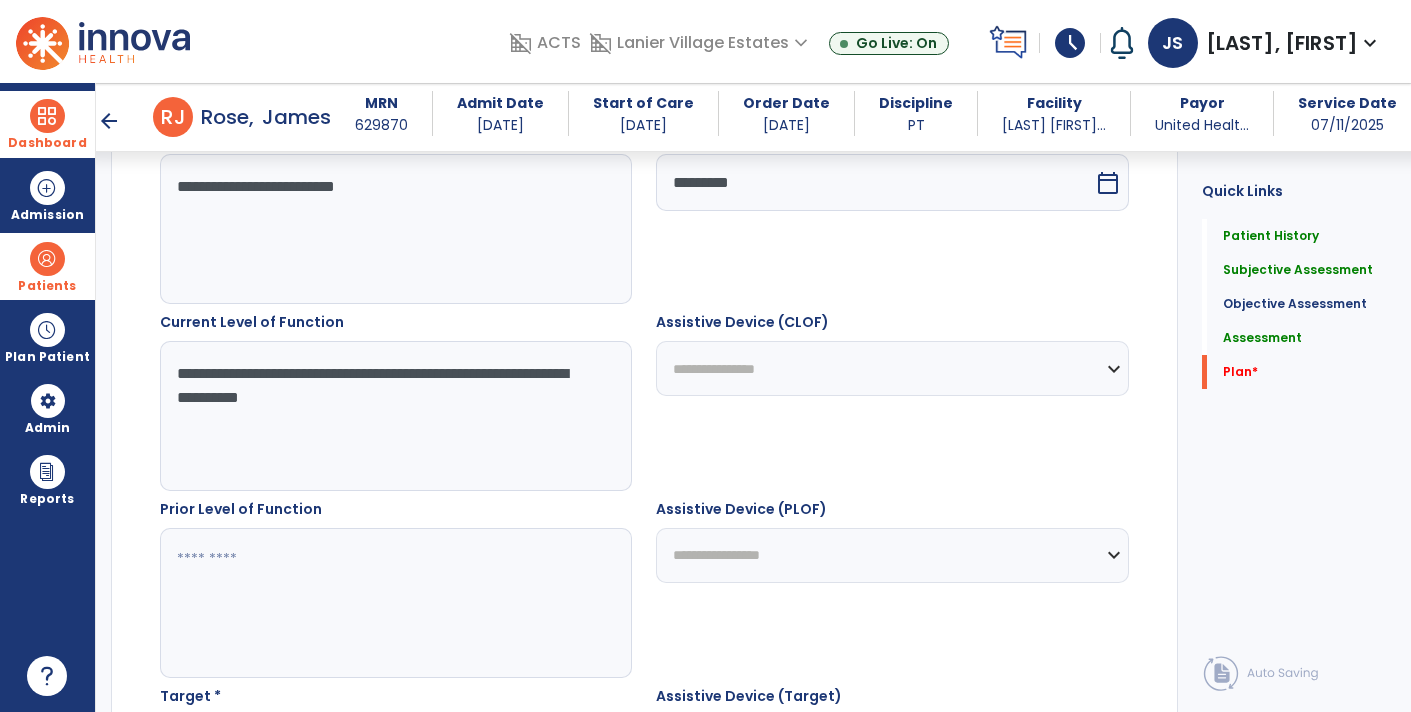 click on "**********" 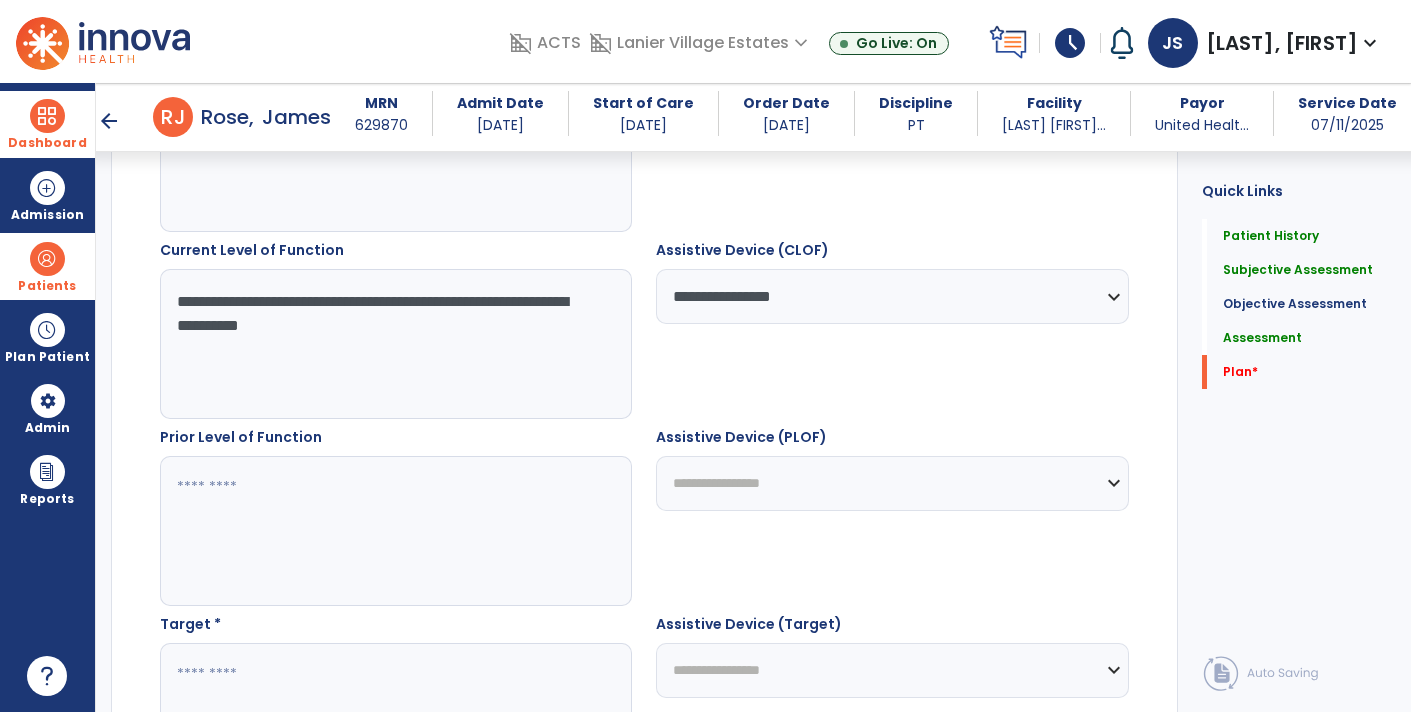 scroll, scrollTop: 3247, scrollLeft: 0, axis: vertical 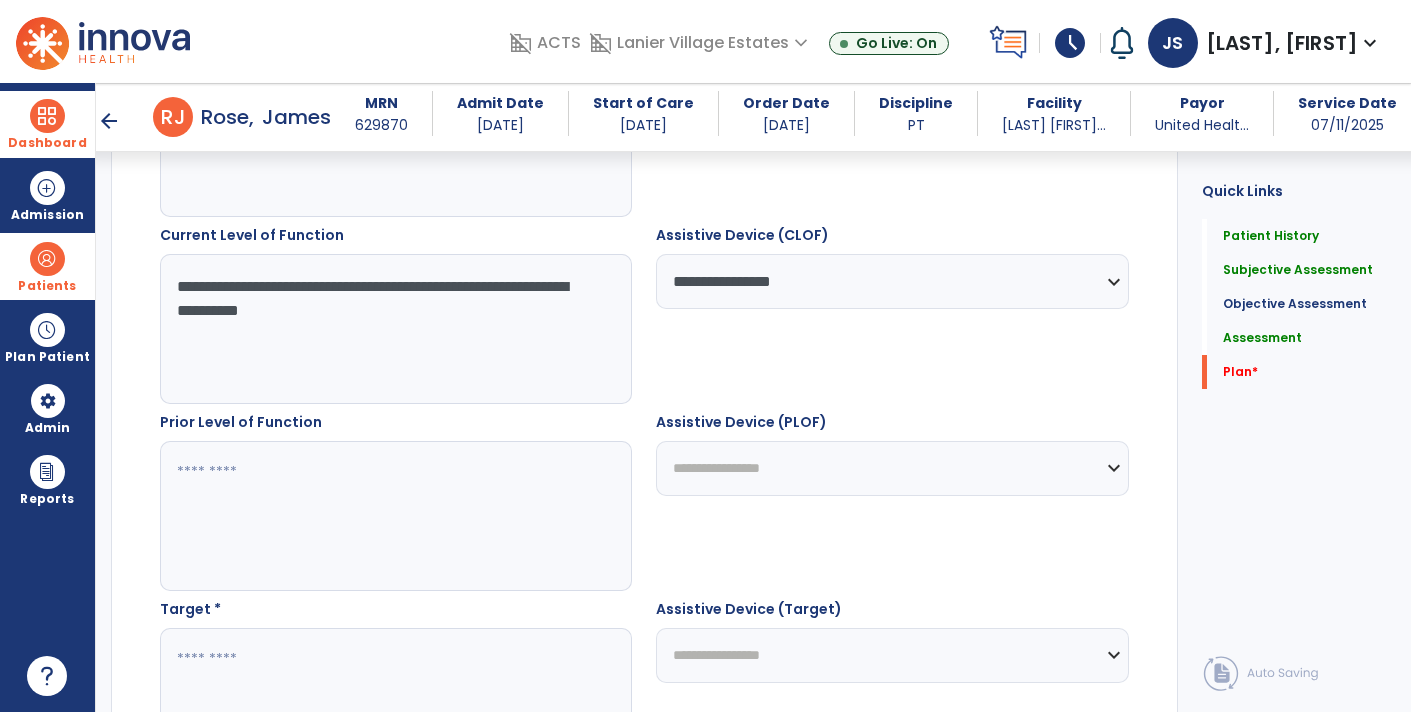 click 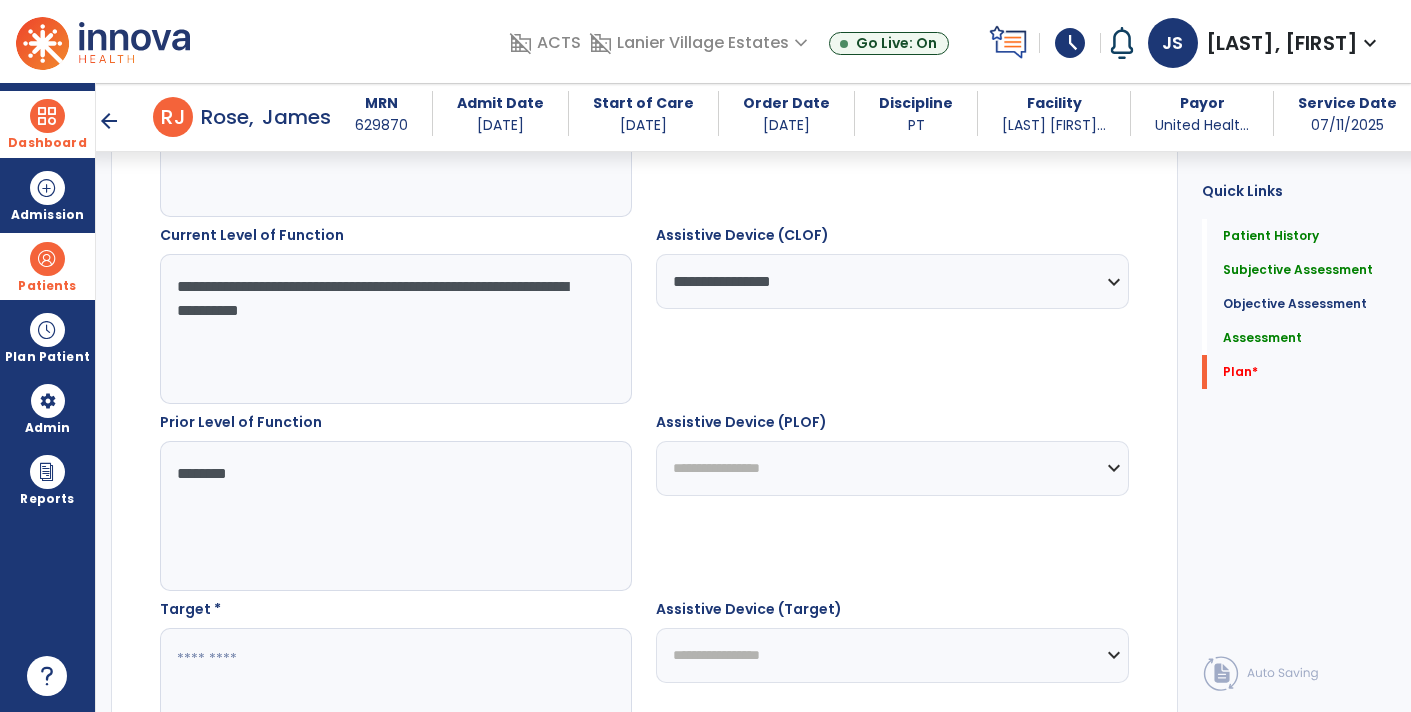 type on "********" 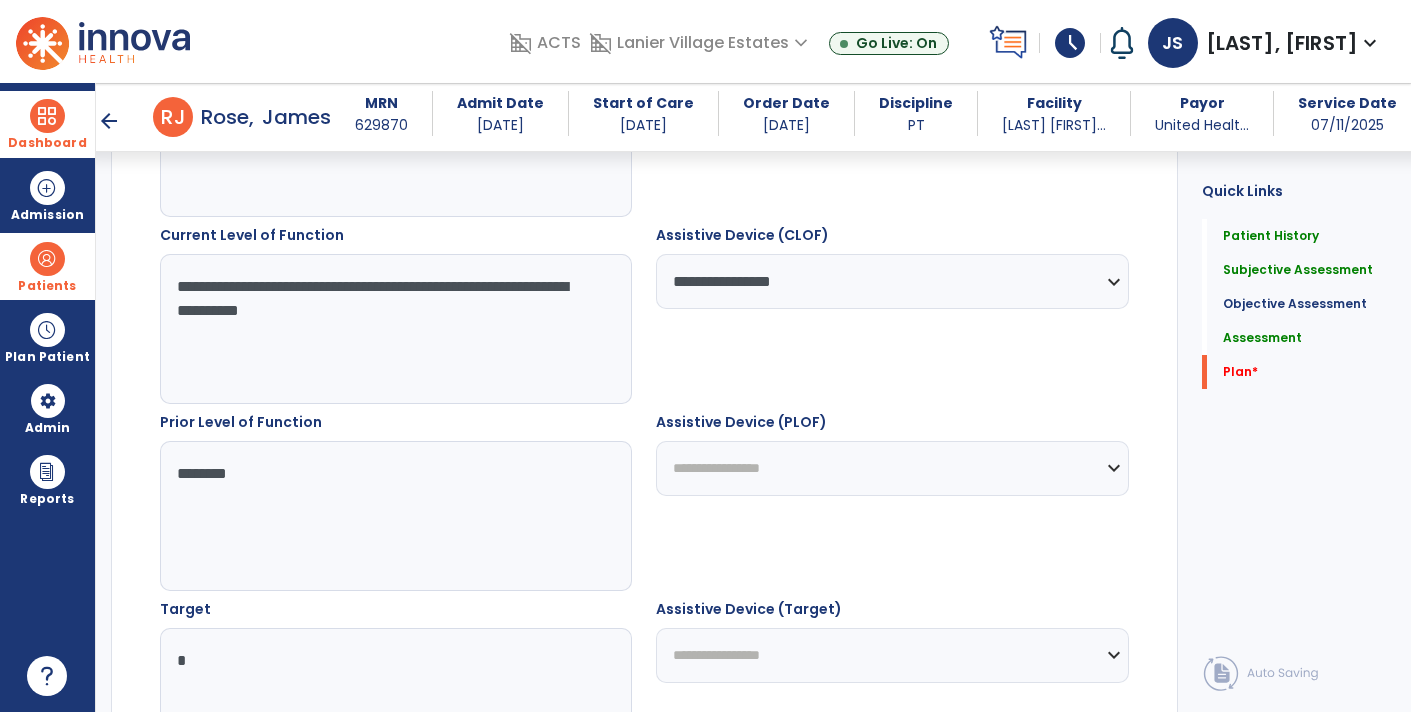 type on "*" 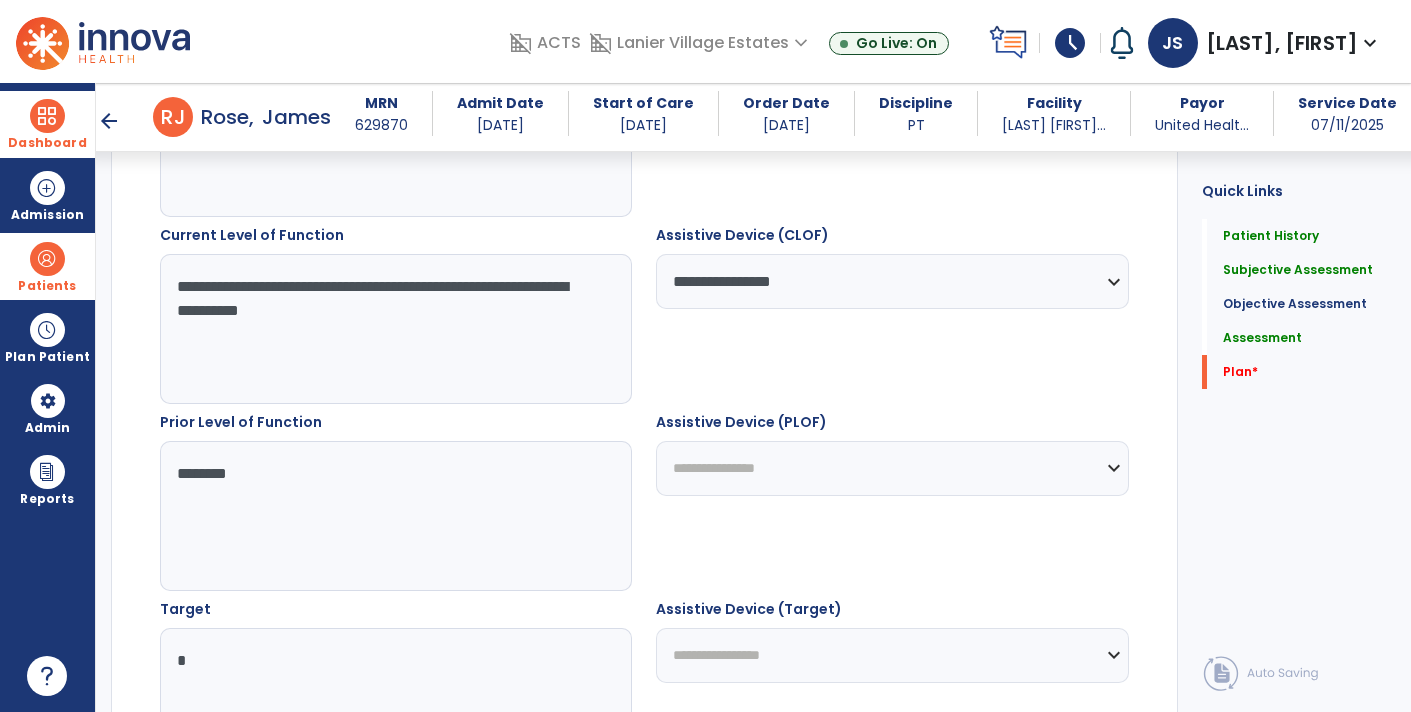 click on "**********" 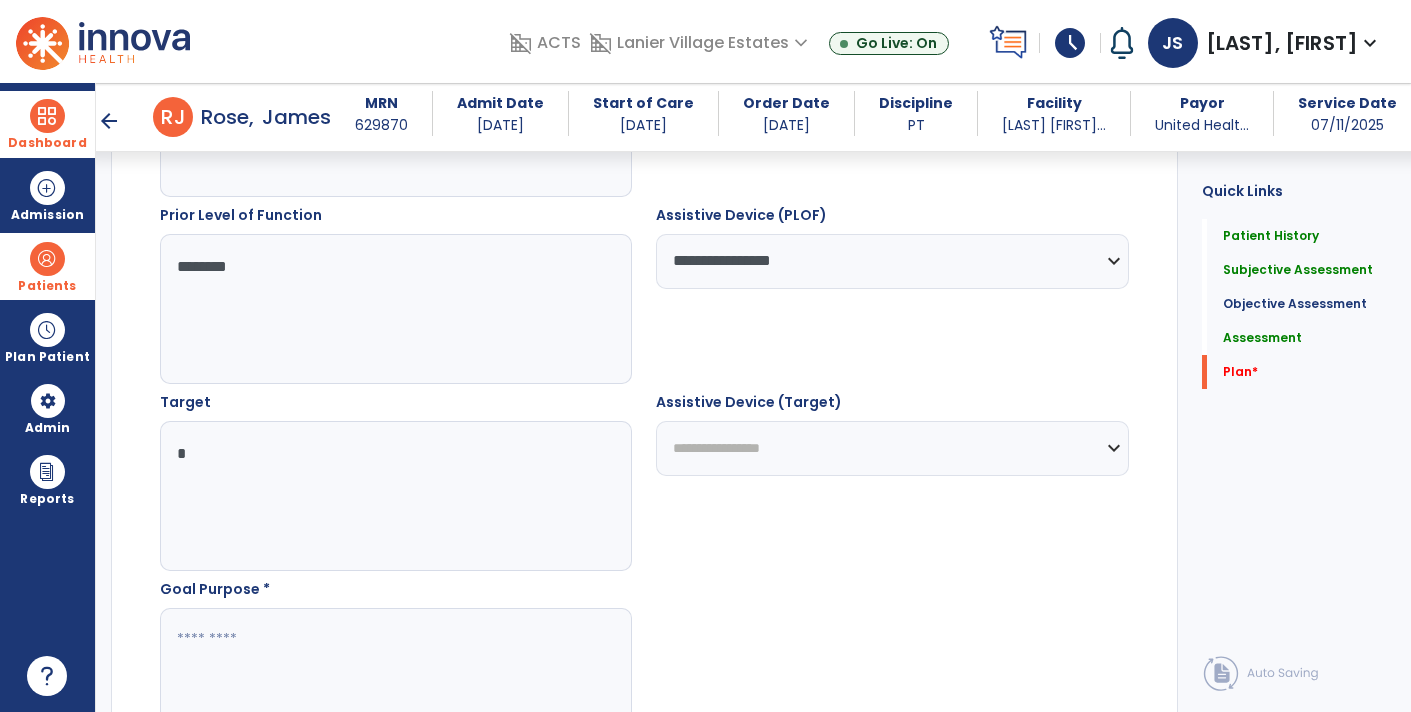 scroll, scrollTop: 3468, scrollLeft: 0, axis: vertical 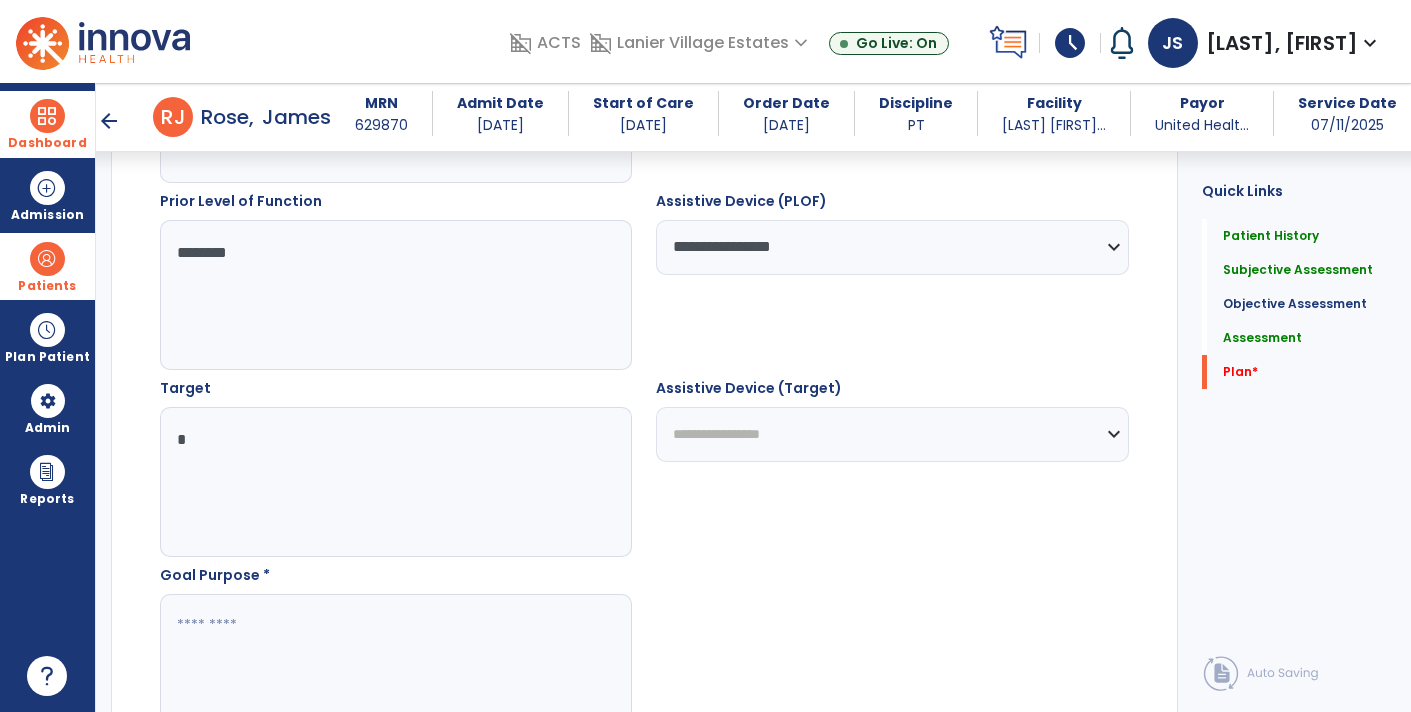 click on "*" 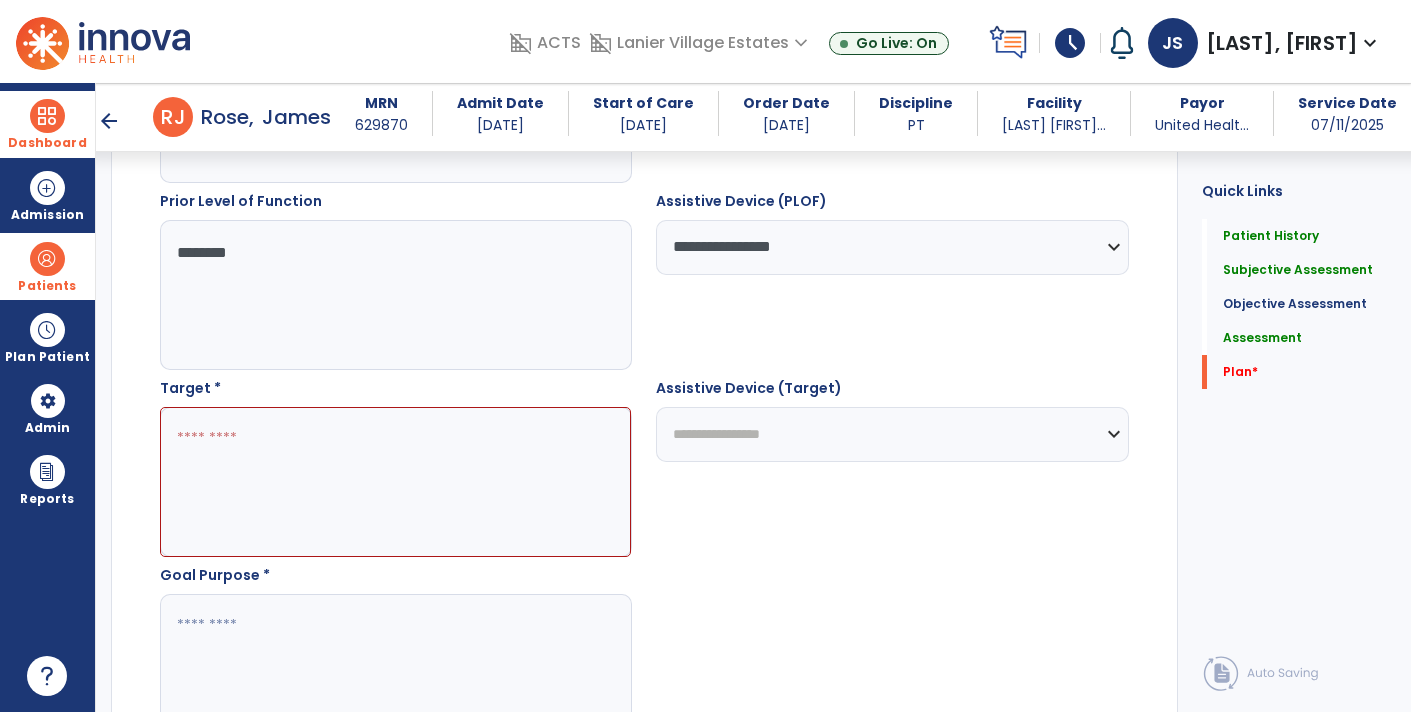 click on "Target *" 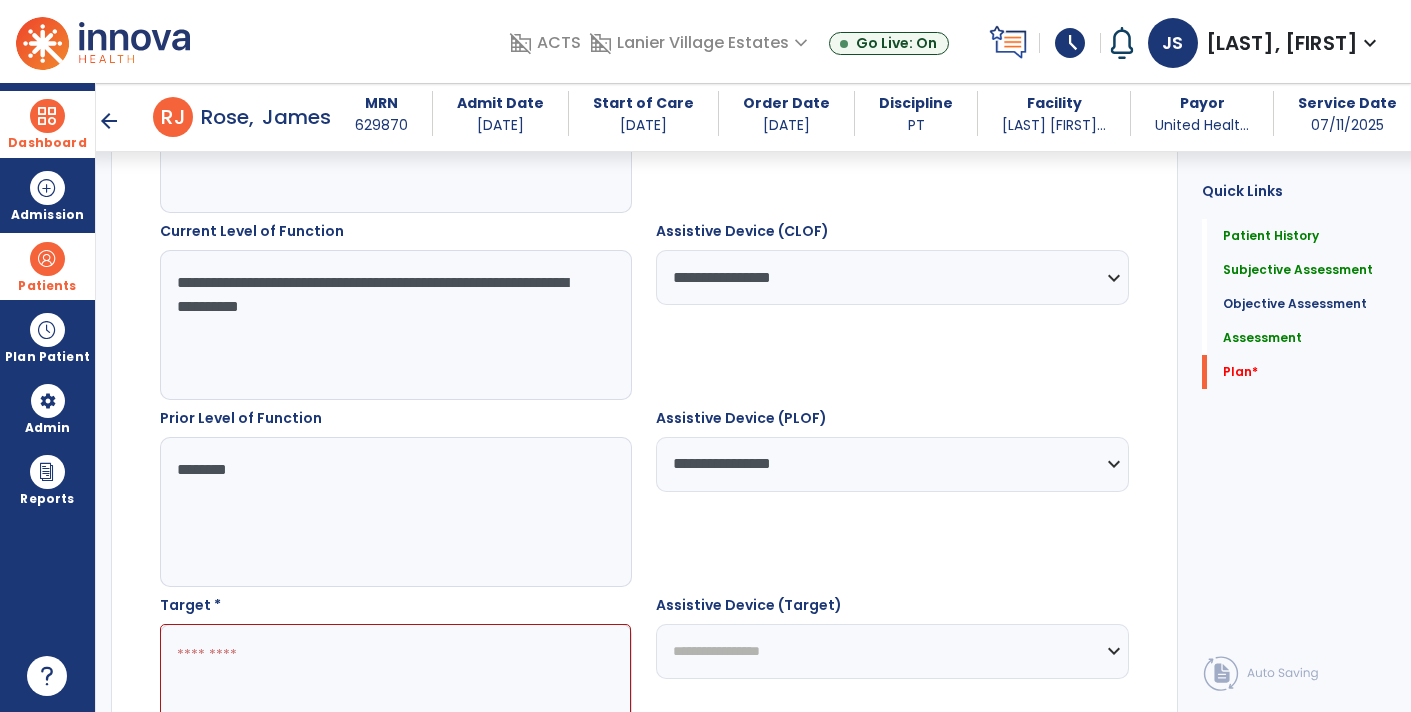 scroll, scrollTop: 3255, scrollLeft: 0, axis: vertical 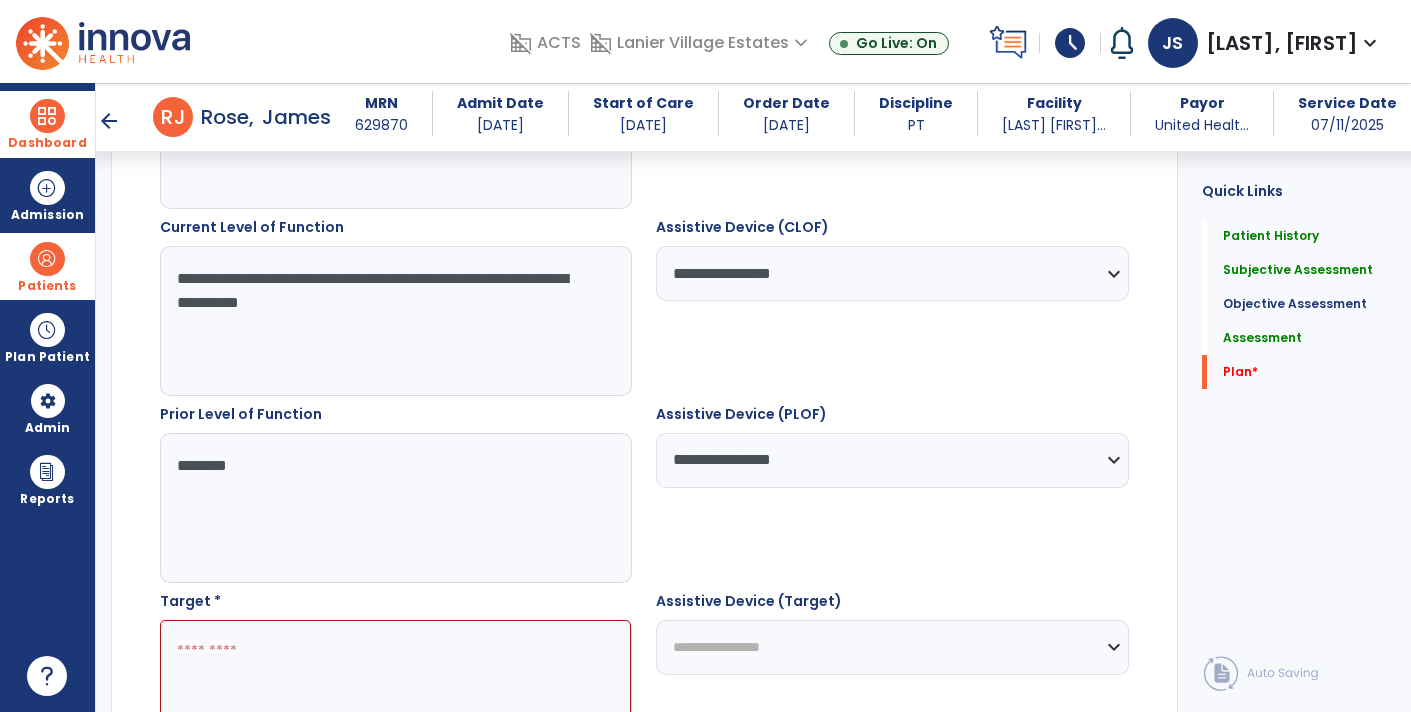 click 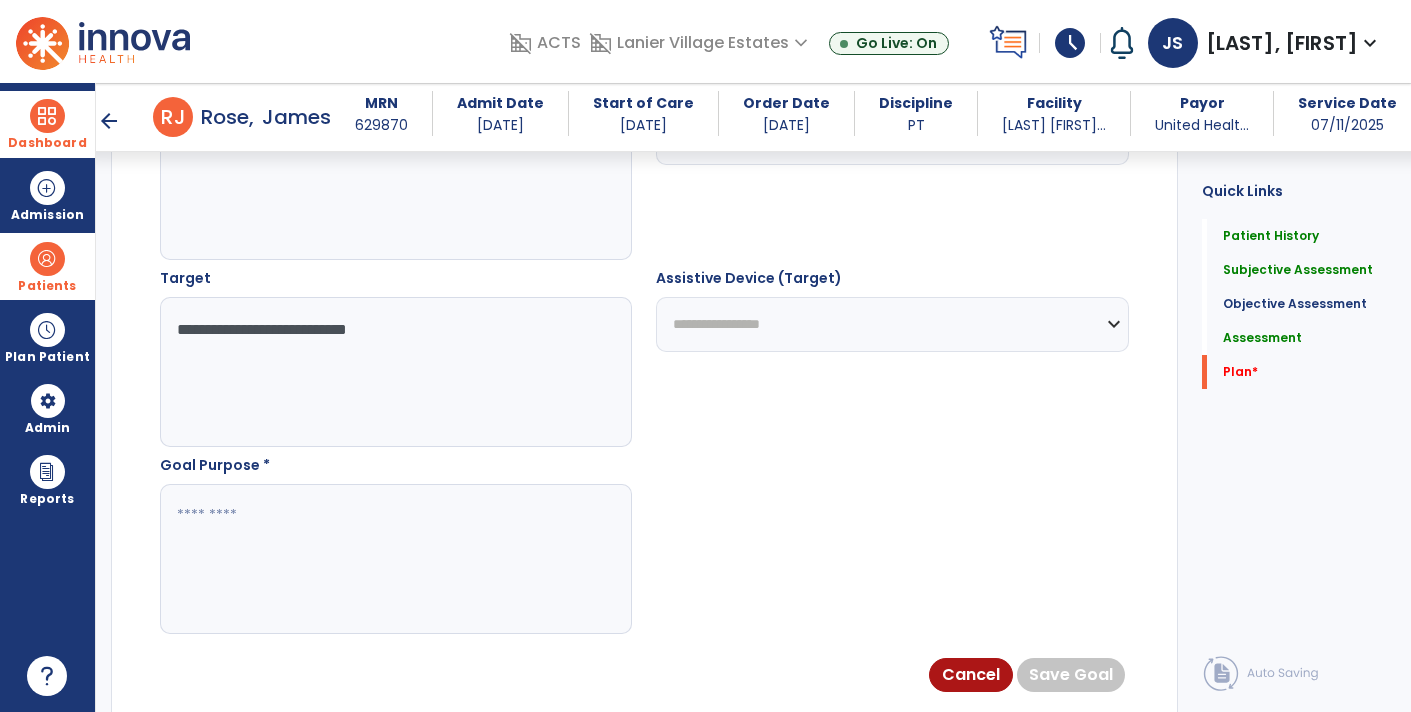 scroll, scrollTop: 3688, scrollLeft: 0, axis: vertical 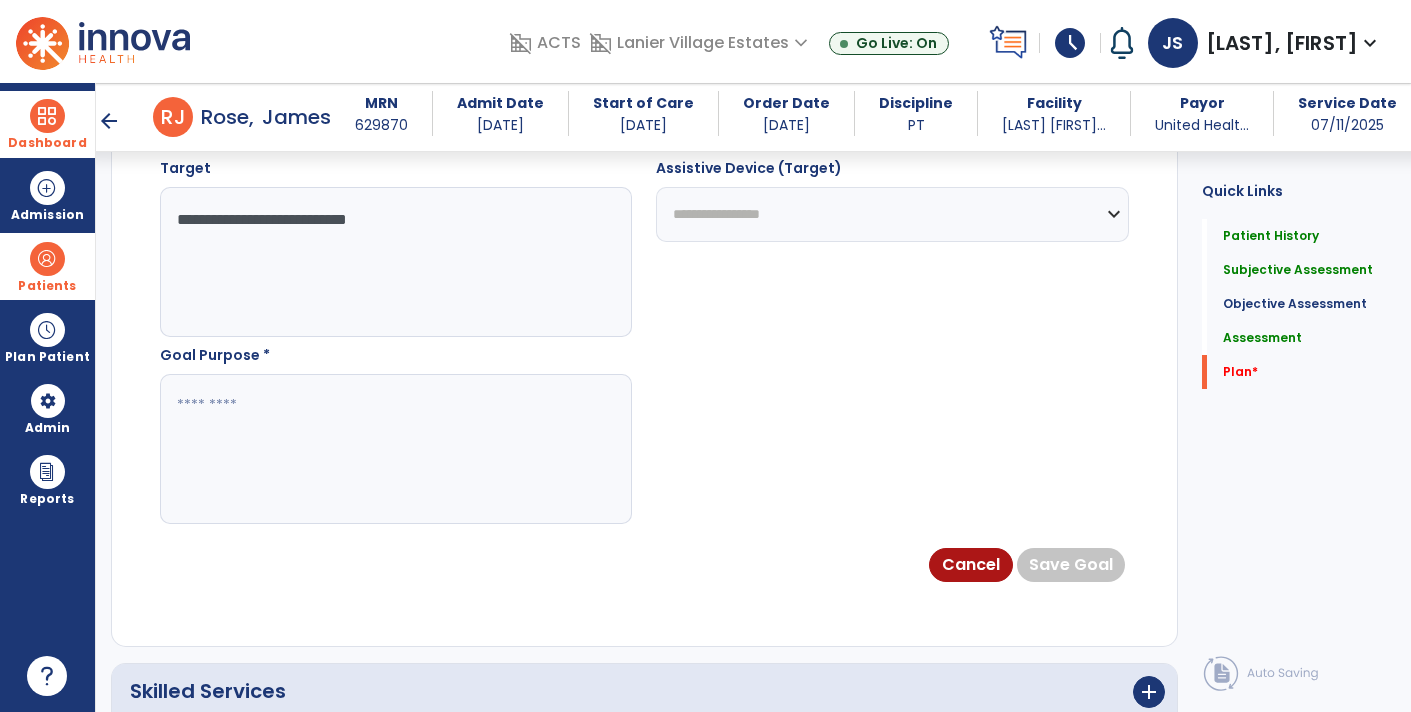 type on "**********" 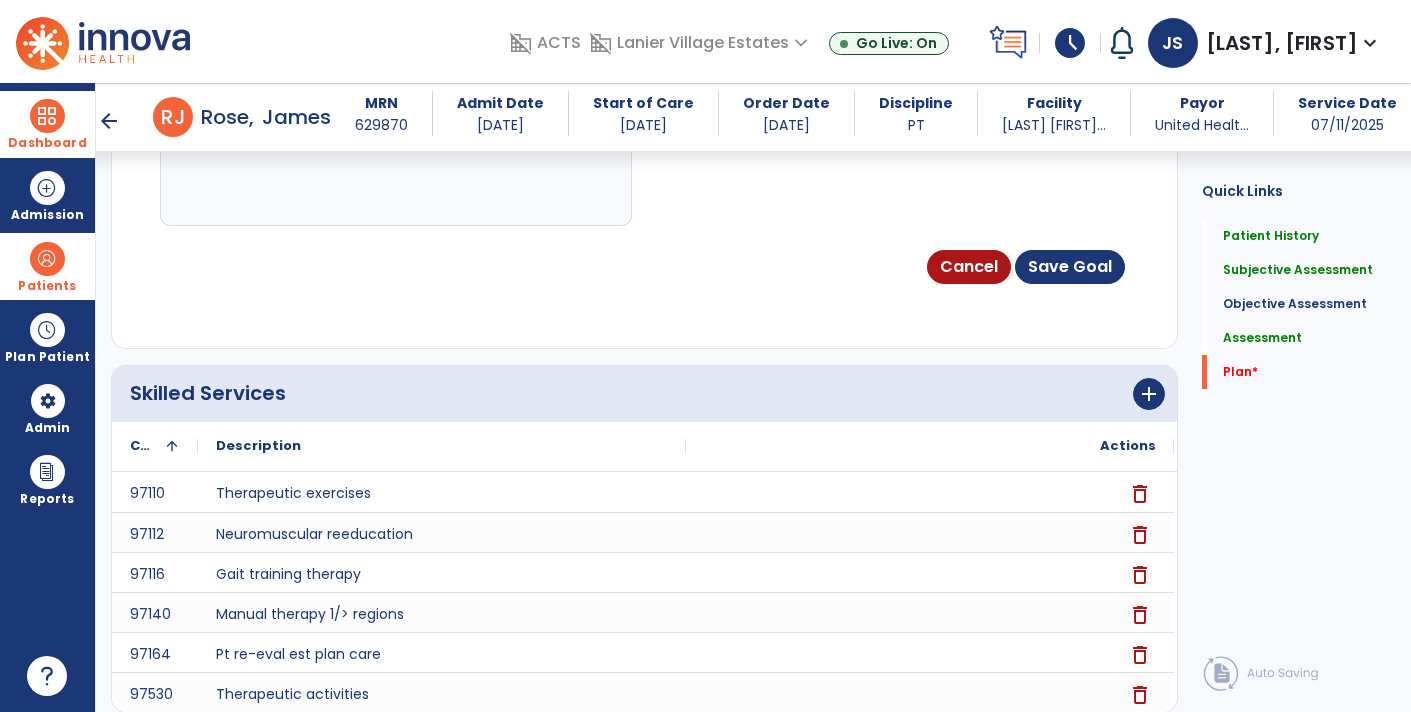 scroll, scrollTop: 3542, scrollLeft: 0, axis: vertical 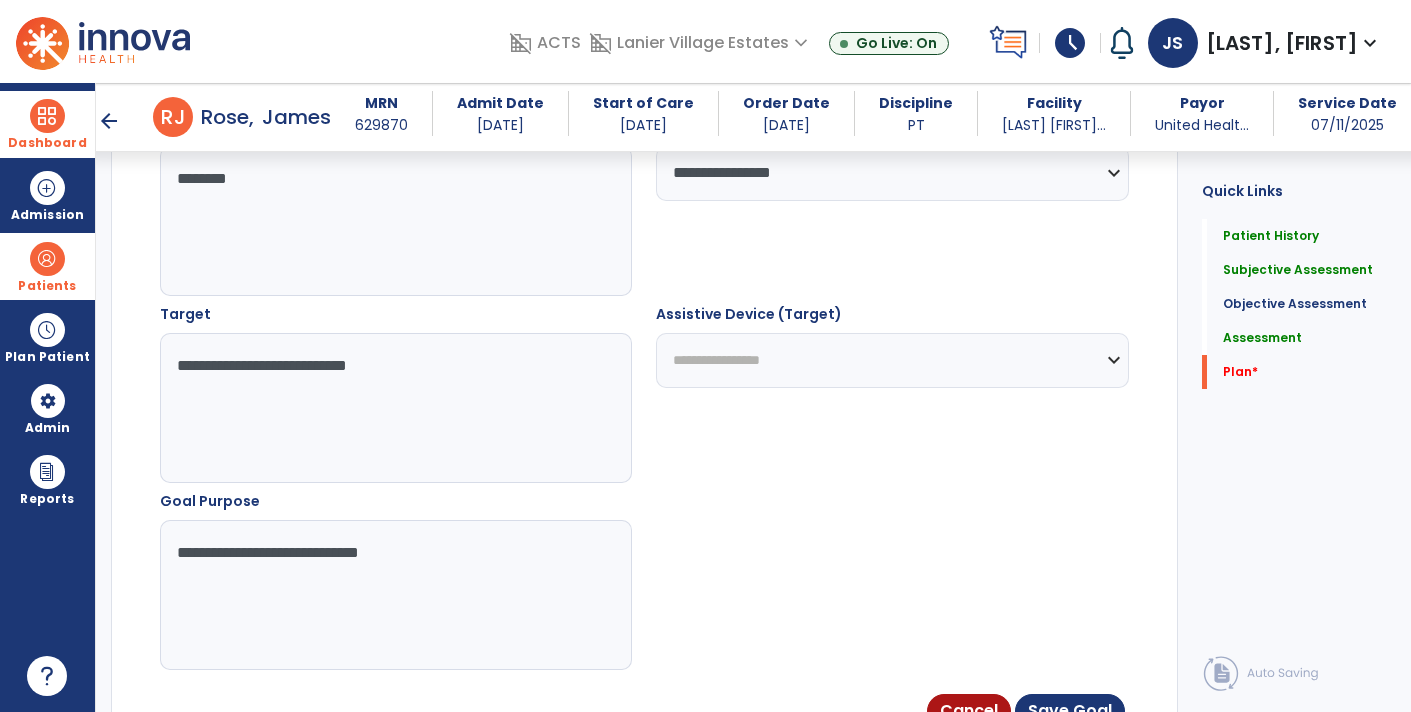 type on "**********" 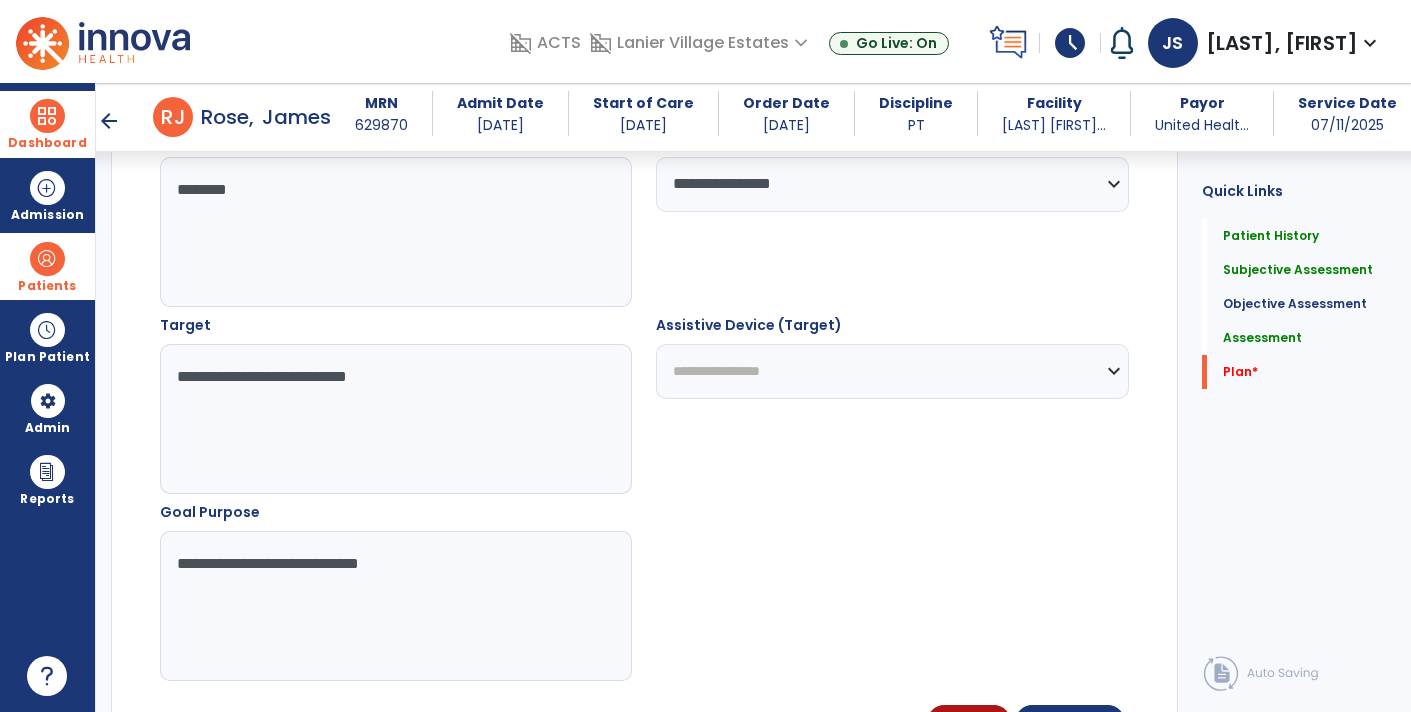 click on "**********" 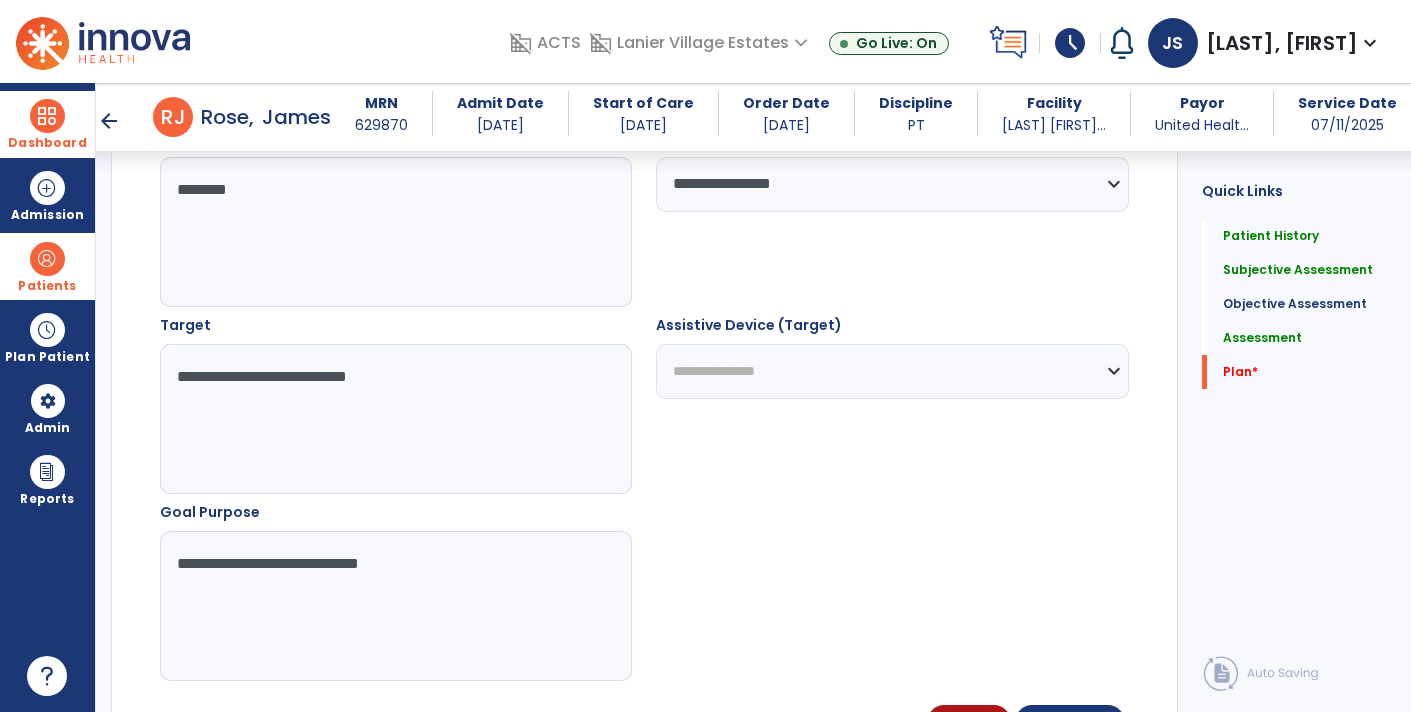 click on "**********" 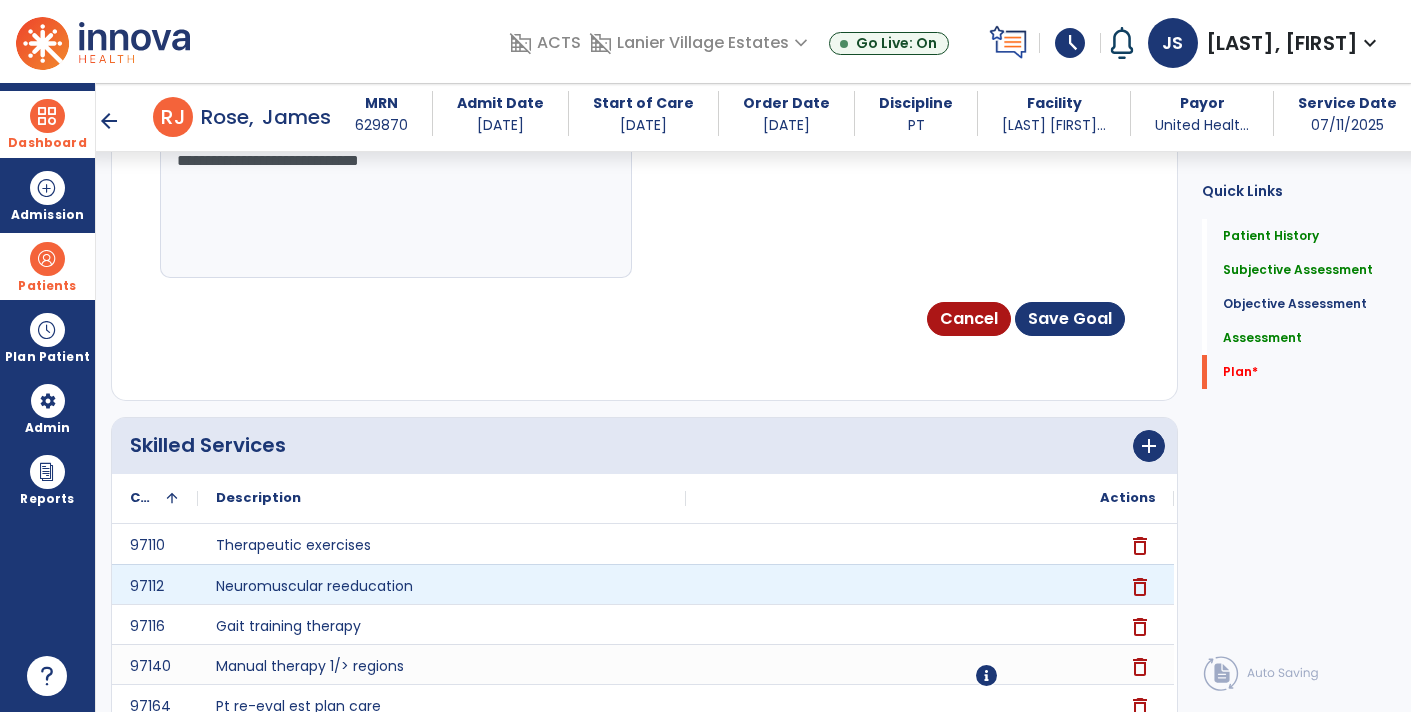 scroll, scrollTop: 4044, scrollLeft: 0, axis: vertical 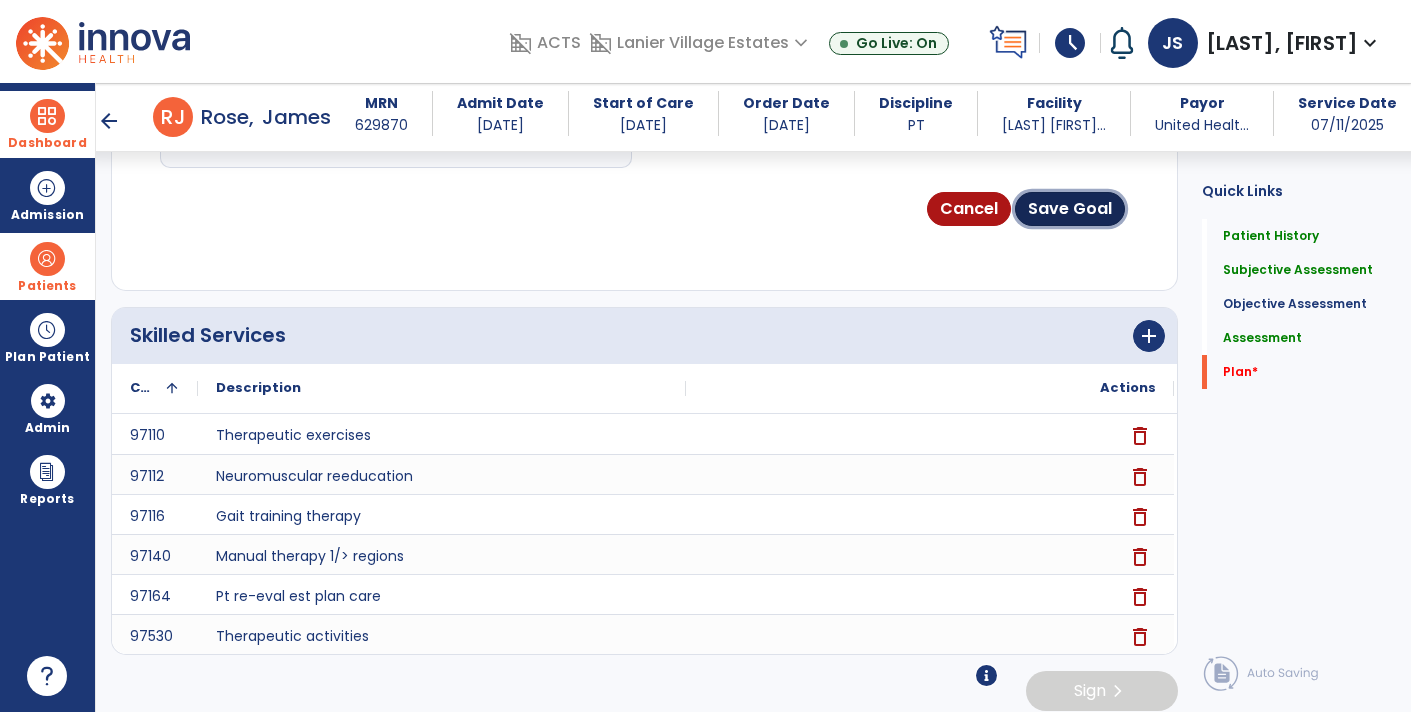 click on "Save Goal" 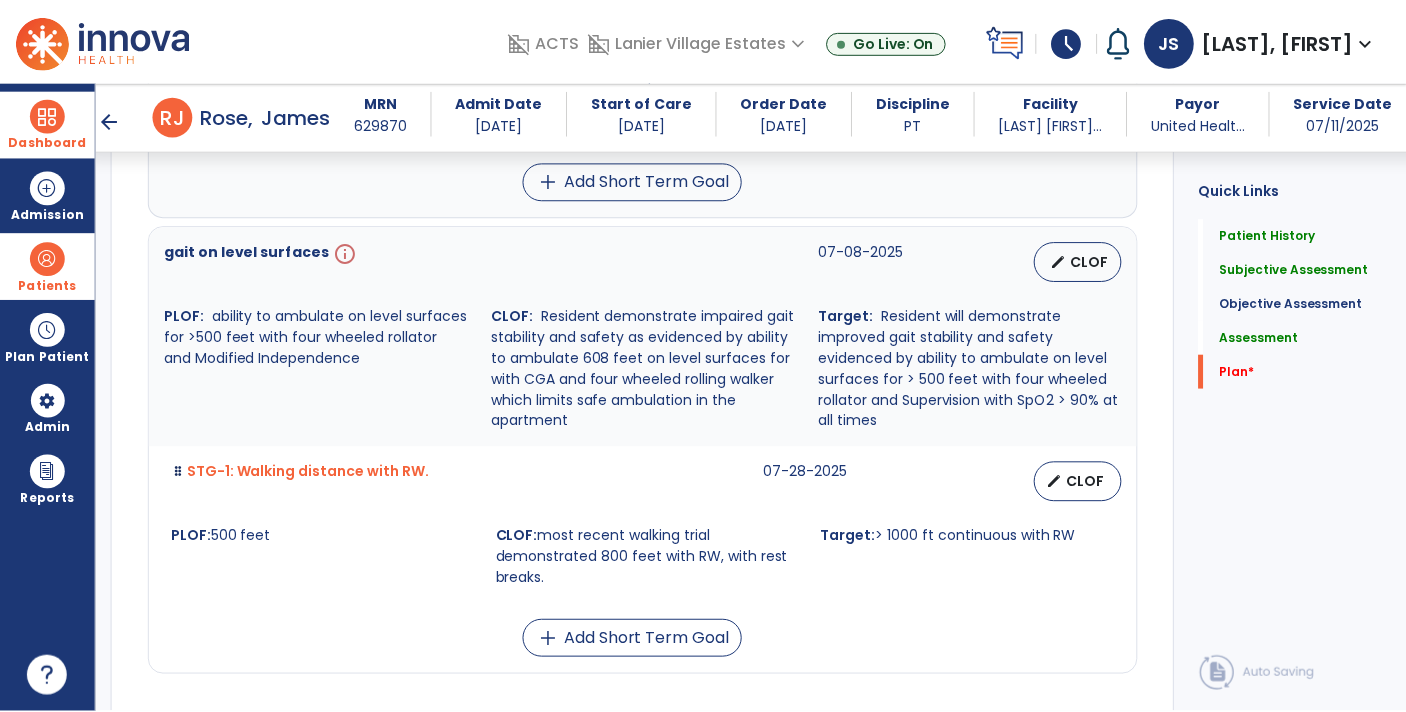 scroll, scrollTop: 4122, scrollLeft: 0, axis: vertical 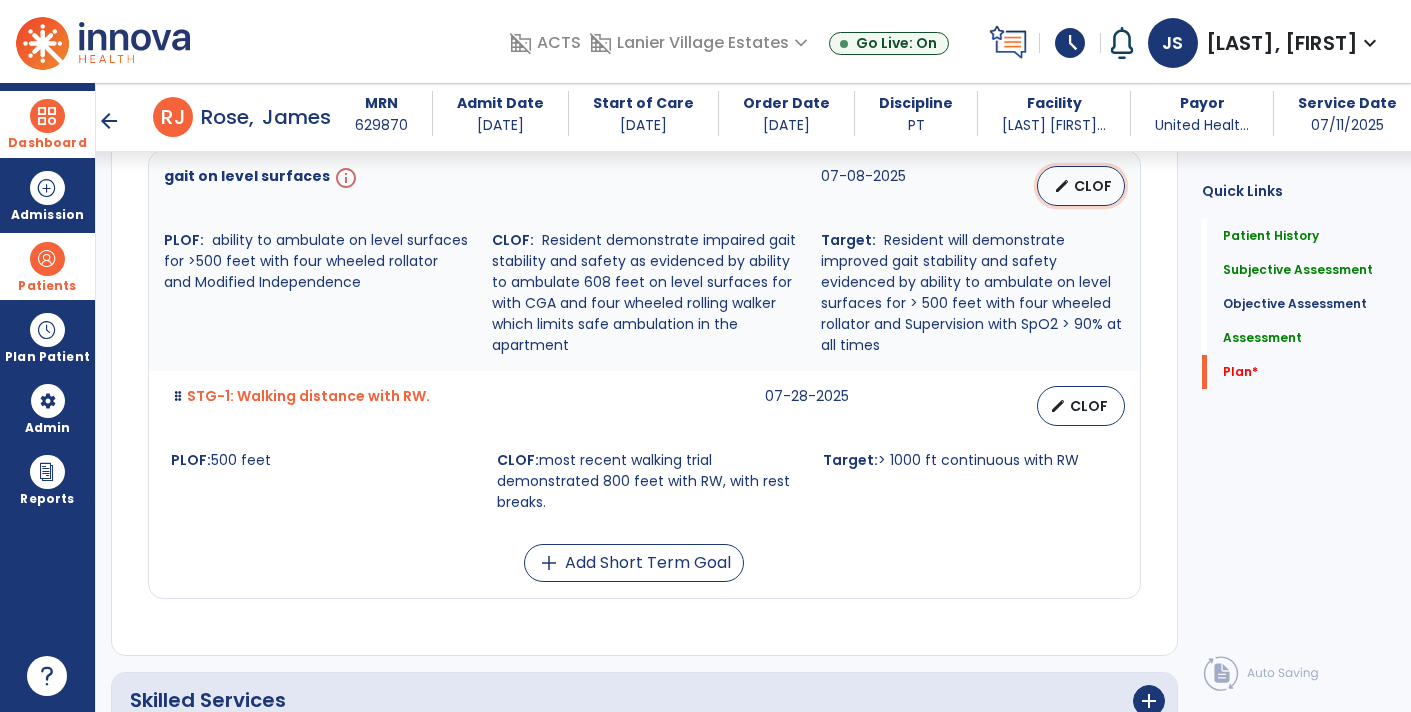 click on "CLOF" at bounding box center [1093, 186] 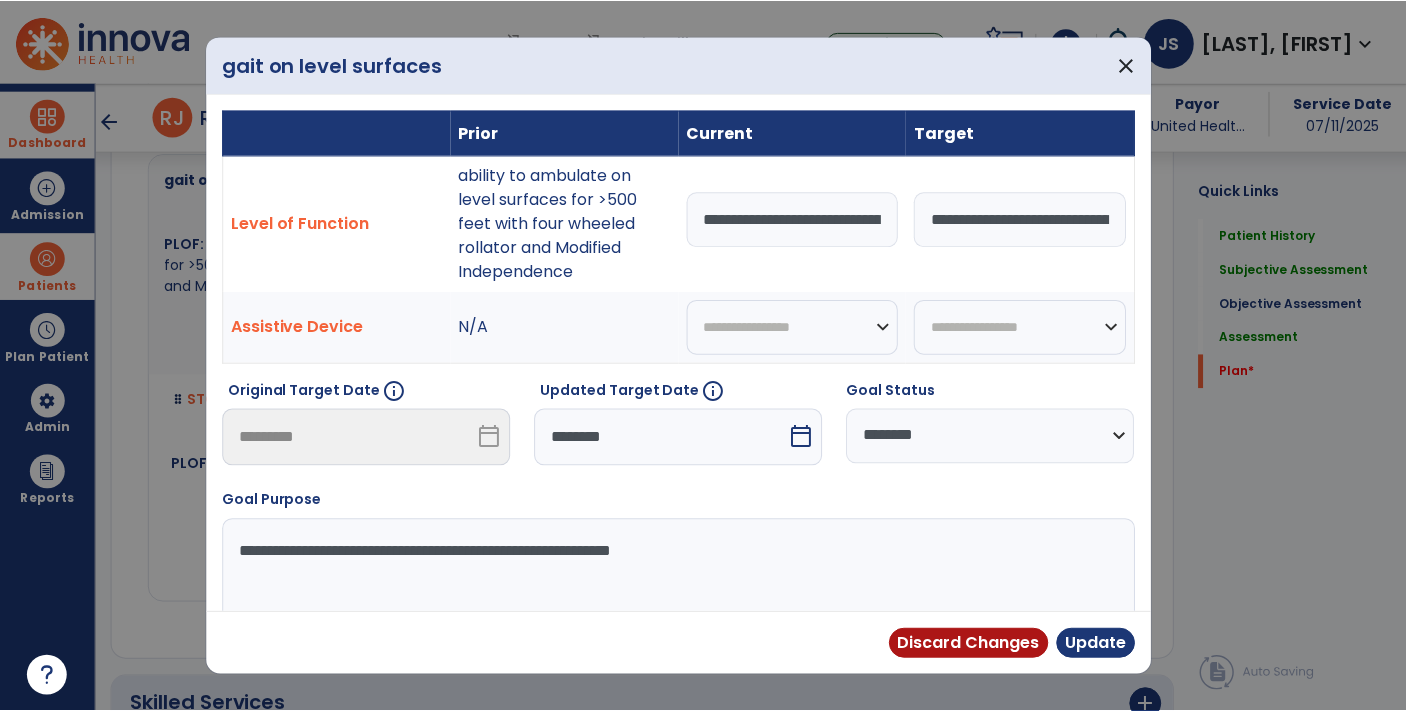 scroll, scrollTop: 4122, scrollLeft: 0, axis: vertical 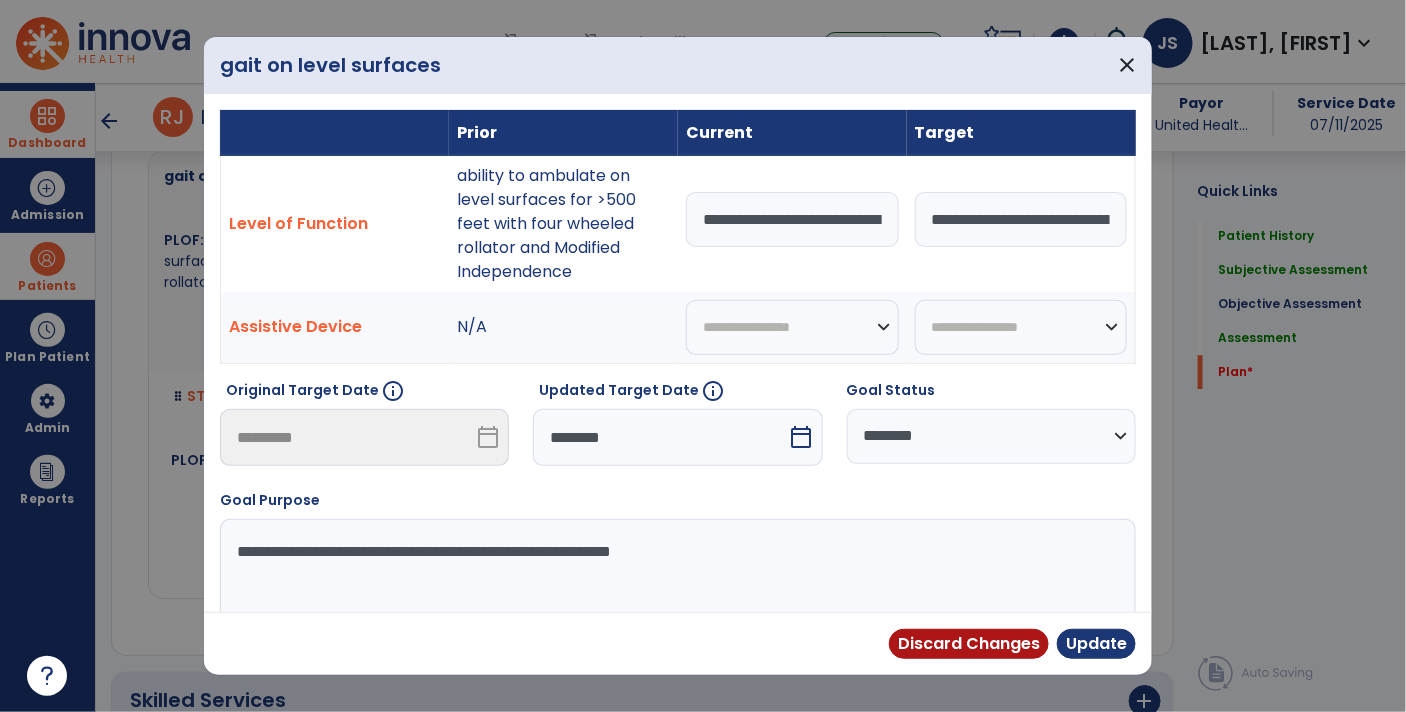 click on "**********" at bounding box center (1021, 219) 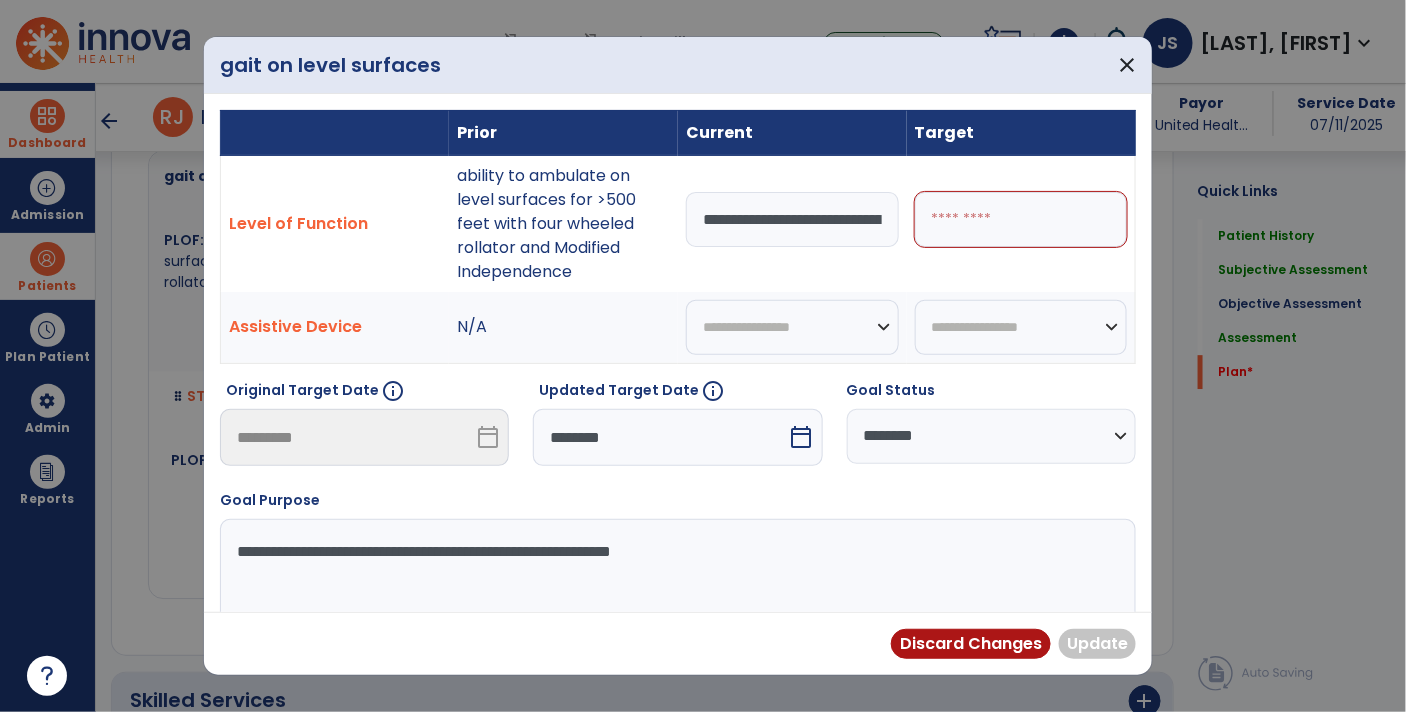 paste on "**********" 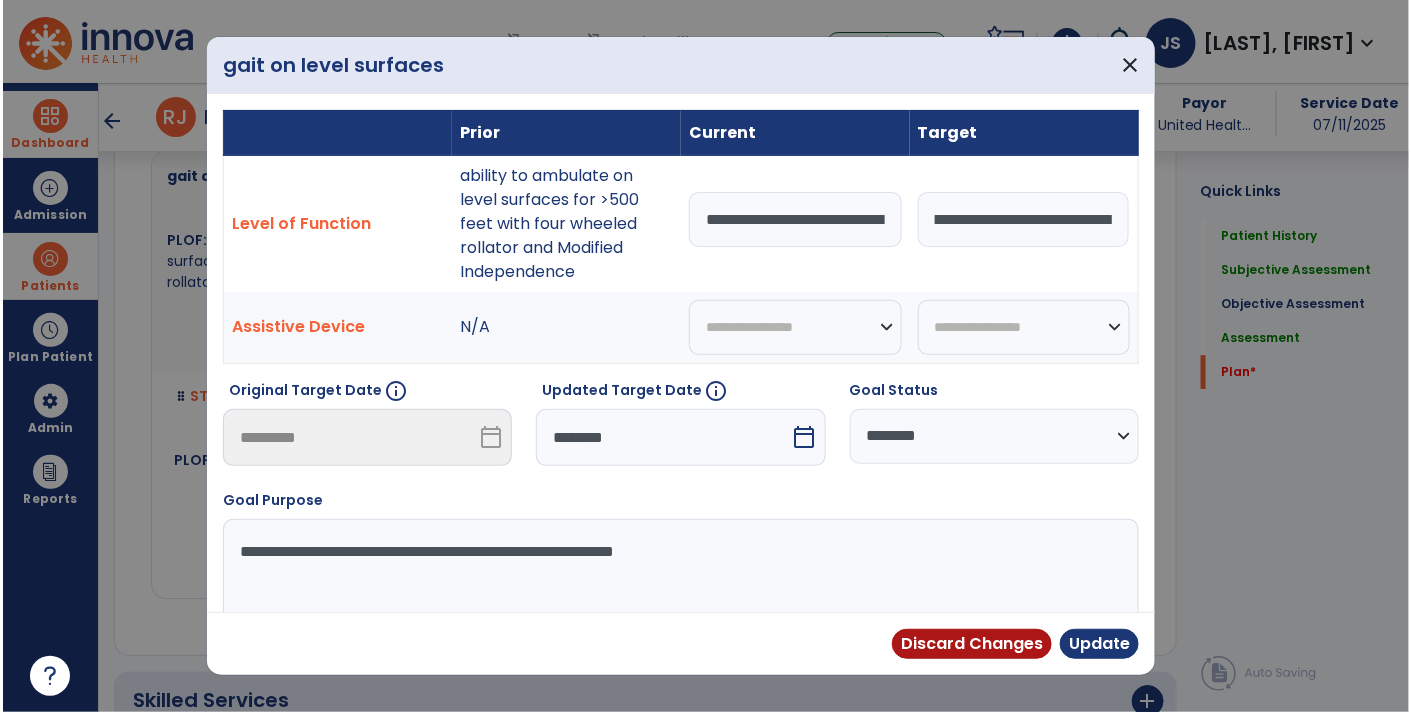 scroll, scrollTop: 0, scrollLeft: 943, axis: horizontal 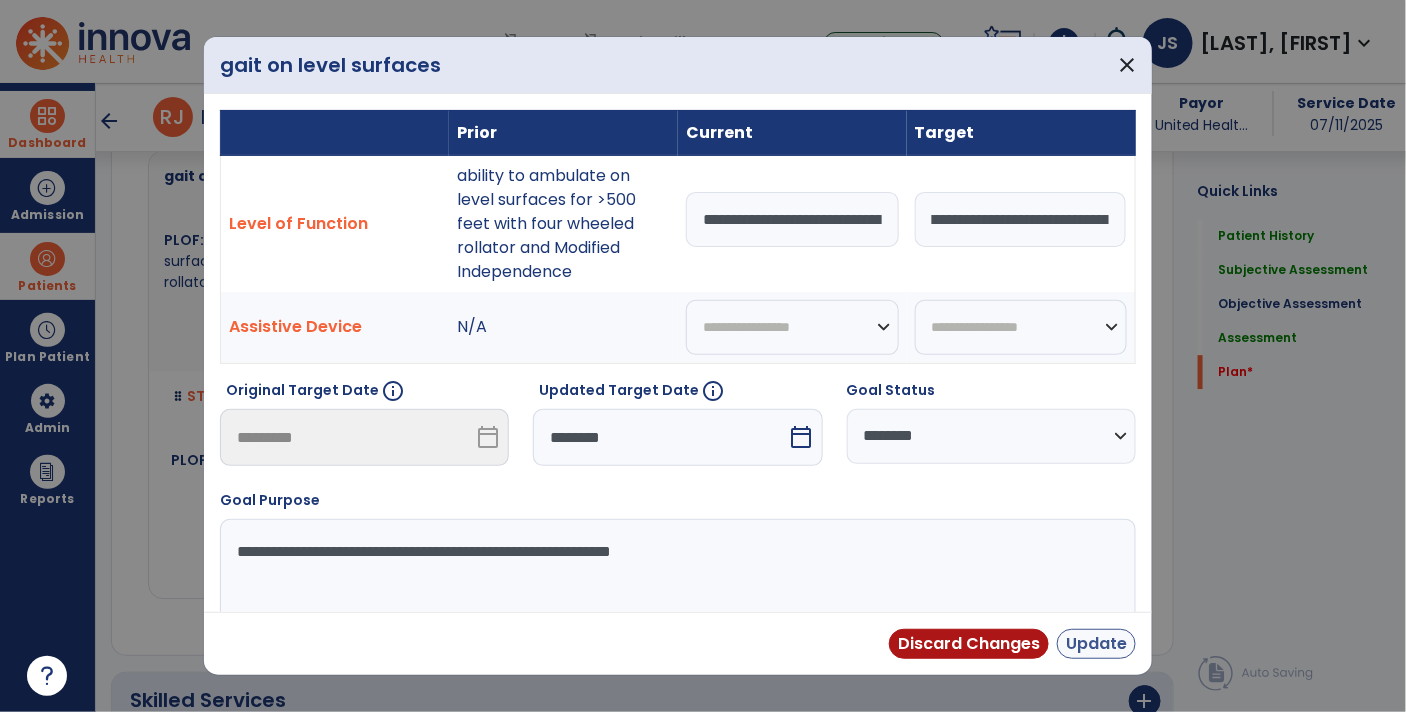 type on "**********" 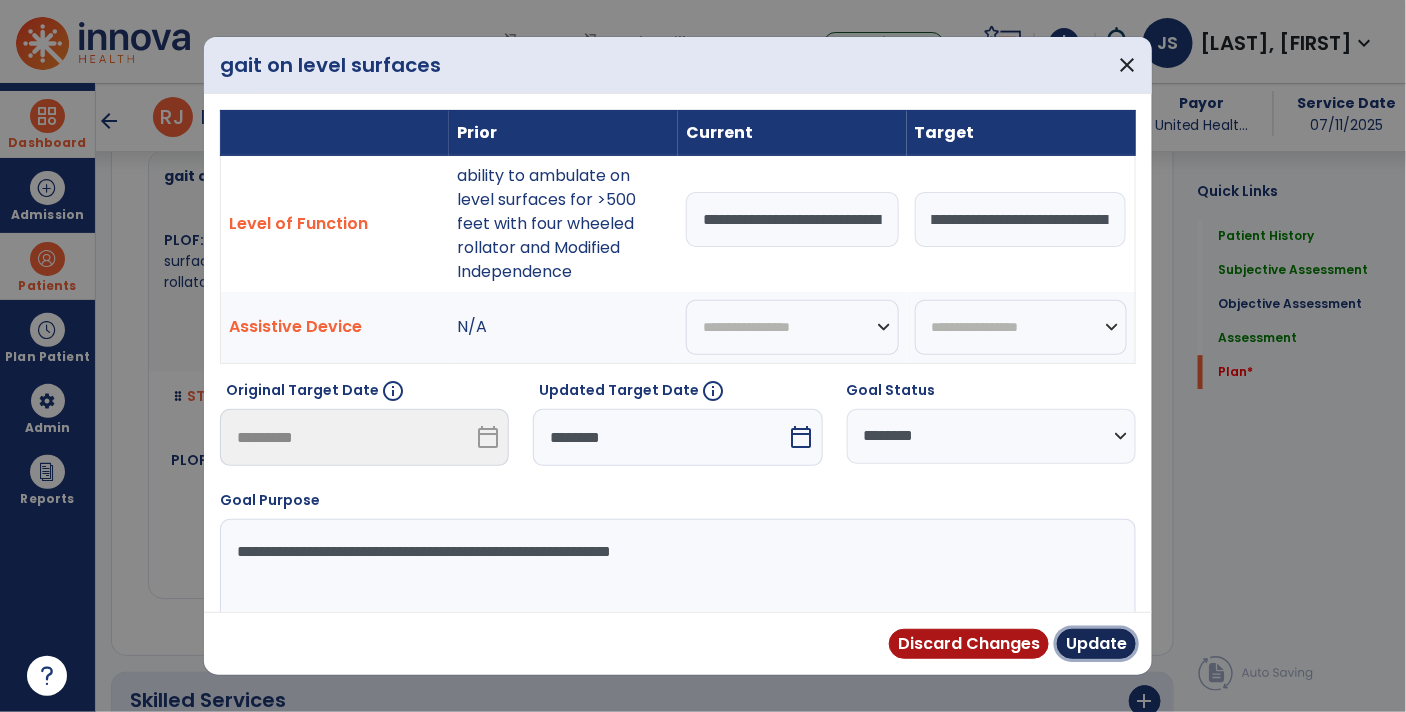 click on "Update" at bounding box center (1096, 644) 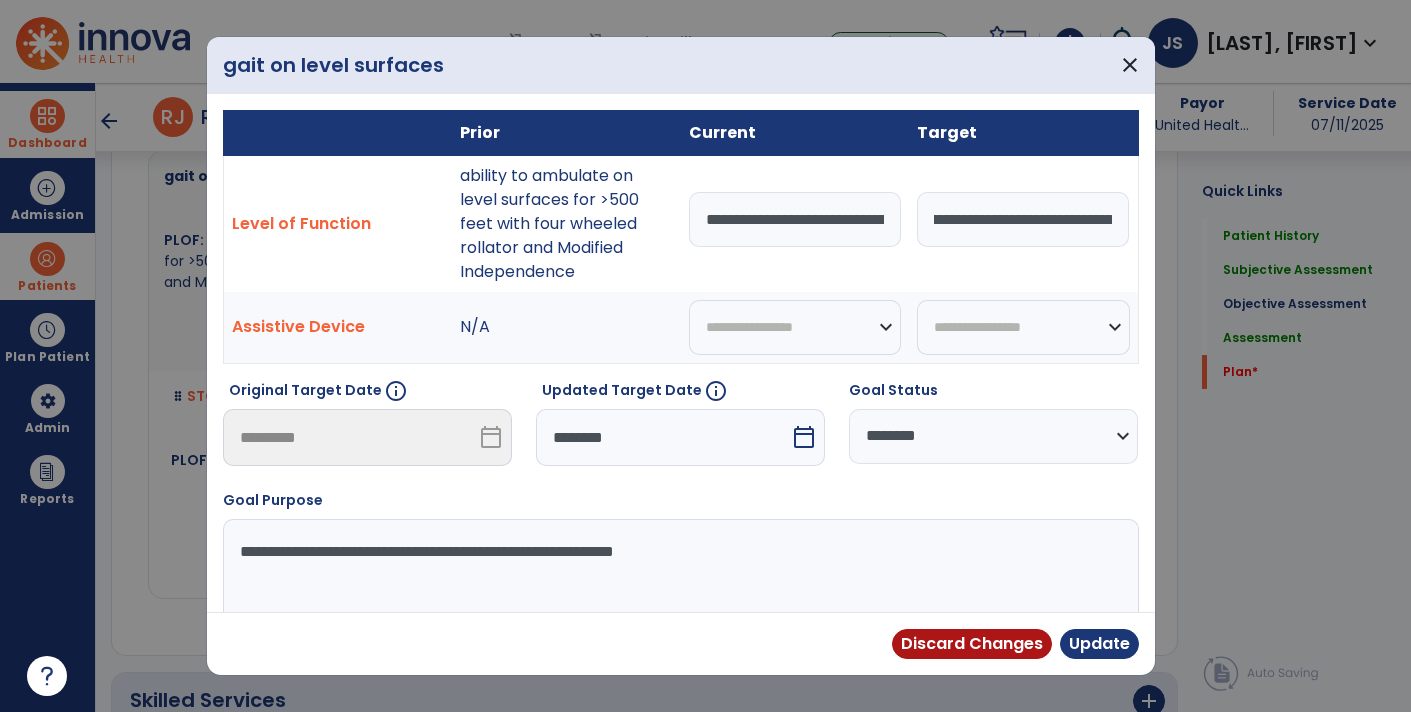 scroll, scrollTop: 0, scrollLeft: 0, axis: both 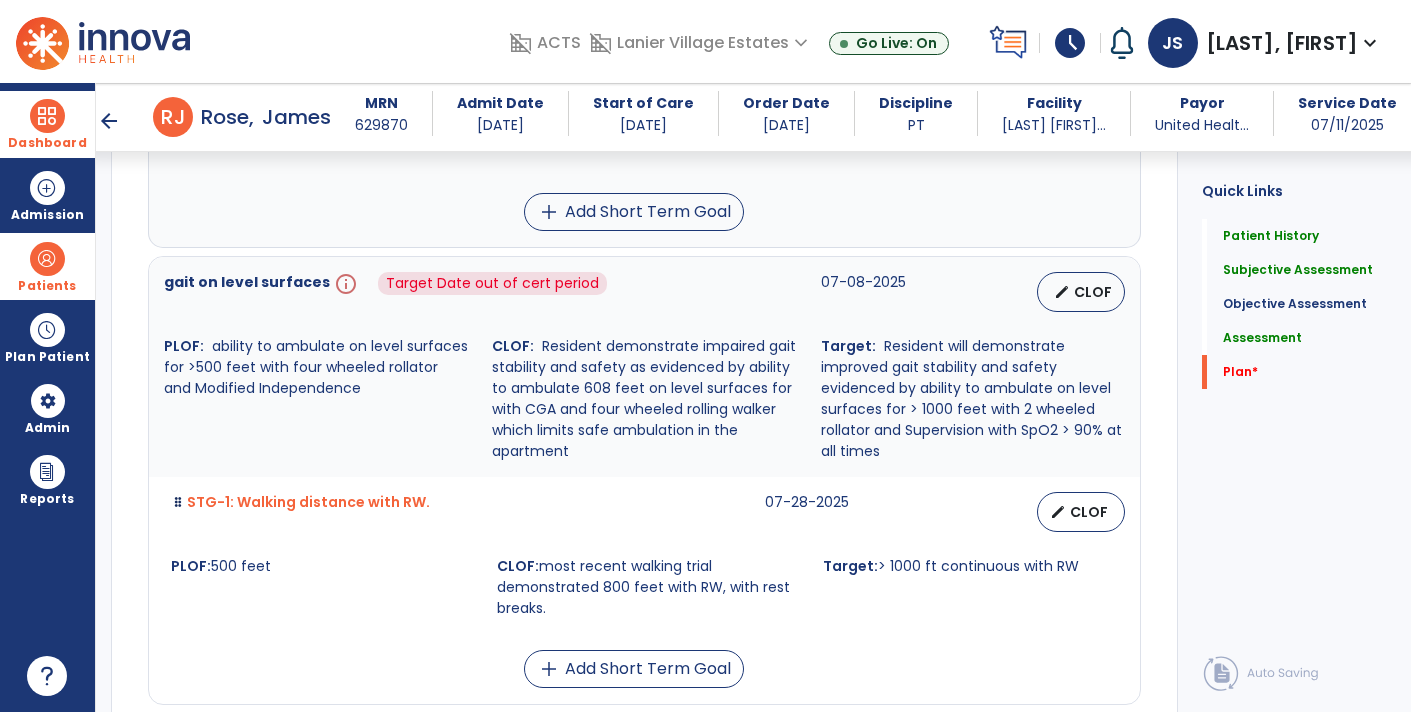 click on "info" at bounding box center [344, 292] 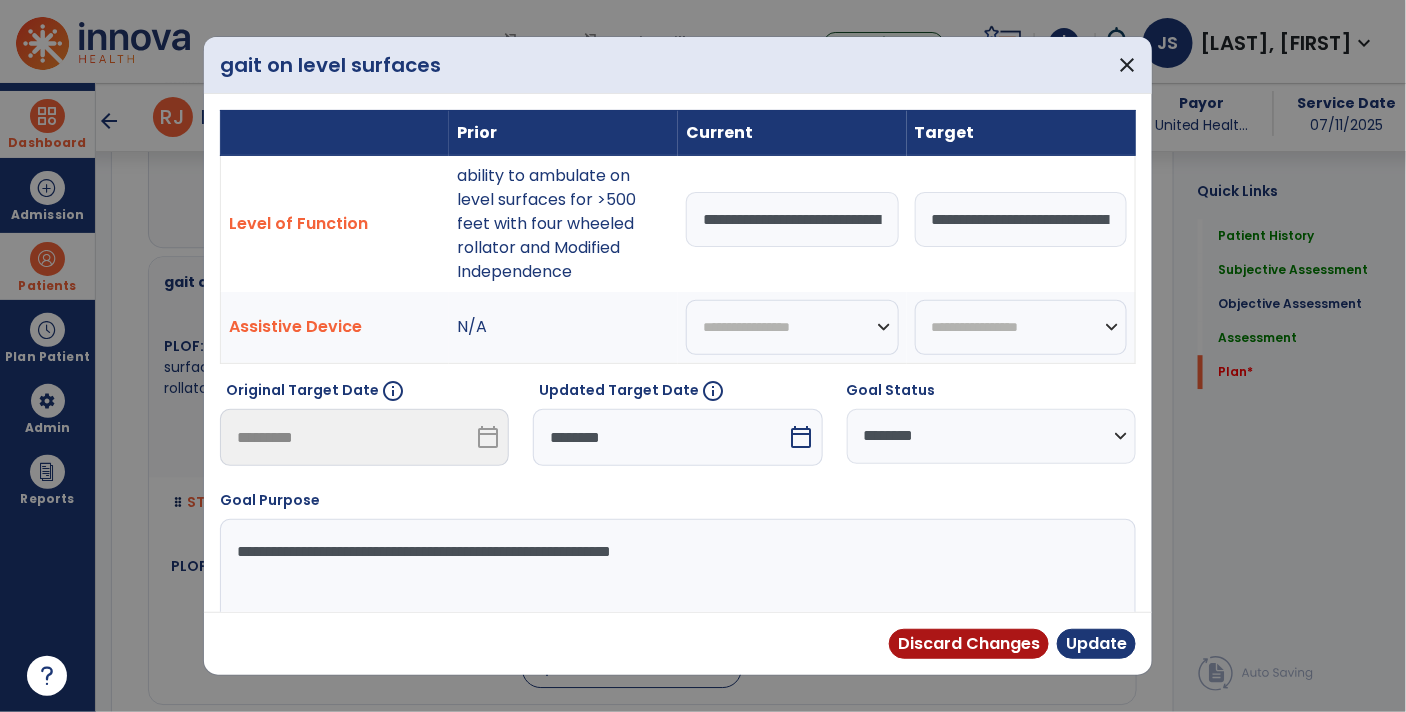 scroll, scrollTop: 4016, scrollLeft: 0, axis: vertical 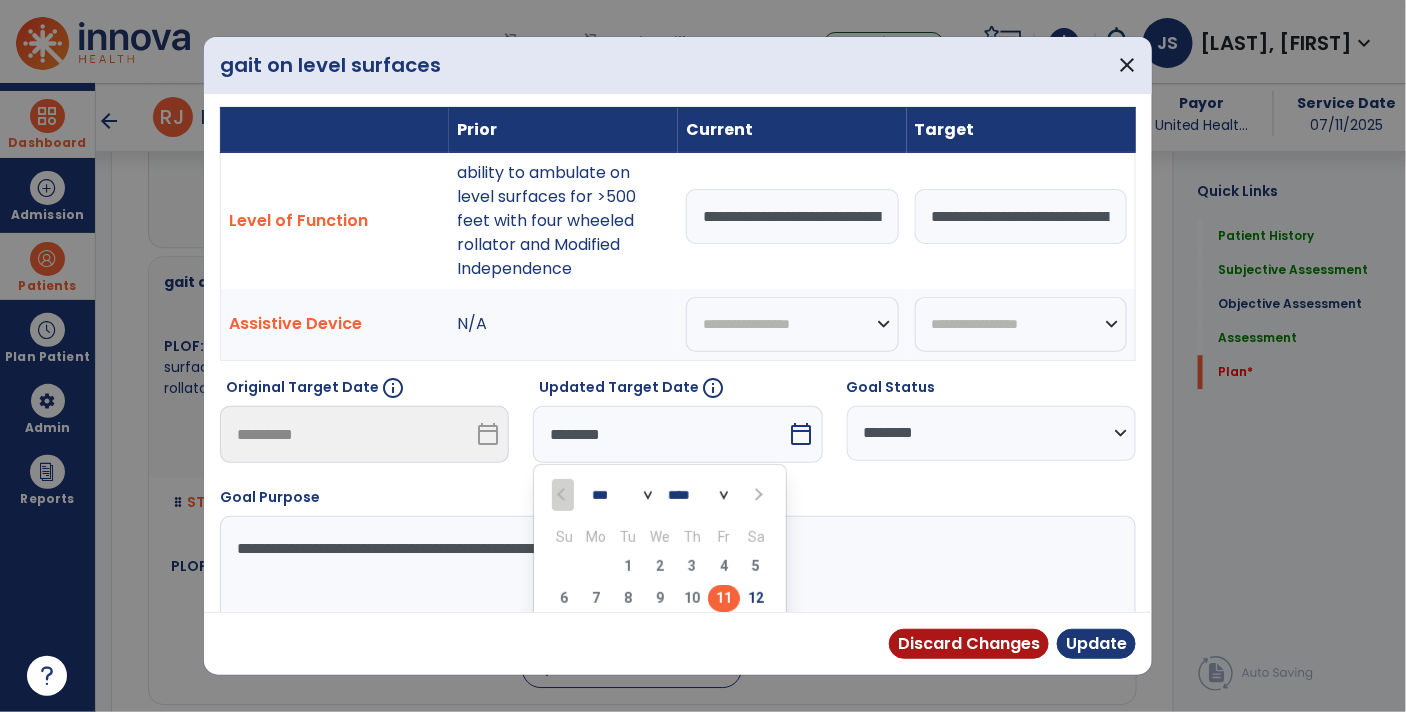 click on "*** *** ***" at bounding box center [622, 495] 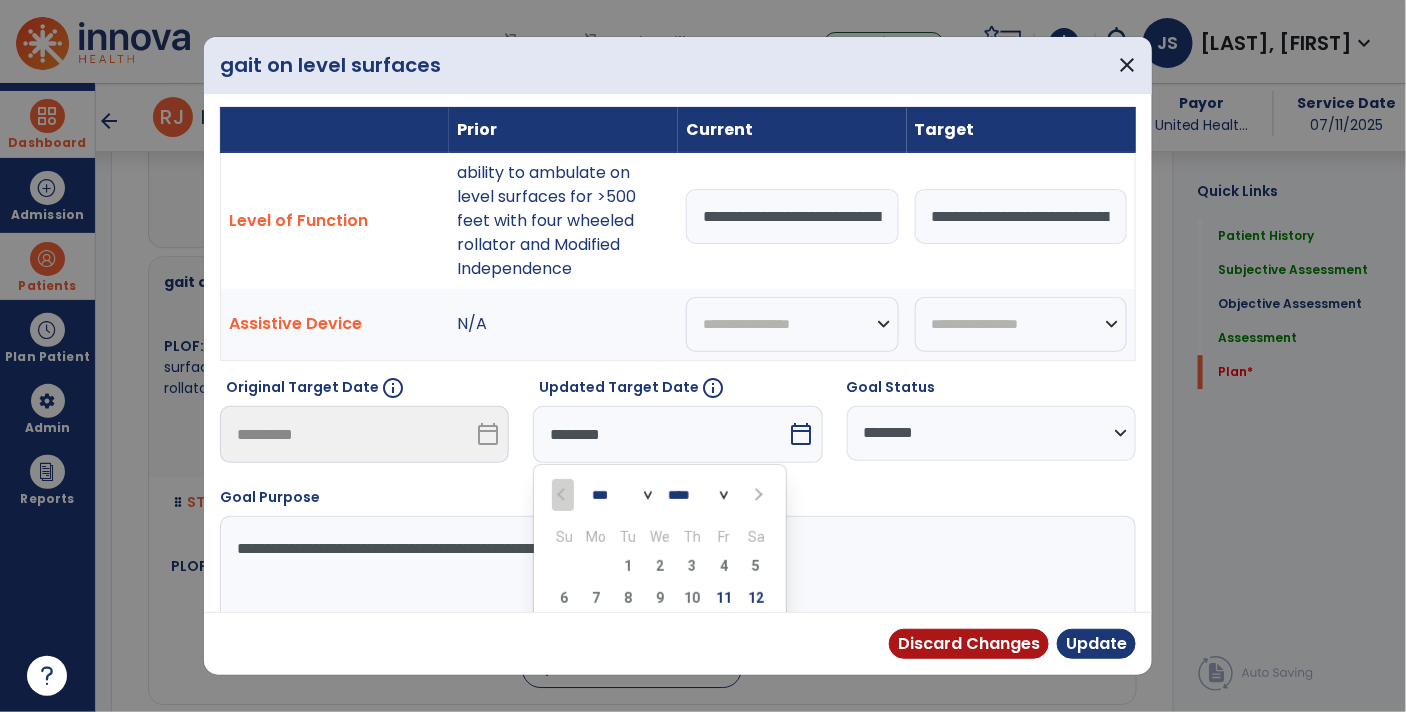select on "*" 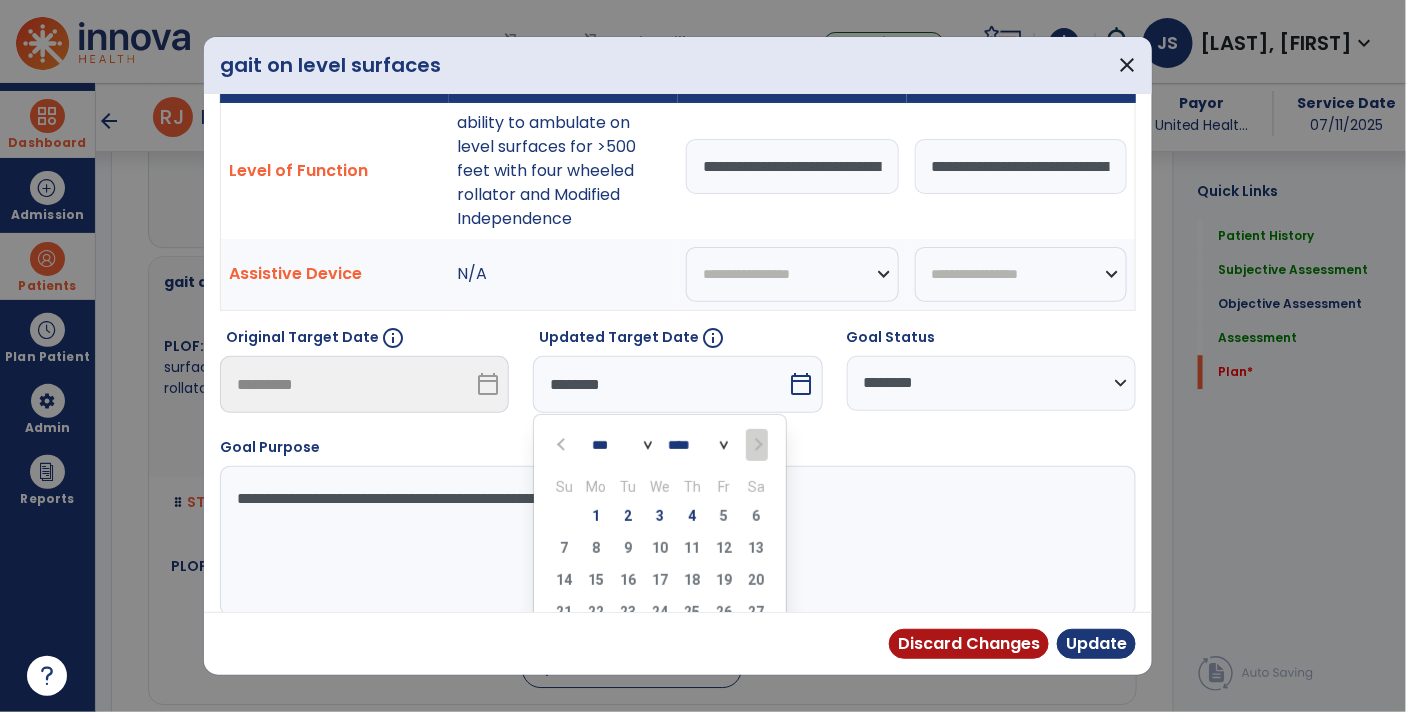 scroll, scrollTop: 146, scrollLeft: 0, axis: vertical 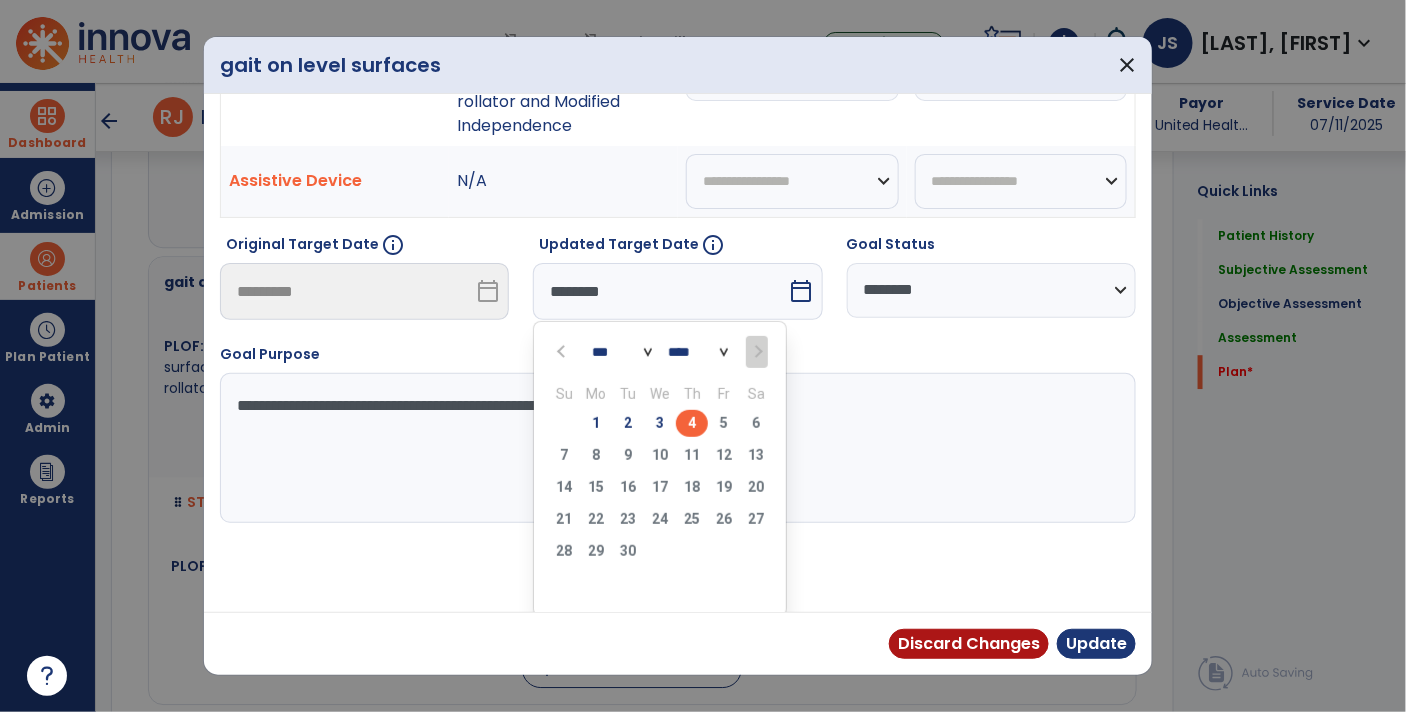 click on "4" at bounding box center [692, 423] 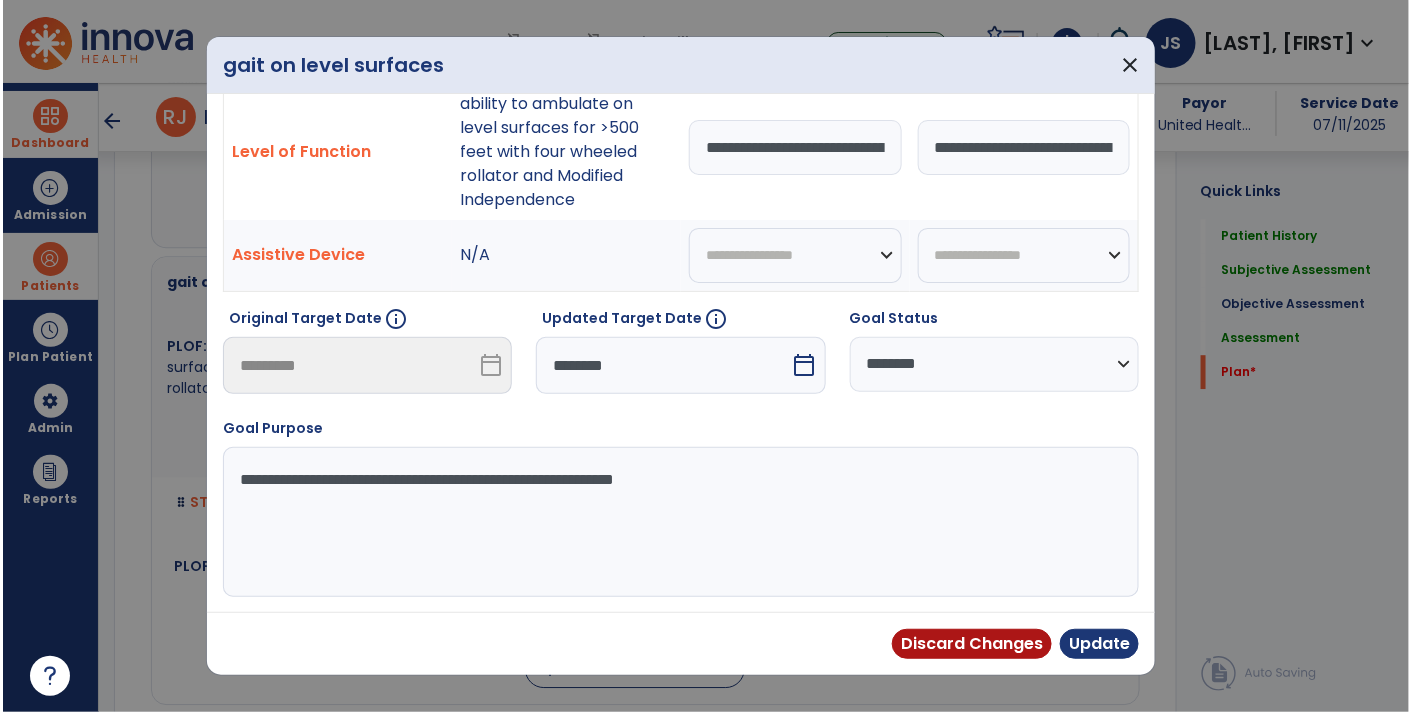 scroll, scrollTop: 68, scrollLeft: 0, axis: vertical 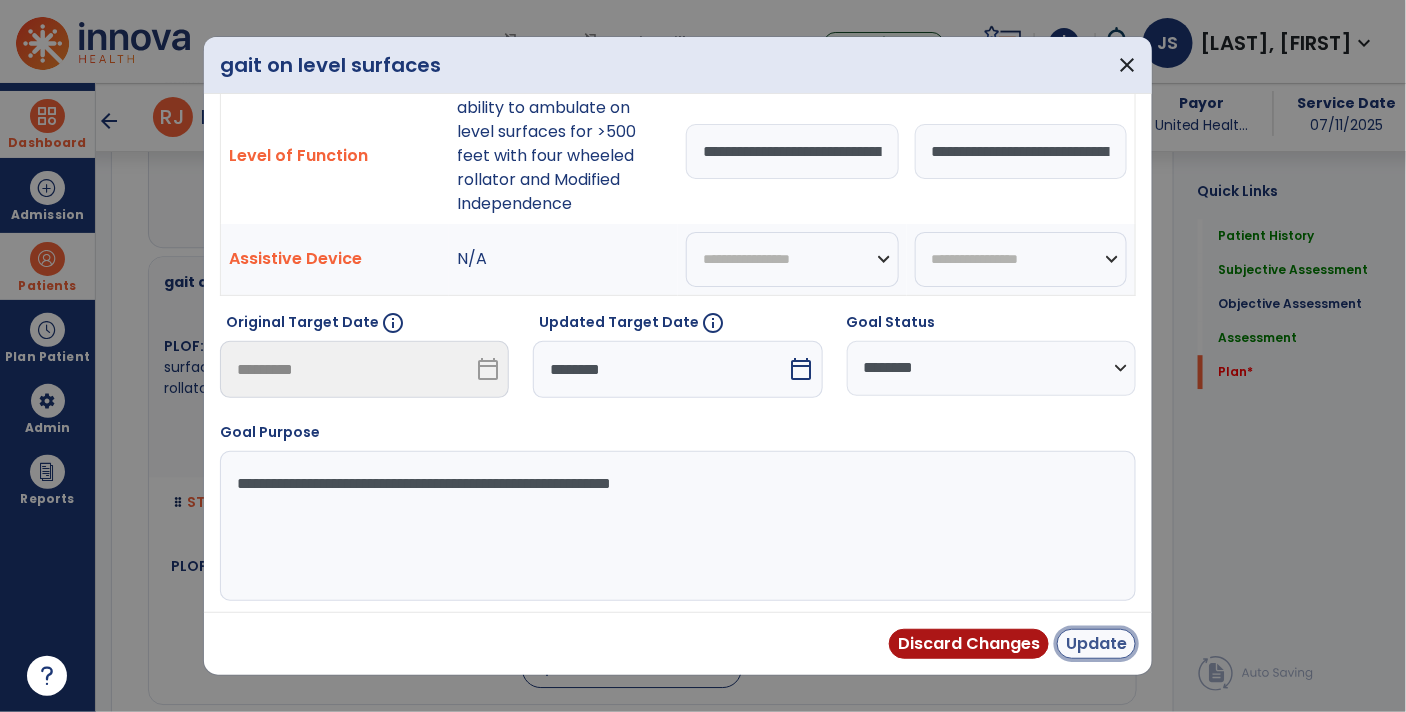 click on "Update" at bounding box center [1096, 644] 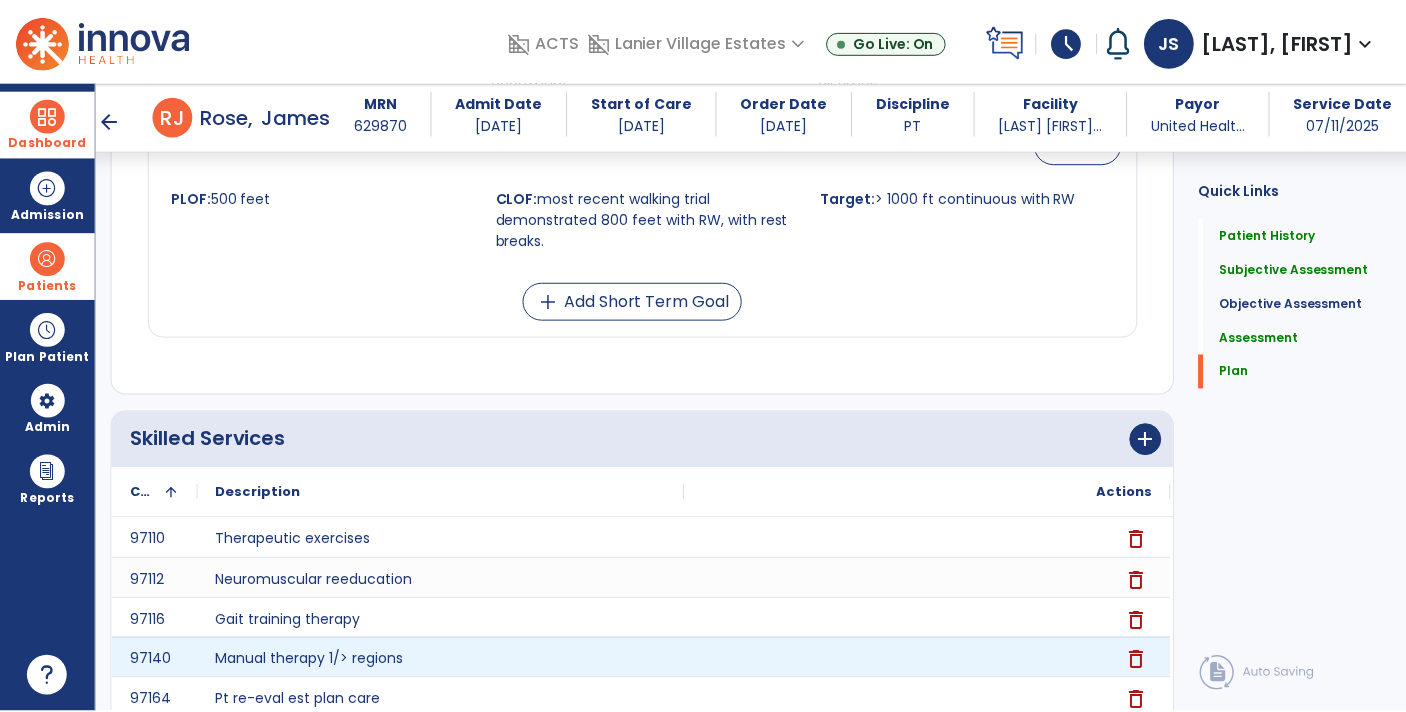 scroll, scrollTop: 4488, scrollLeft: 0, axis: vertical 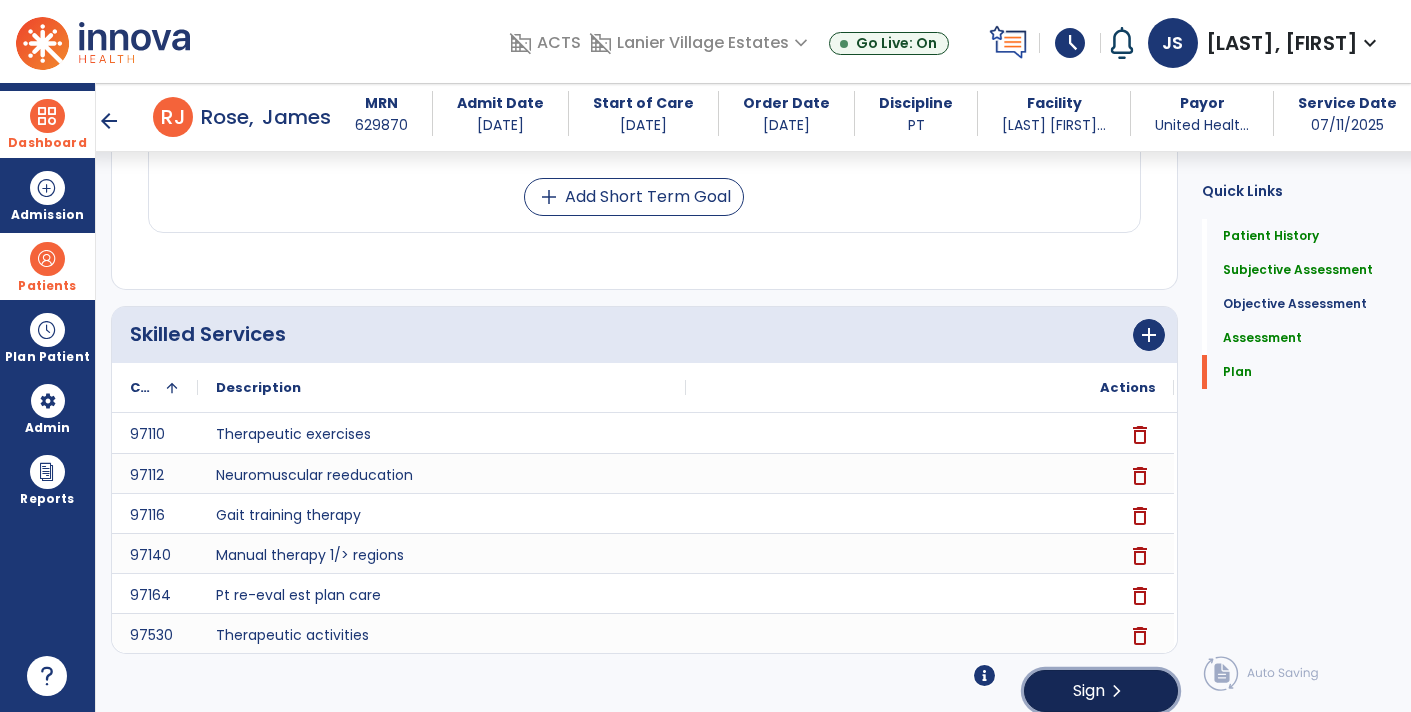 click on "Sign" 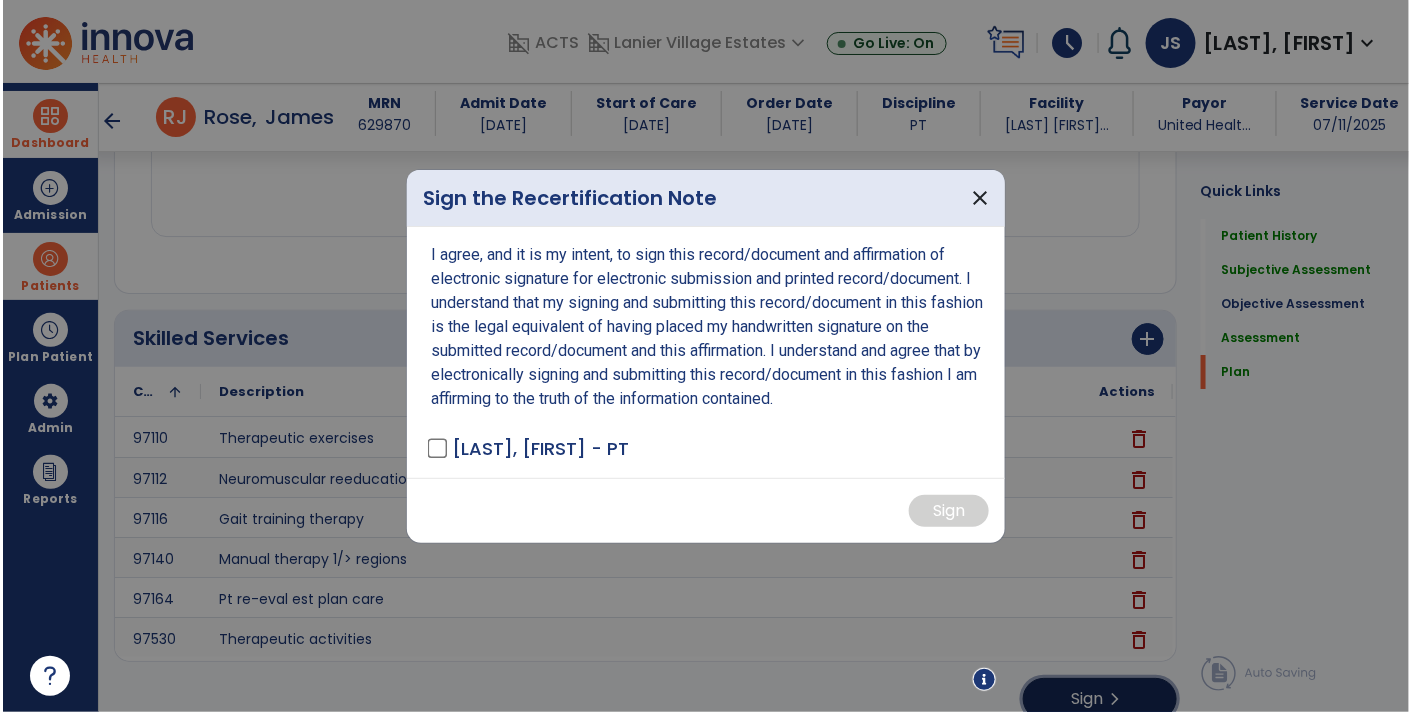 scroll, scrollTop: 4488, scrollLeft: 0, axis: vertical 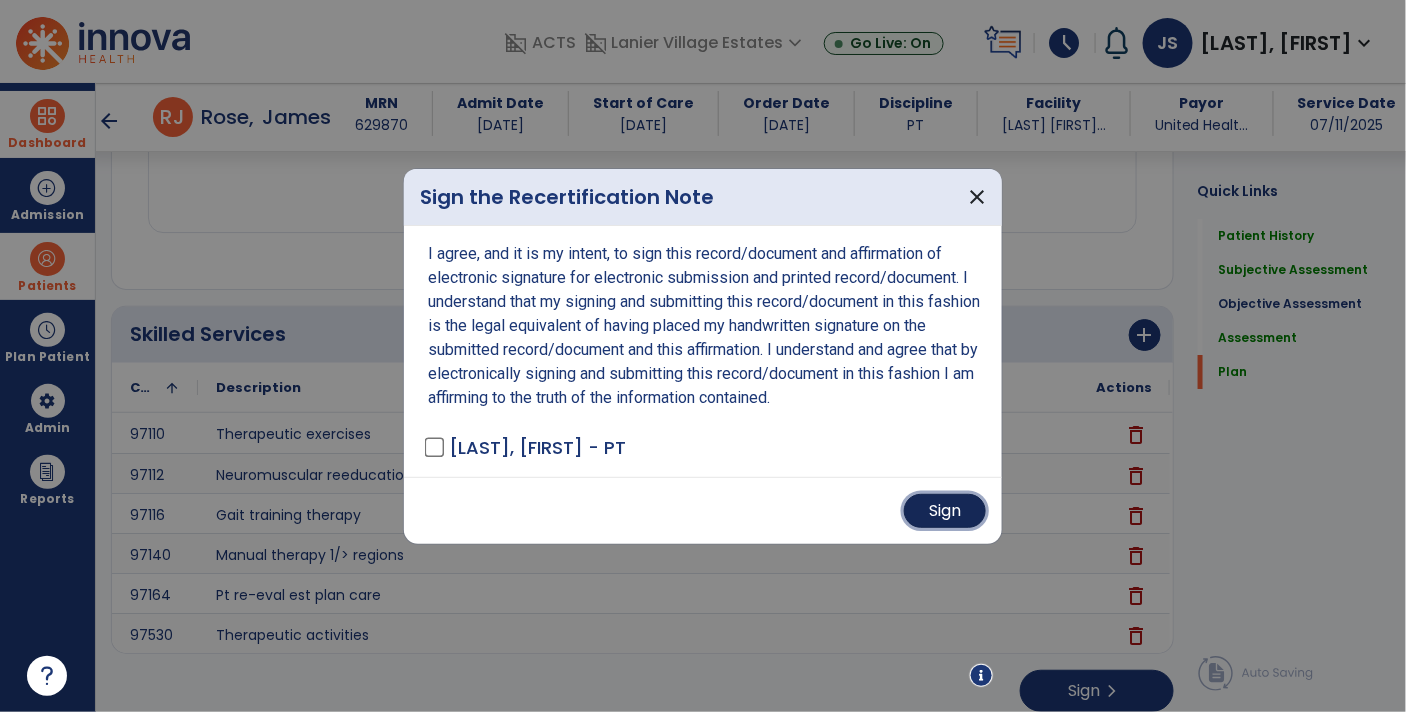 click on "Sign" at bounding box center [945, 511] 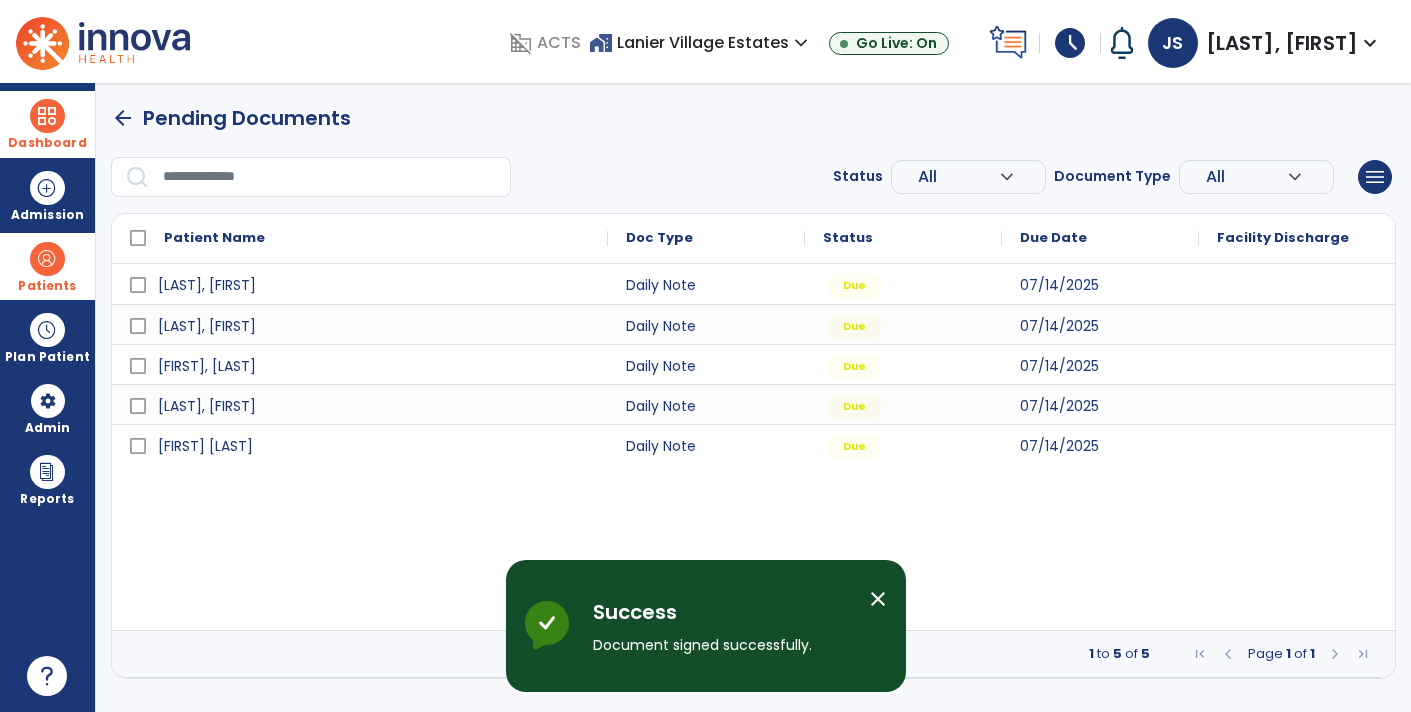scroll, scrollTop: 0, scrollLeft: 0, axis: both 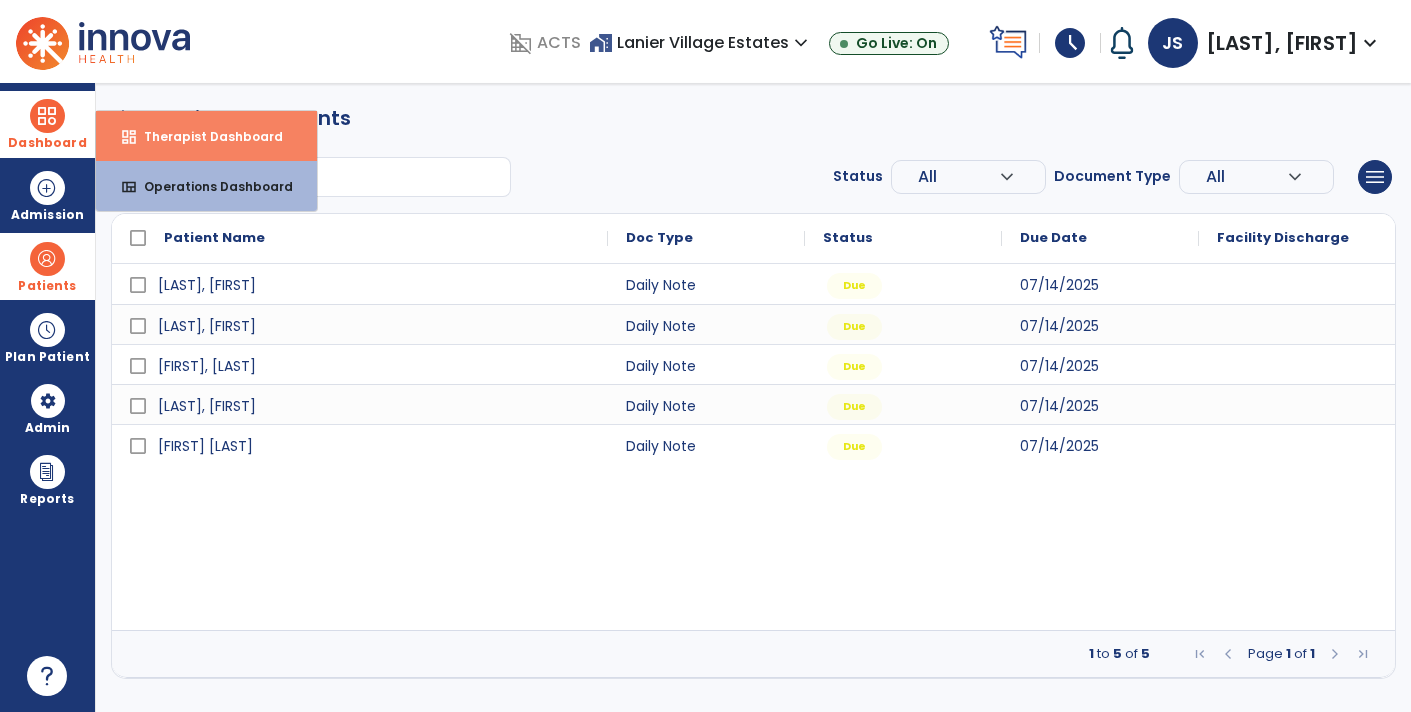 click on "Therapist Dashboard" at bounding box center (205, 136) 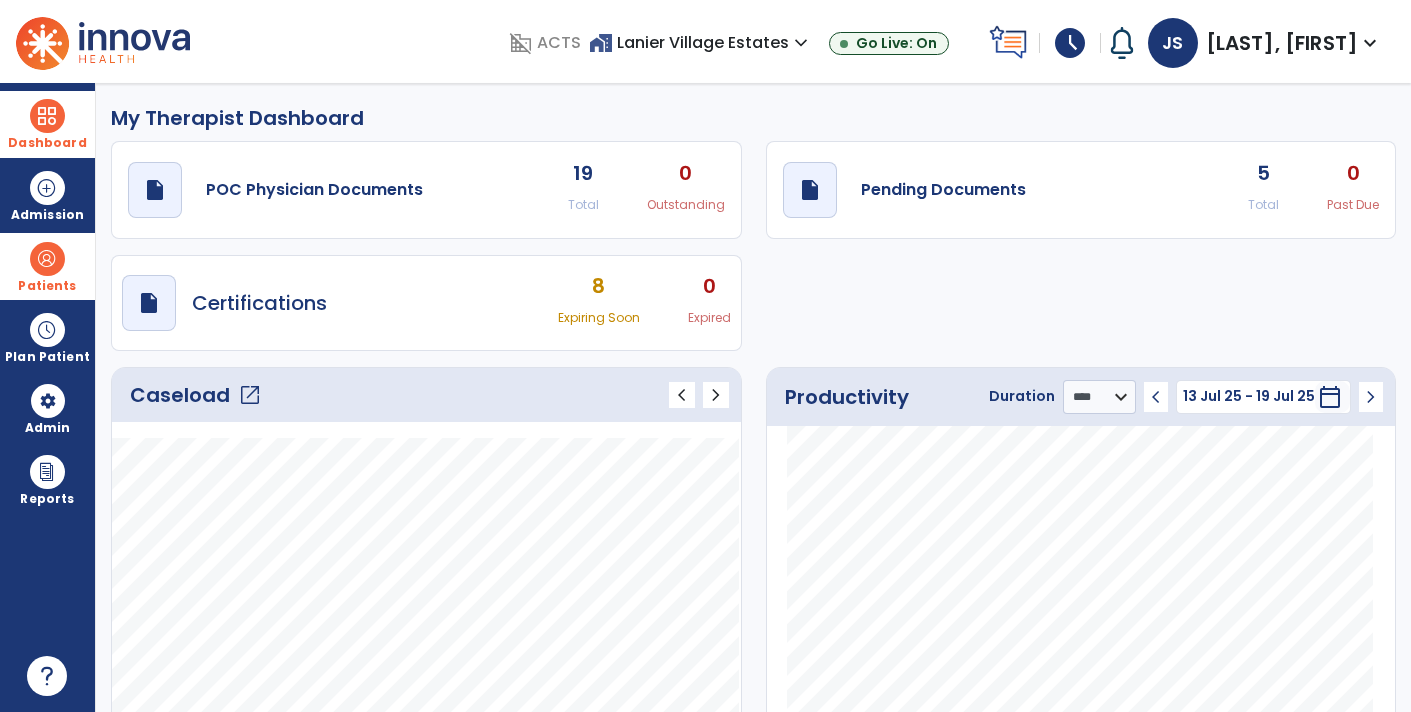 click at bounding box center [47, 116] 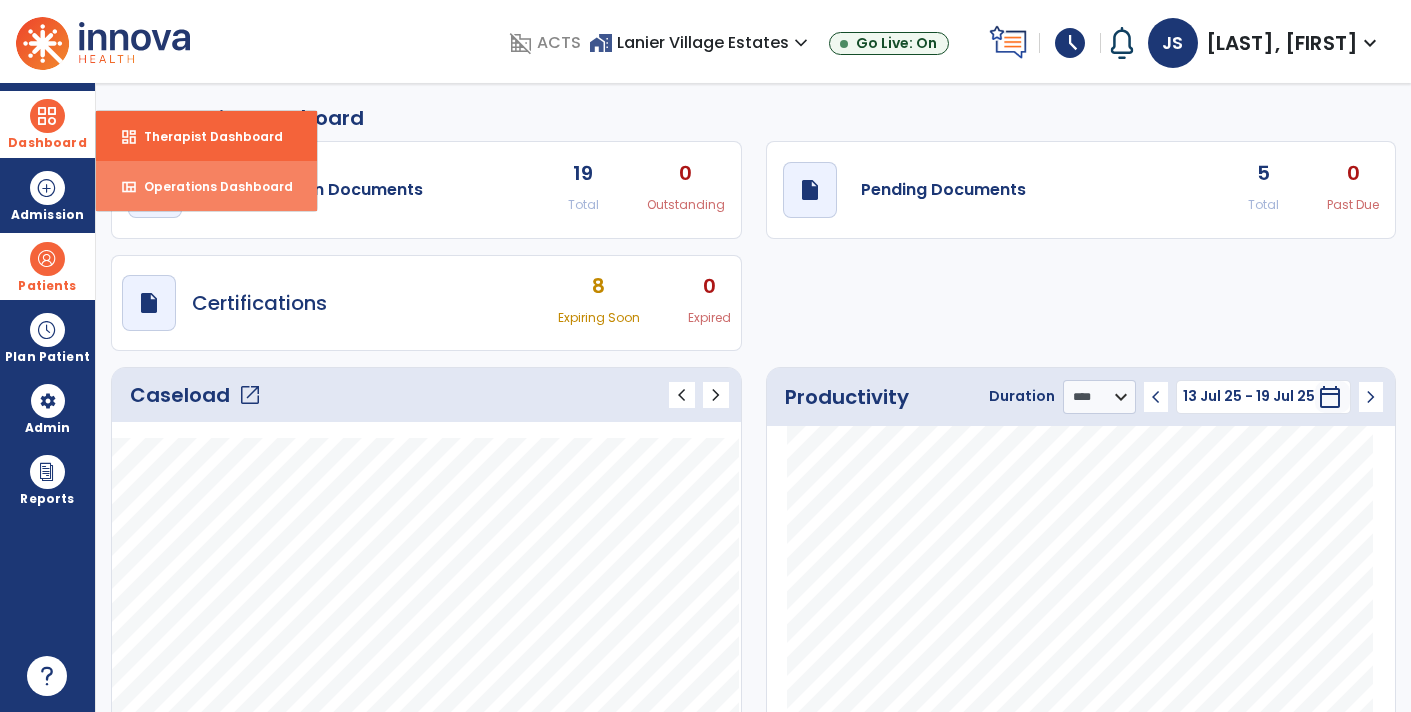 click on "Operations Dashboard" at bounding box center (210, 186) 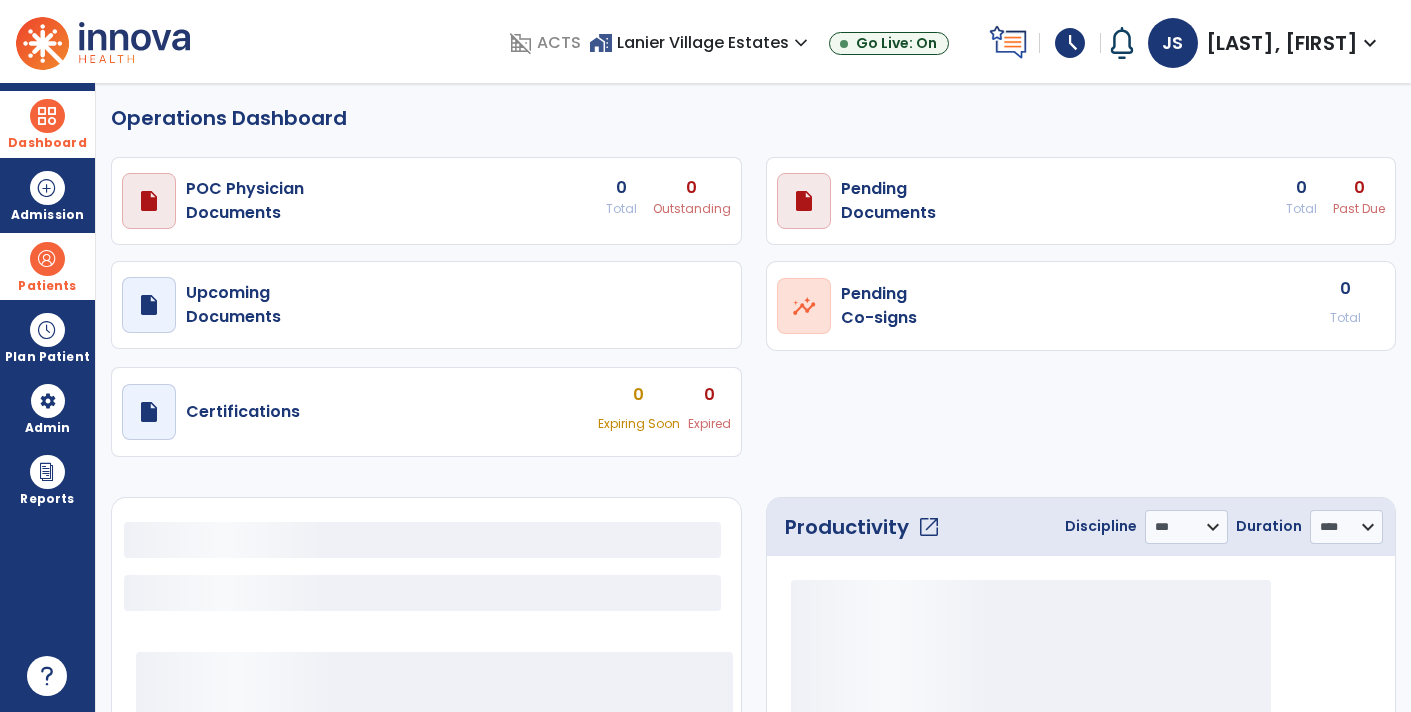select on "***" 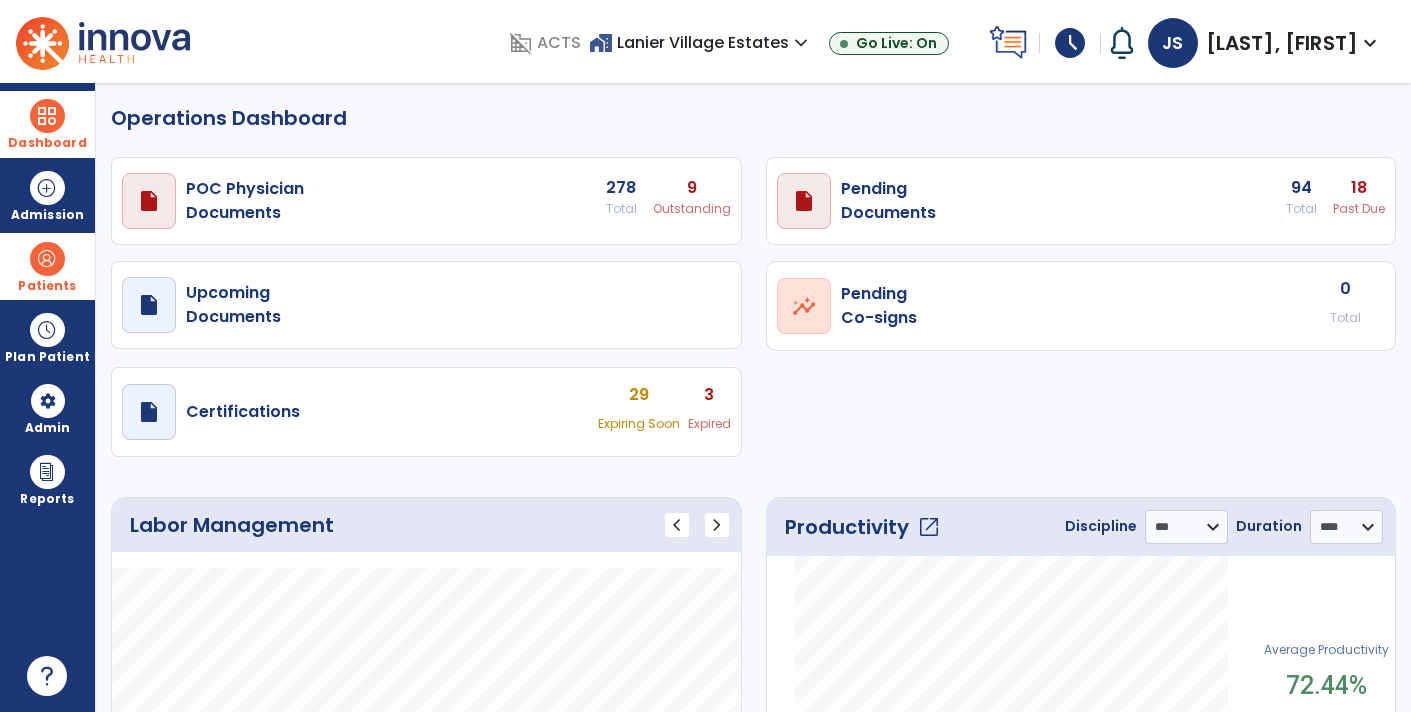 click on "18" at bounding box center (692, 188) 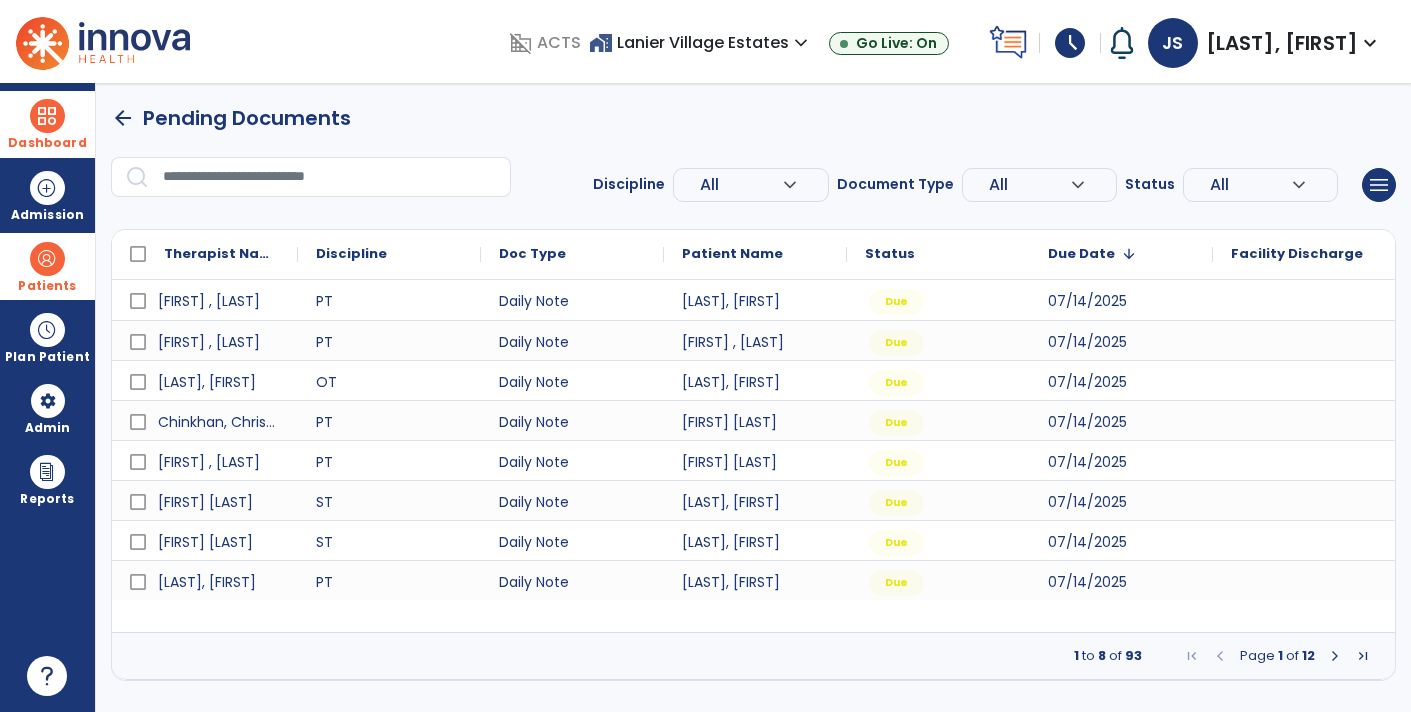 click on "Due Date" at bounding box center [1081, 254] 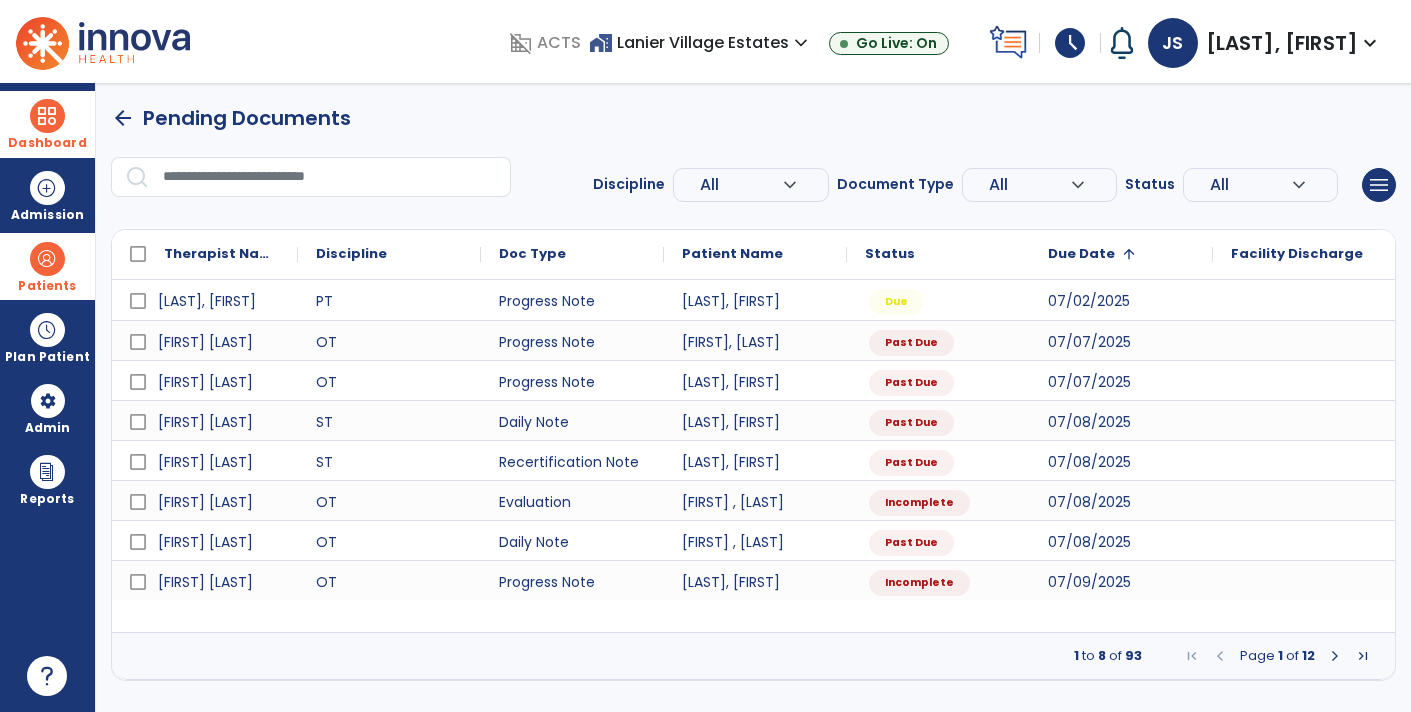 click at bounding box center [1335, 656] 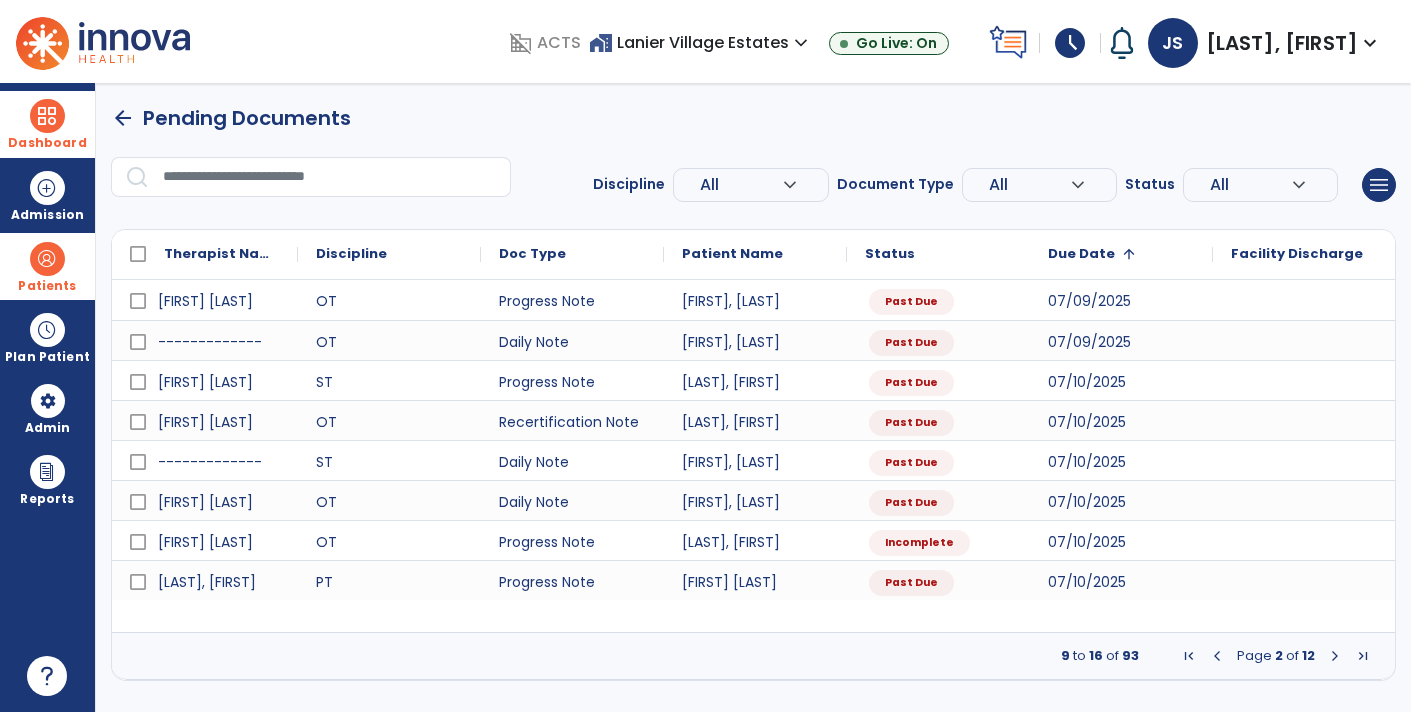 click at bounding box center [1335, 656] 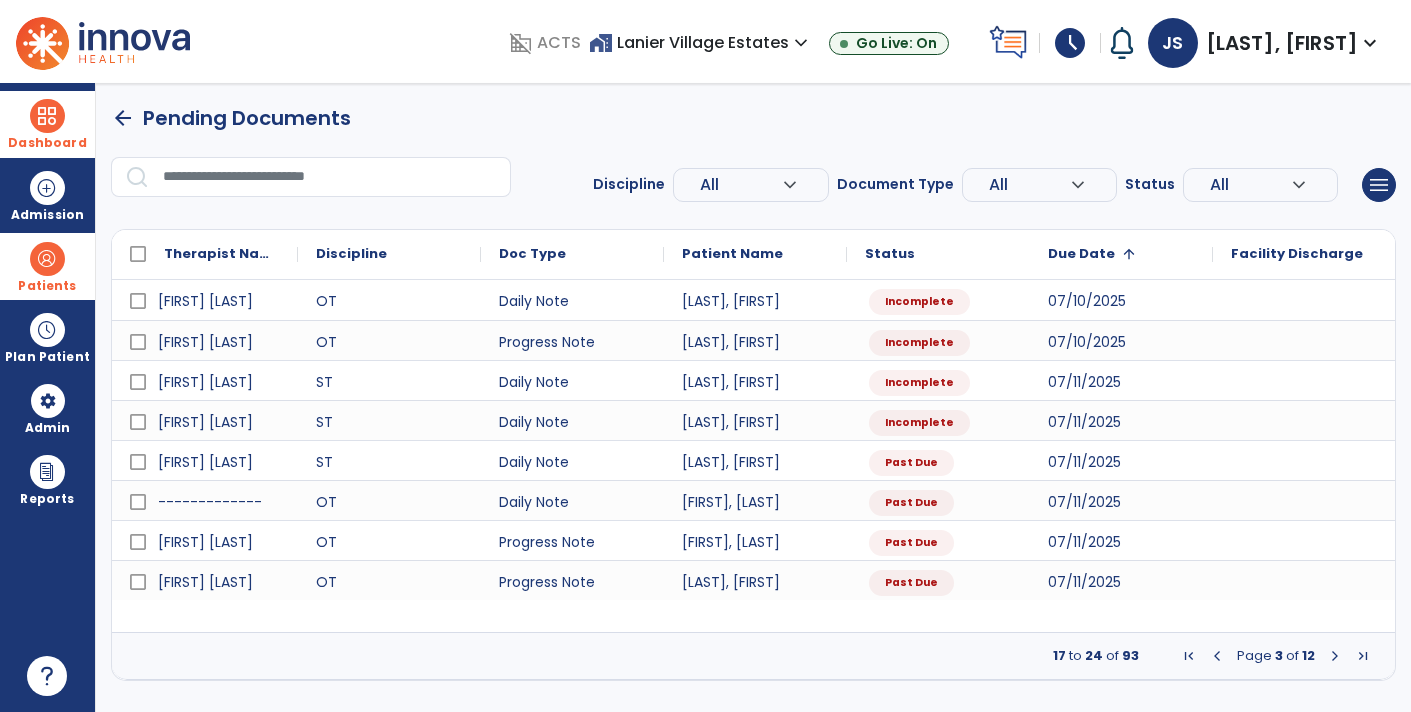 click at bounding box center [1335, 656] 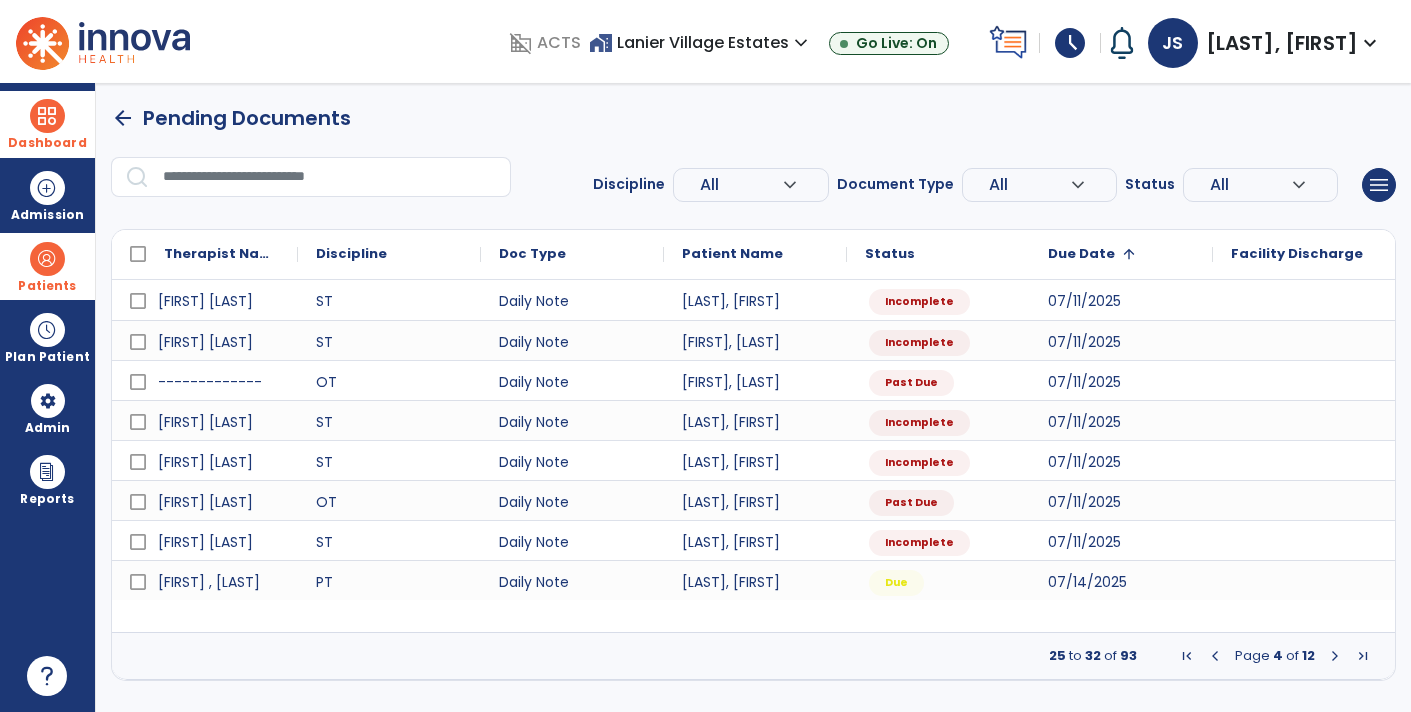 click at bounding box center (47, 116) 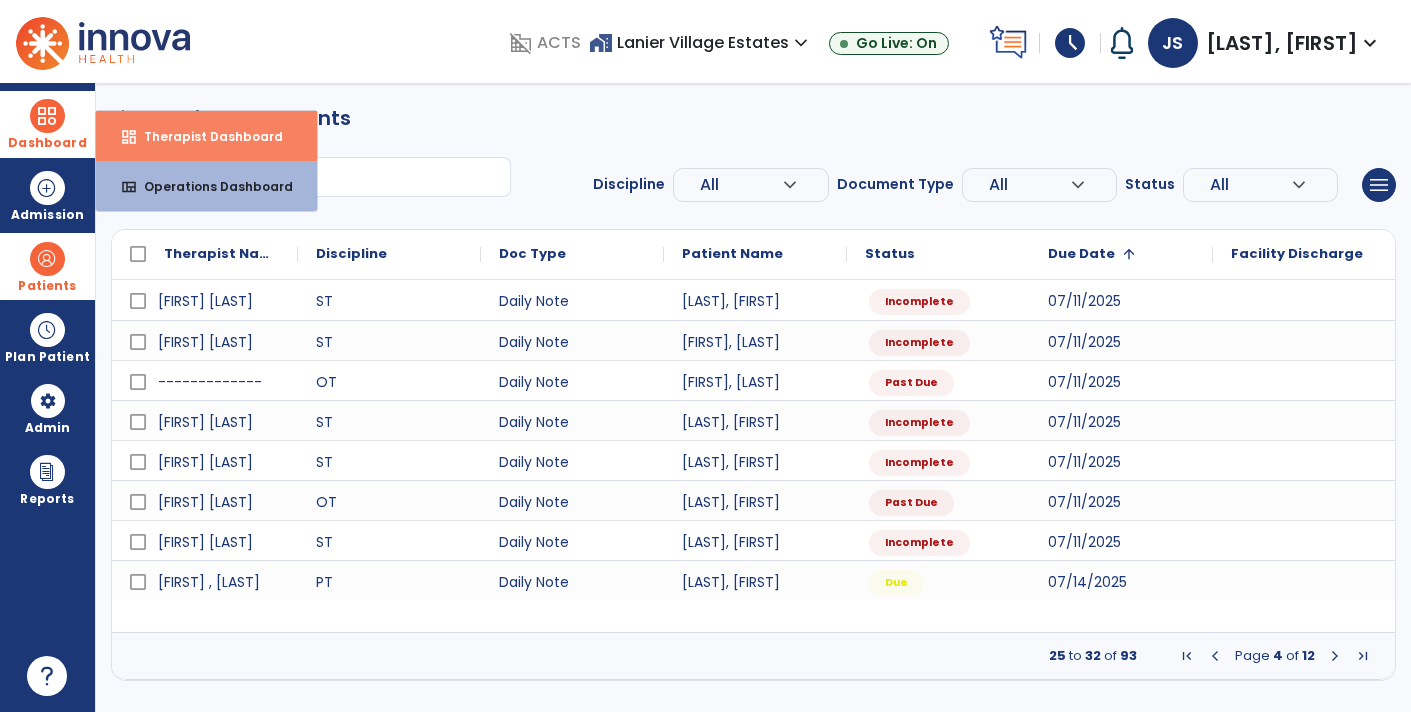click on "Therapist Dashboard" at bounding box center (205, 136) 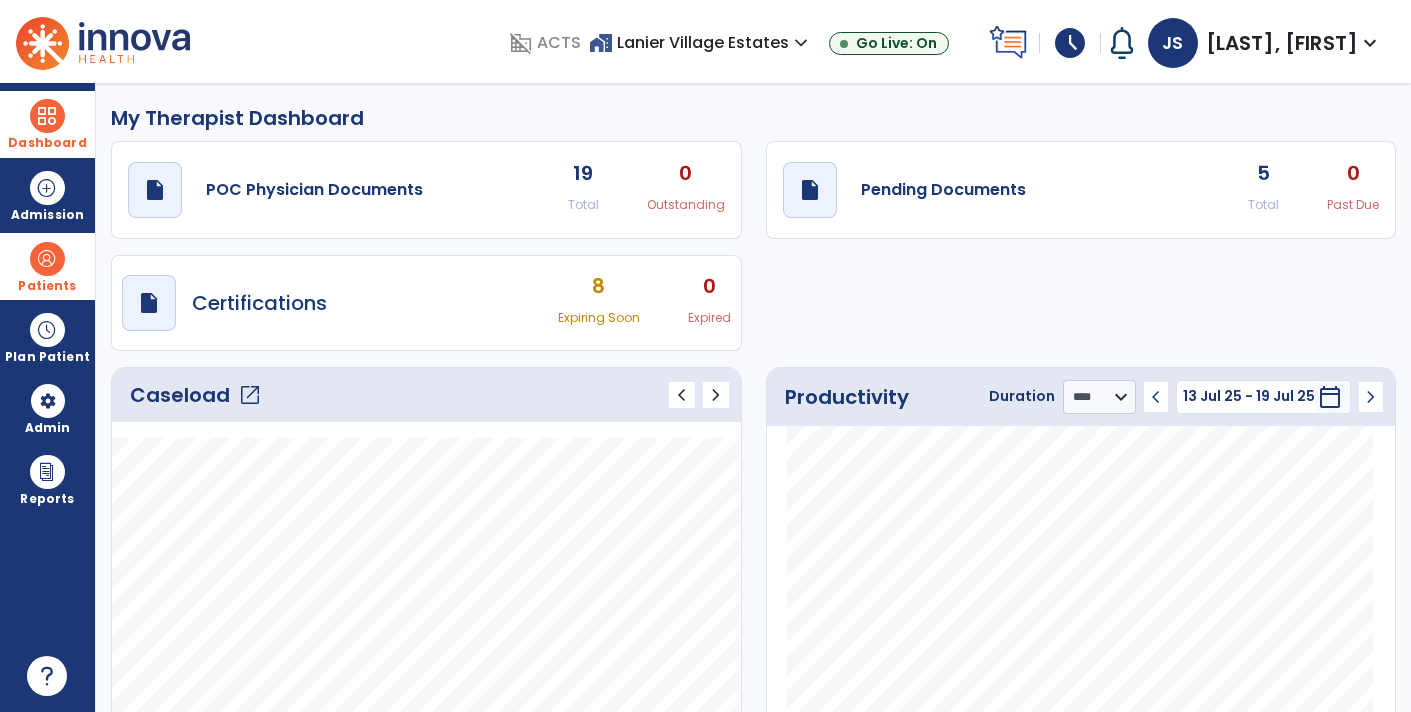 click on "5" 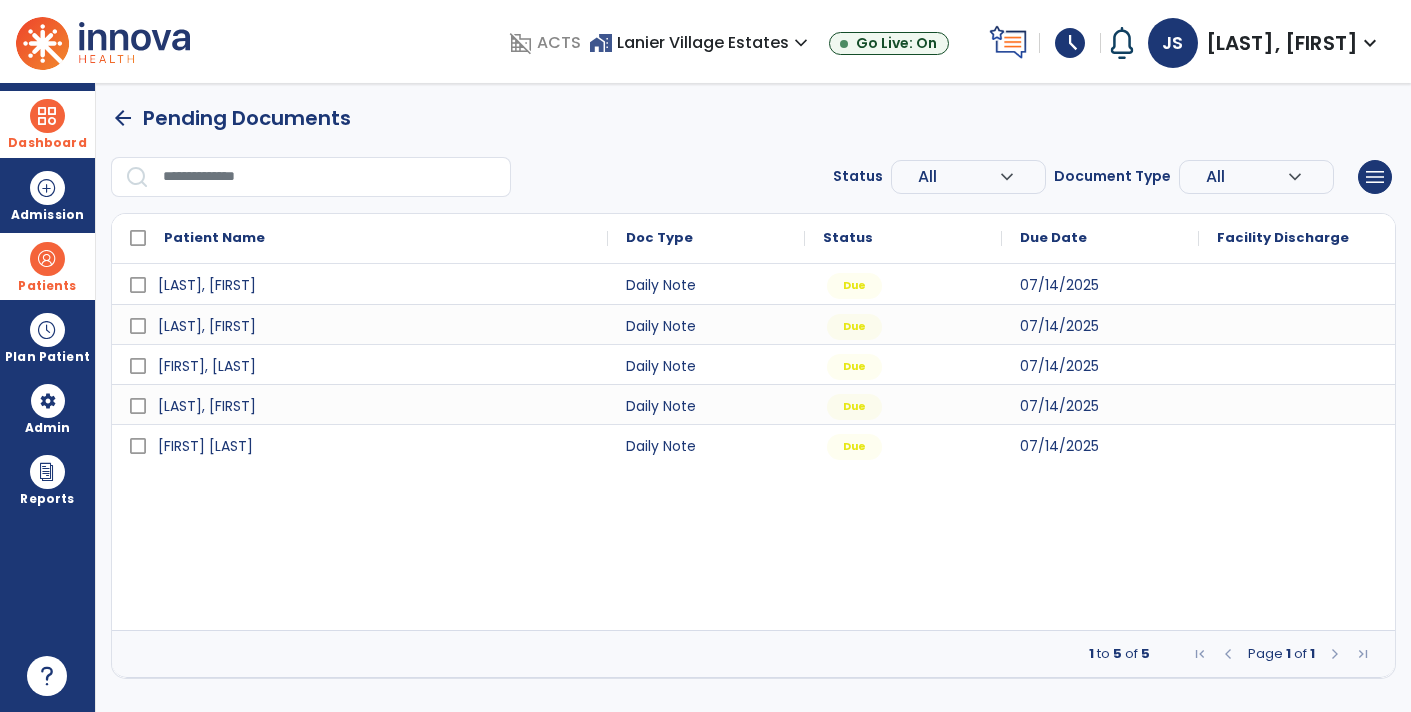 click on "Patients" at bounding box center (47, 286) 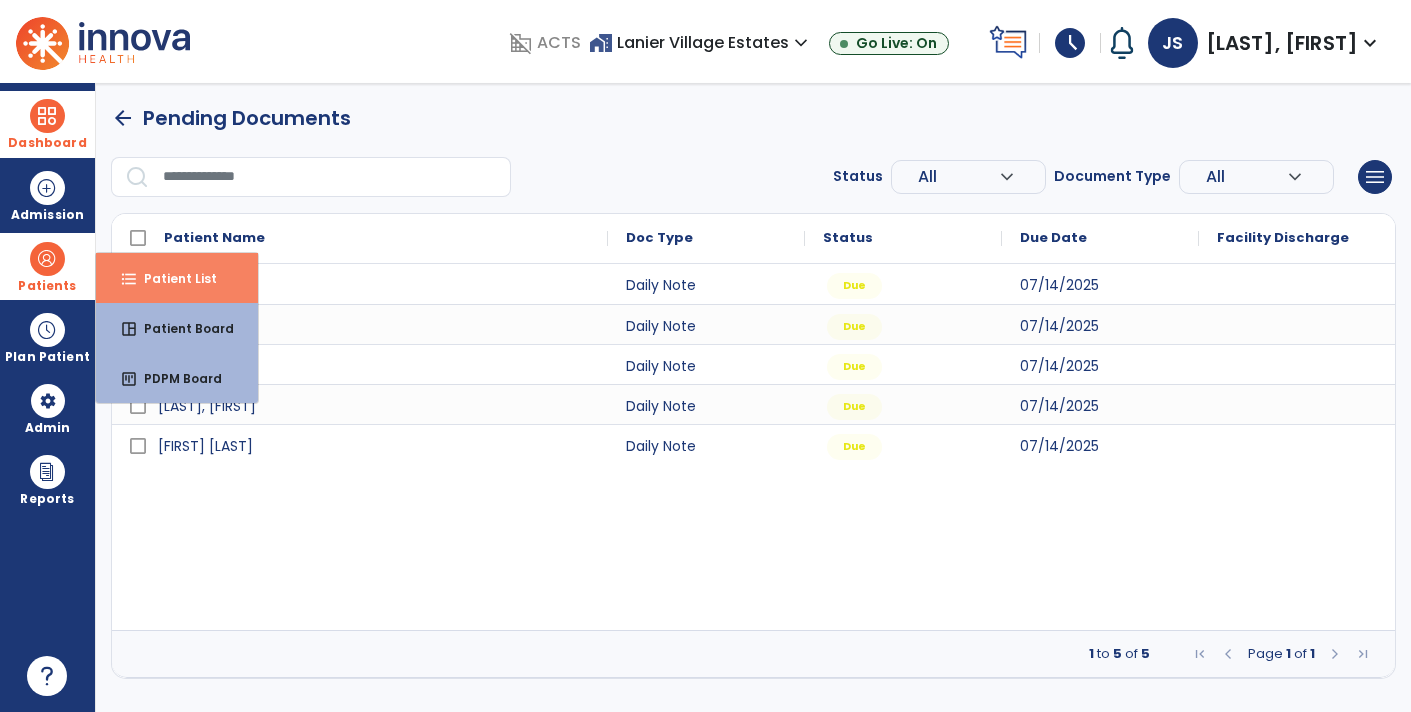click on "Patient List" at bounding box center (172, 278) 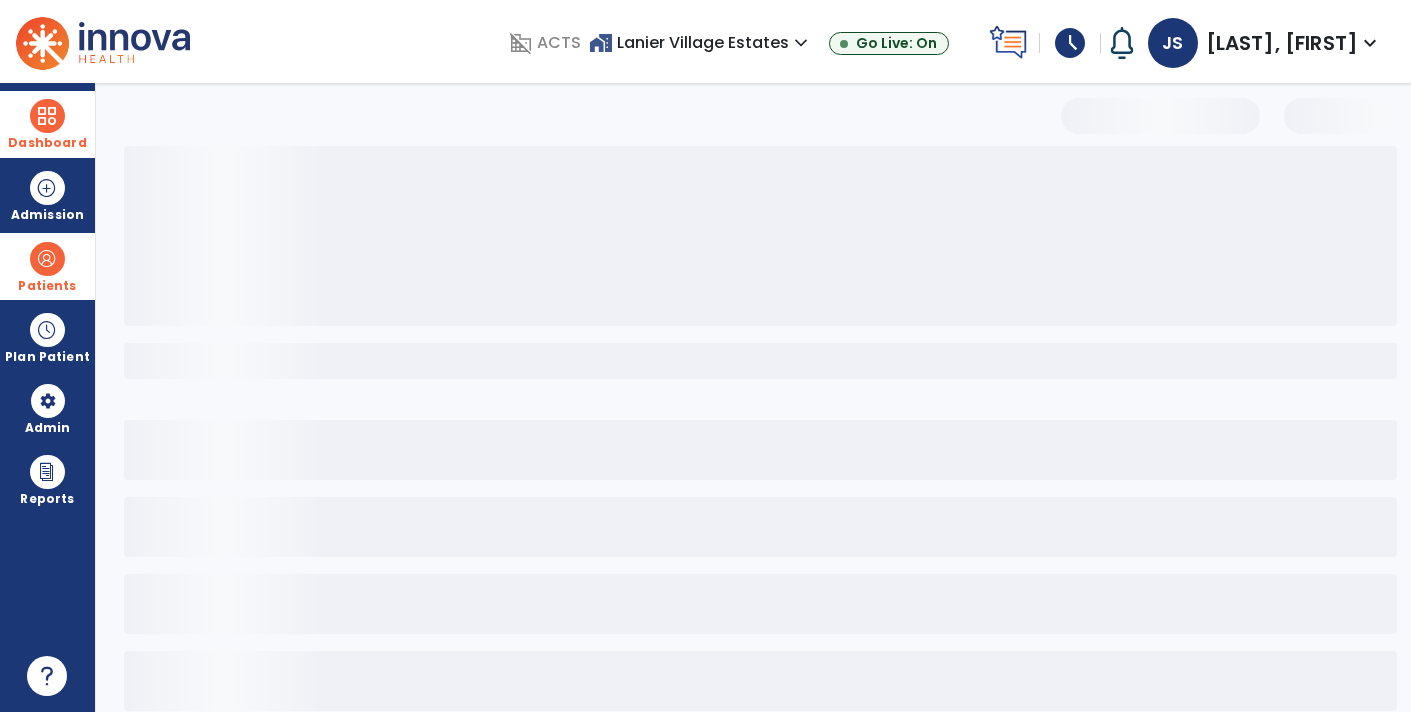 select on "***" 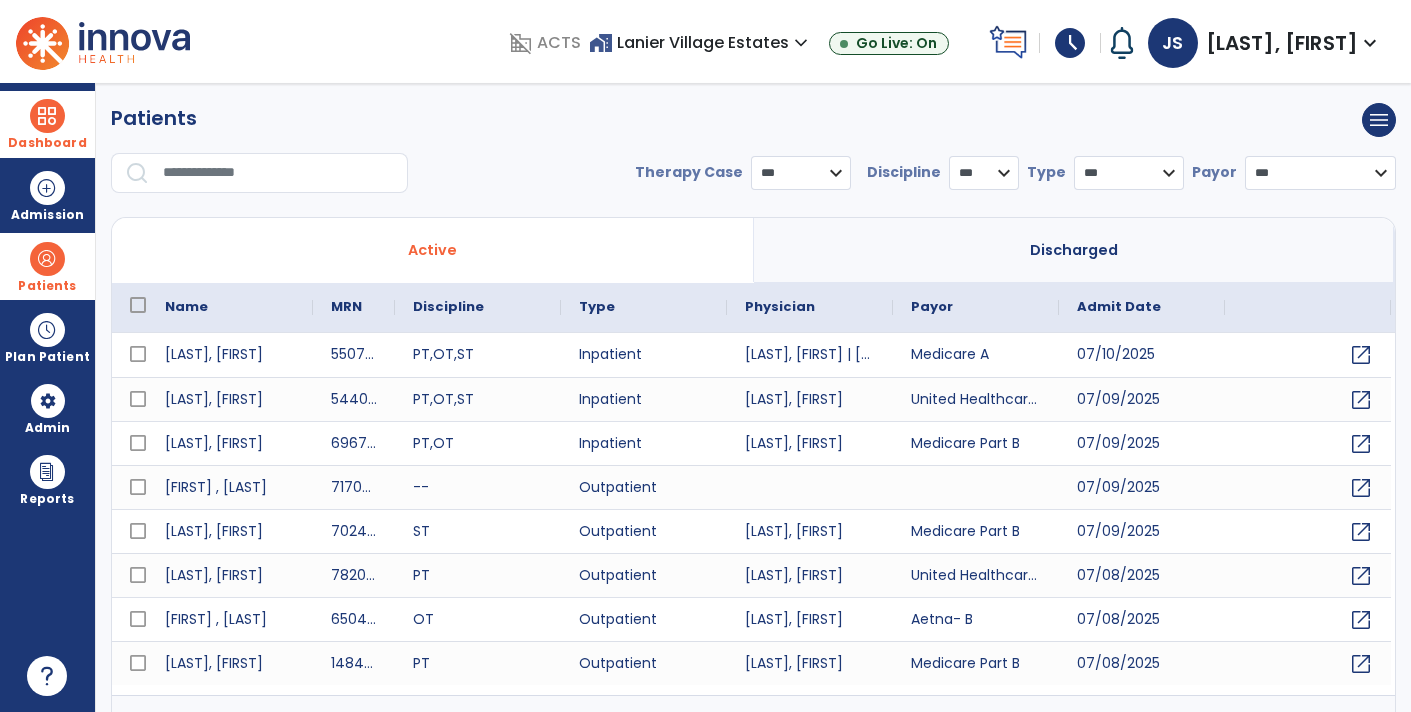click at bounding box center (278, 173) 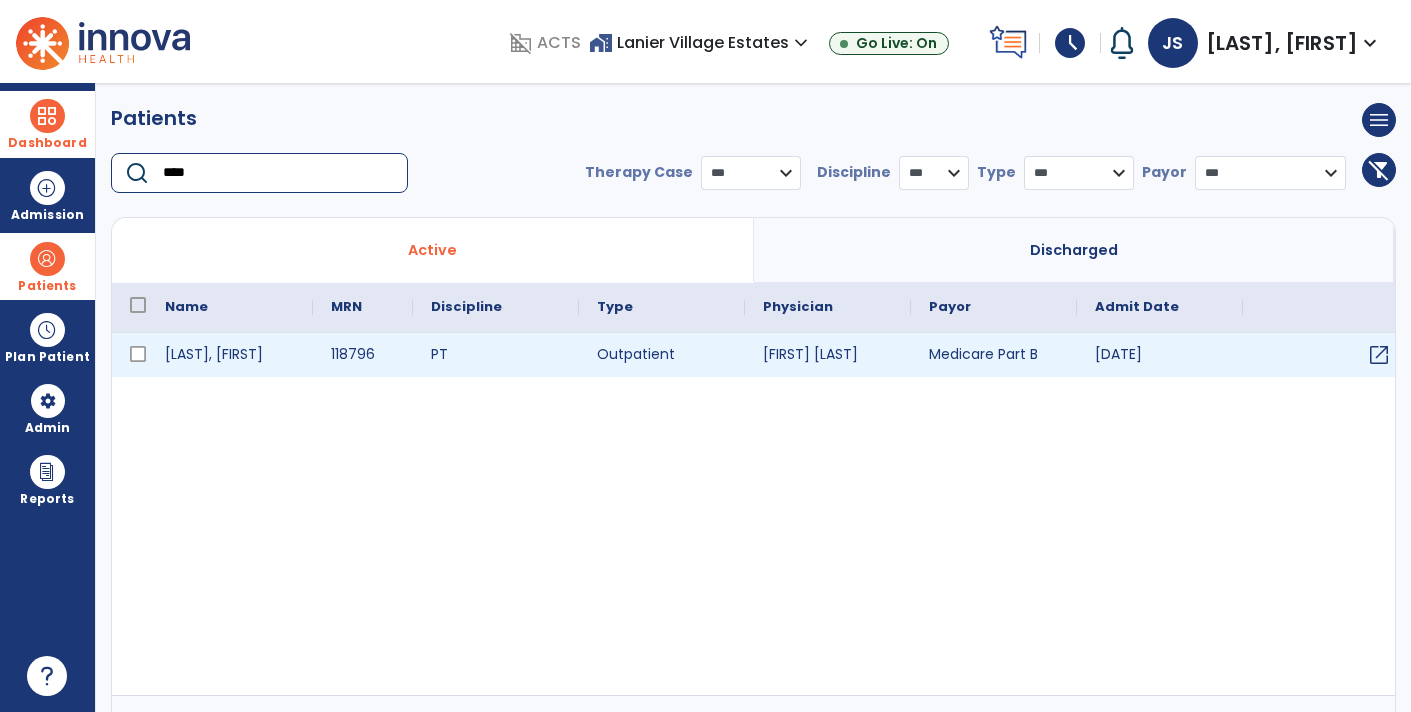 type on "****" 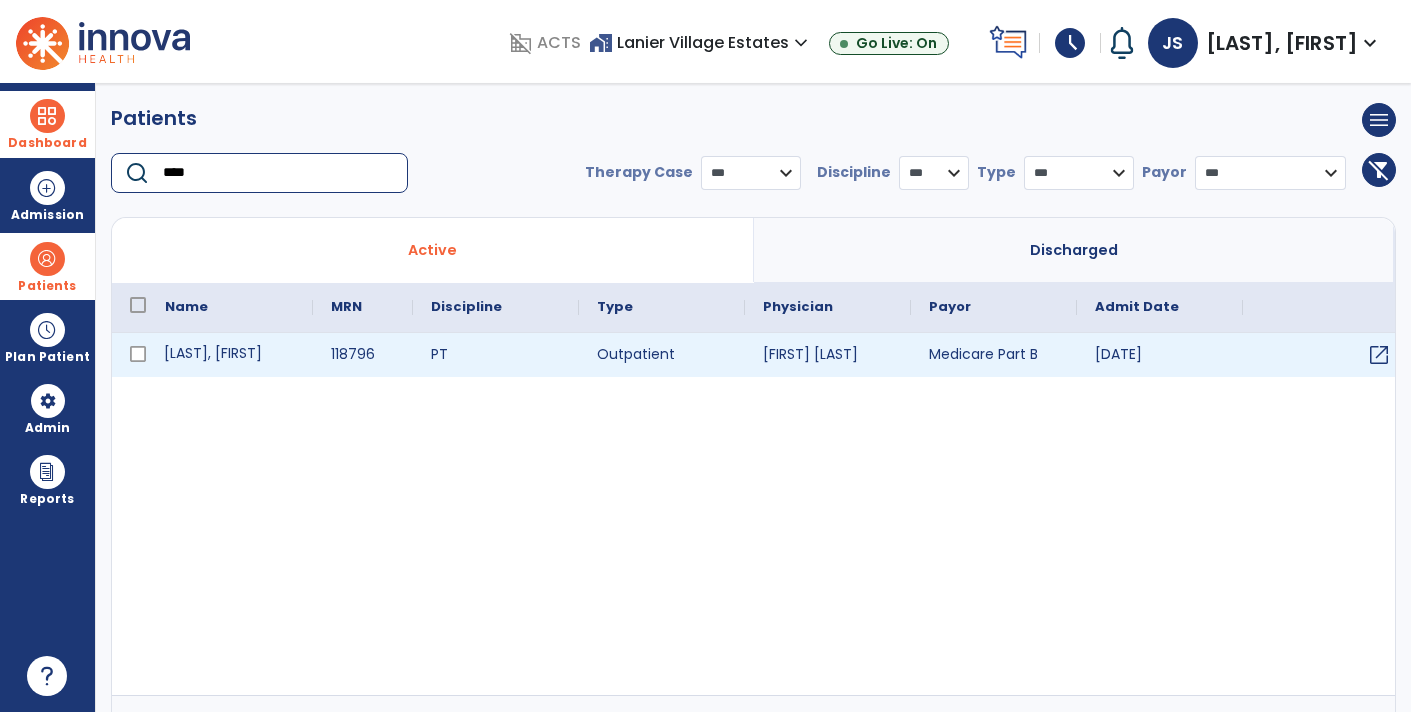 click on "[LAST], [FIRST]" at bounding box center [230, 355] 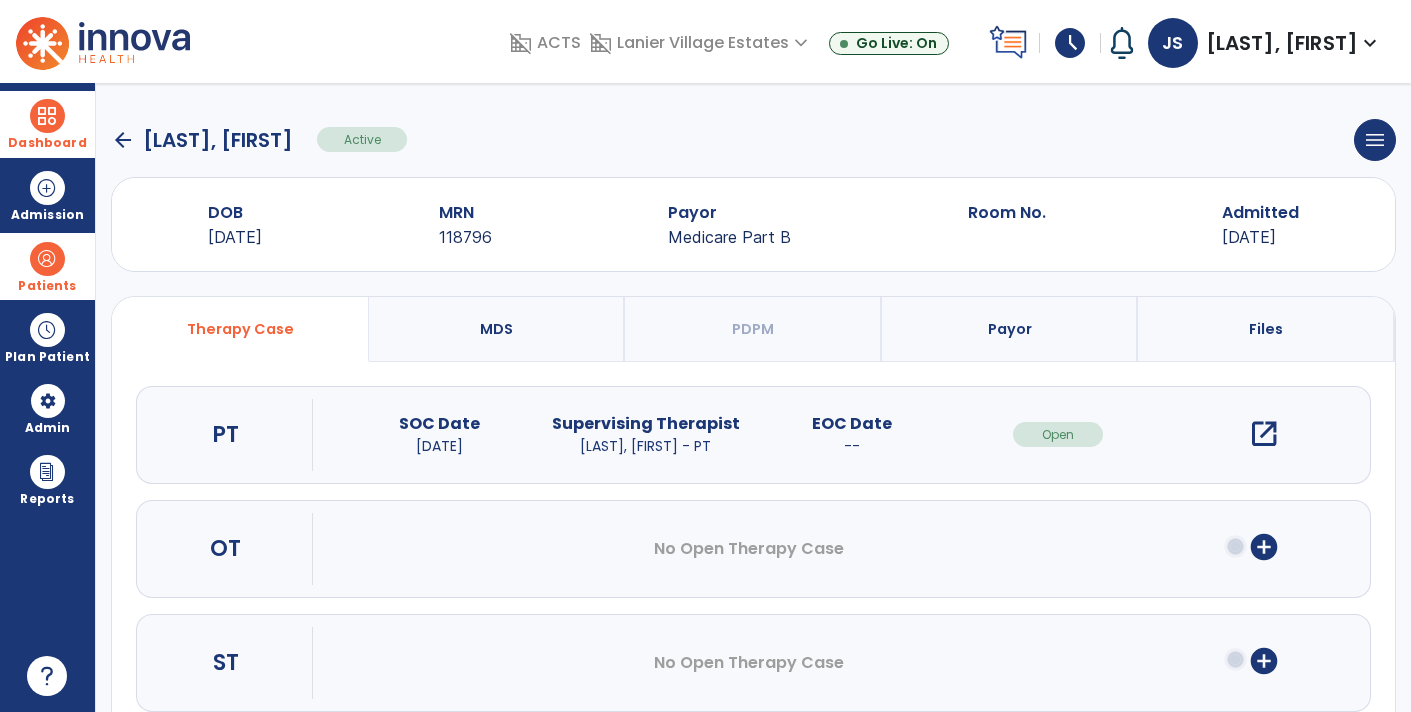 click on "open_in_new" at bounding box center (1264, 434) 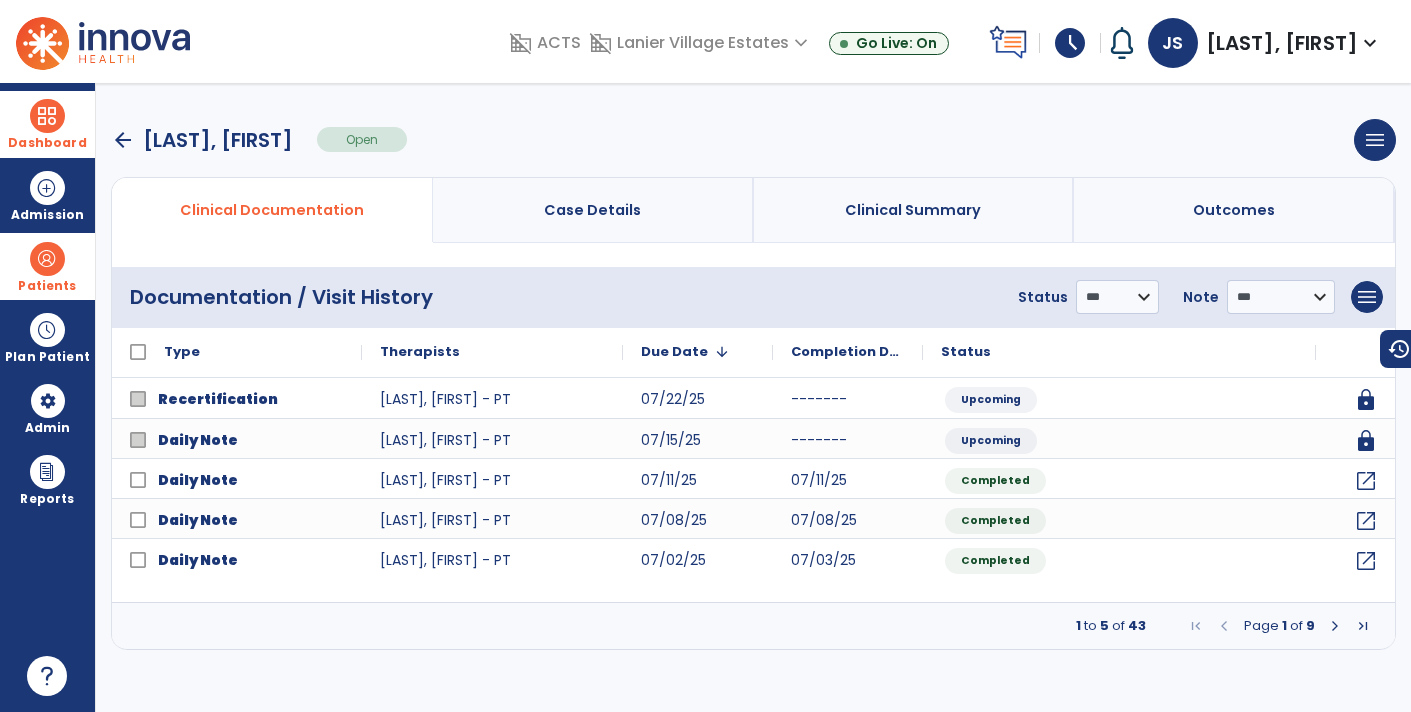 drag, startPoint x: 950, startPoint y: 222, endPoint x: 967, endPoint y: 229, distance: 18.384777 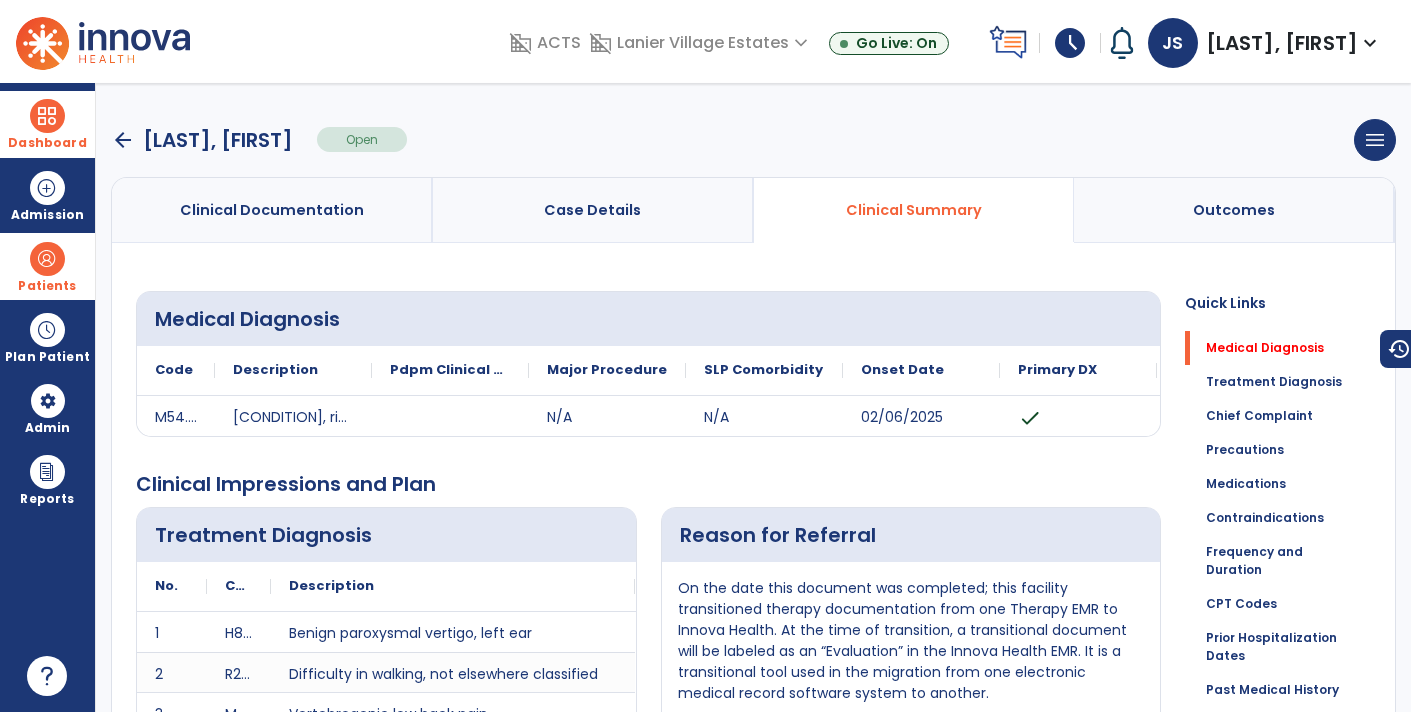 click on "Case Details" at bounding box center (593, 210) 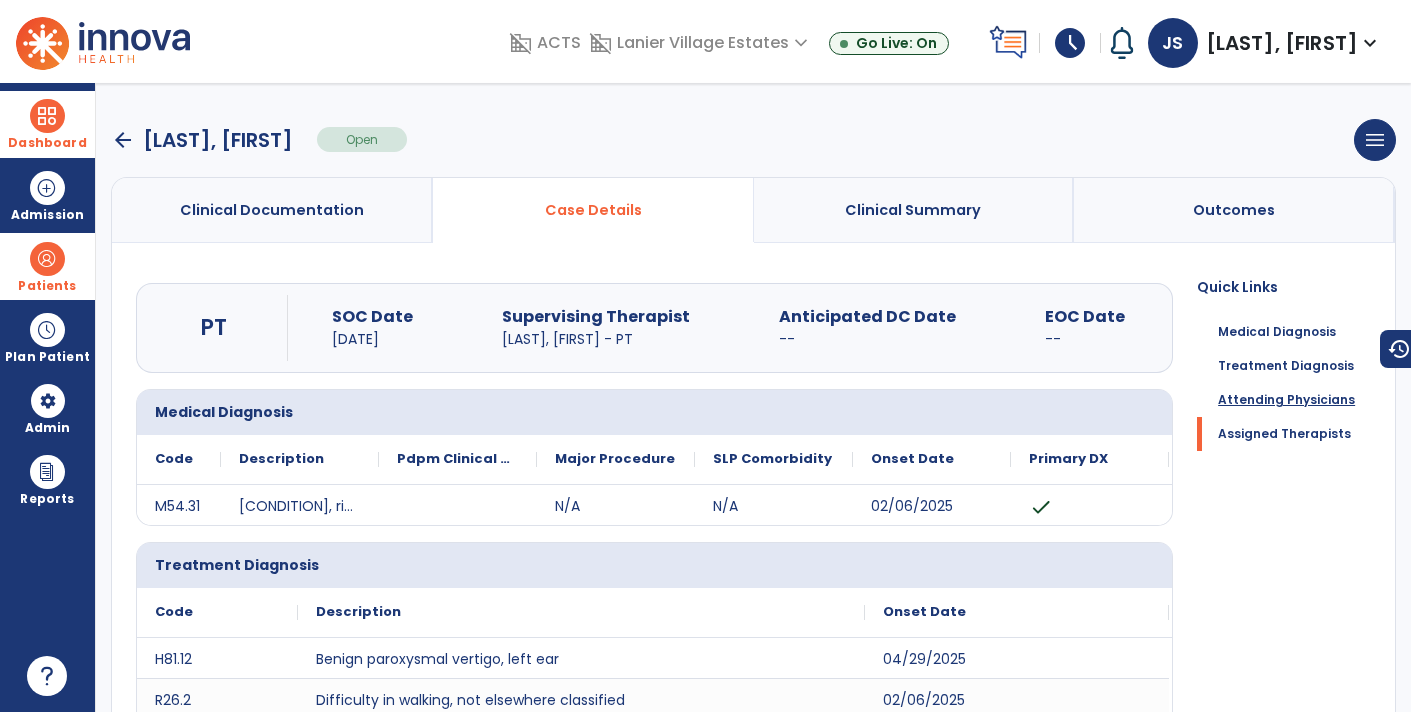 click on "Attending Physicians" 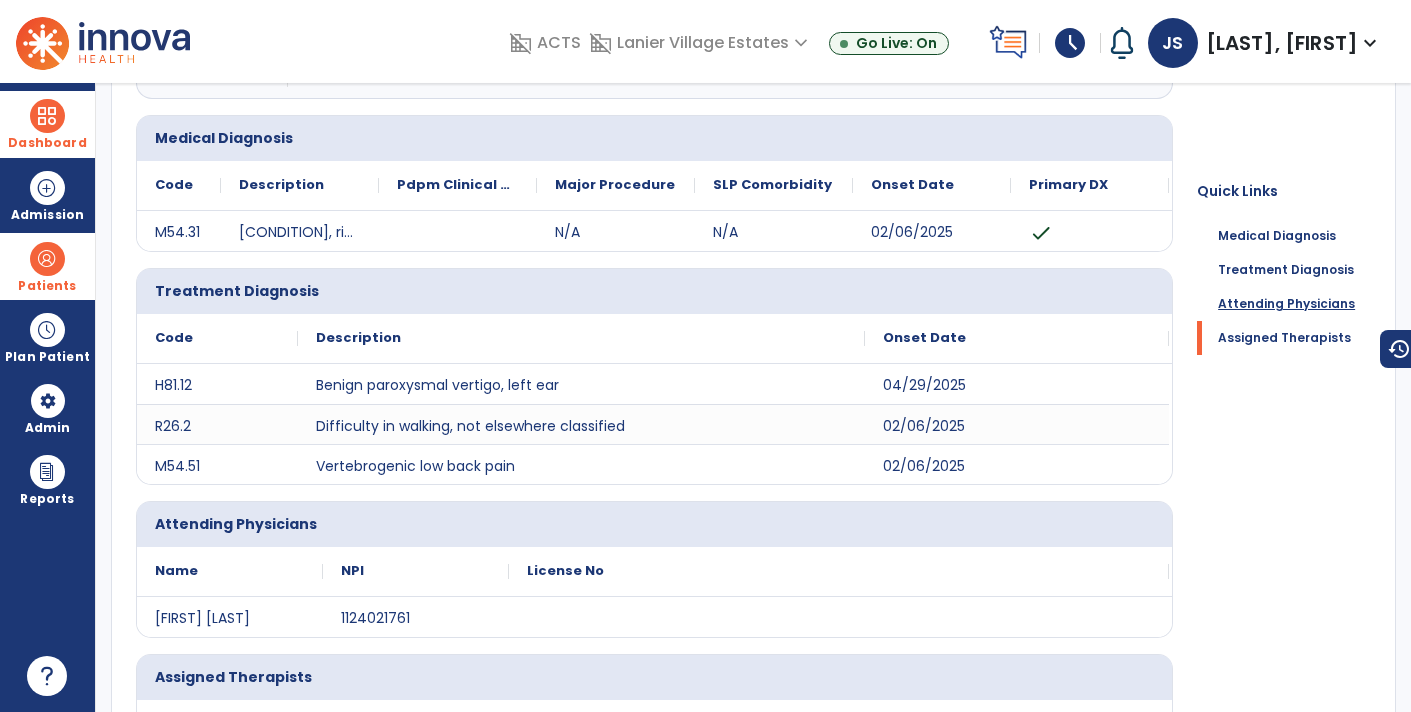 scroll, scrollTop: 443, scrollLeft: 0, axis: vertical 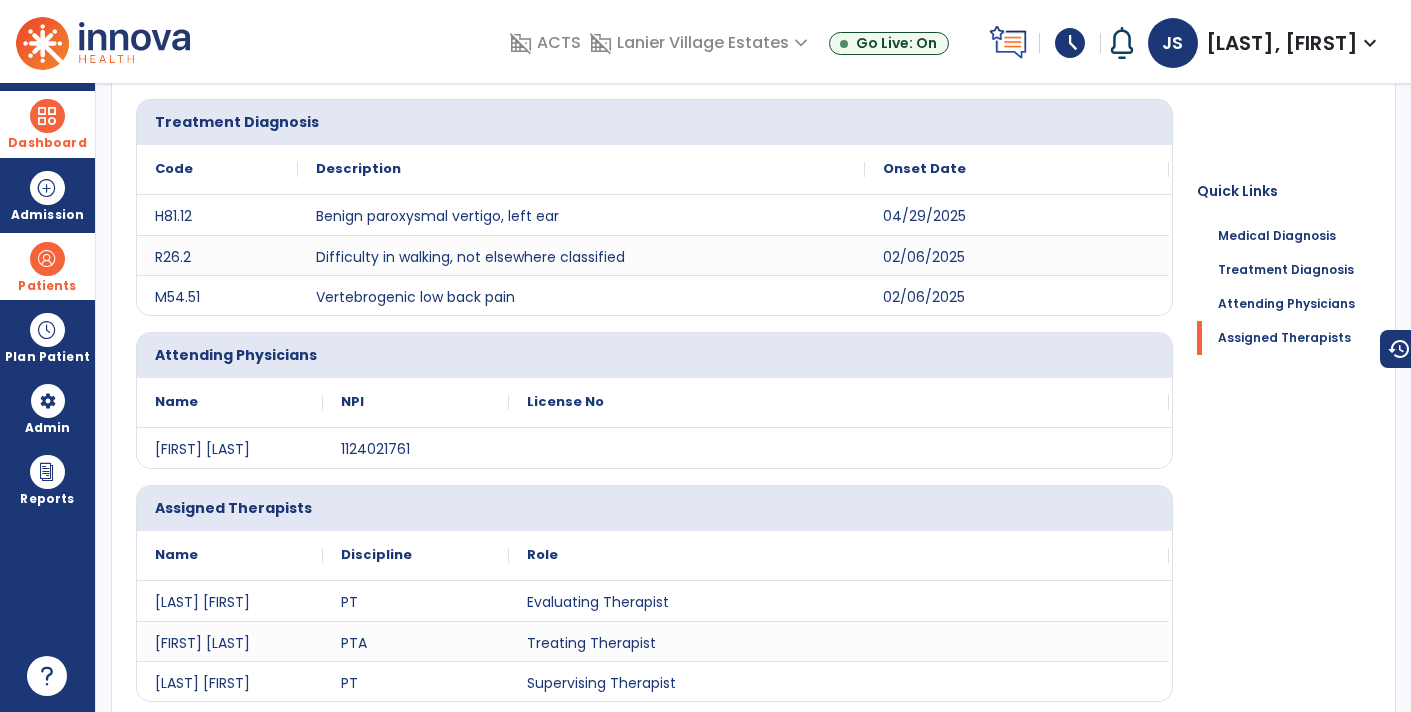 click on "Dashboard" at bounding box center (47, 143) 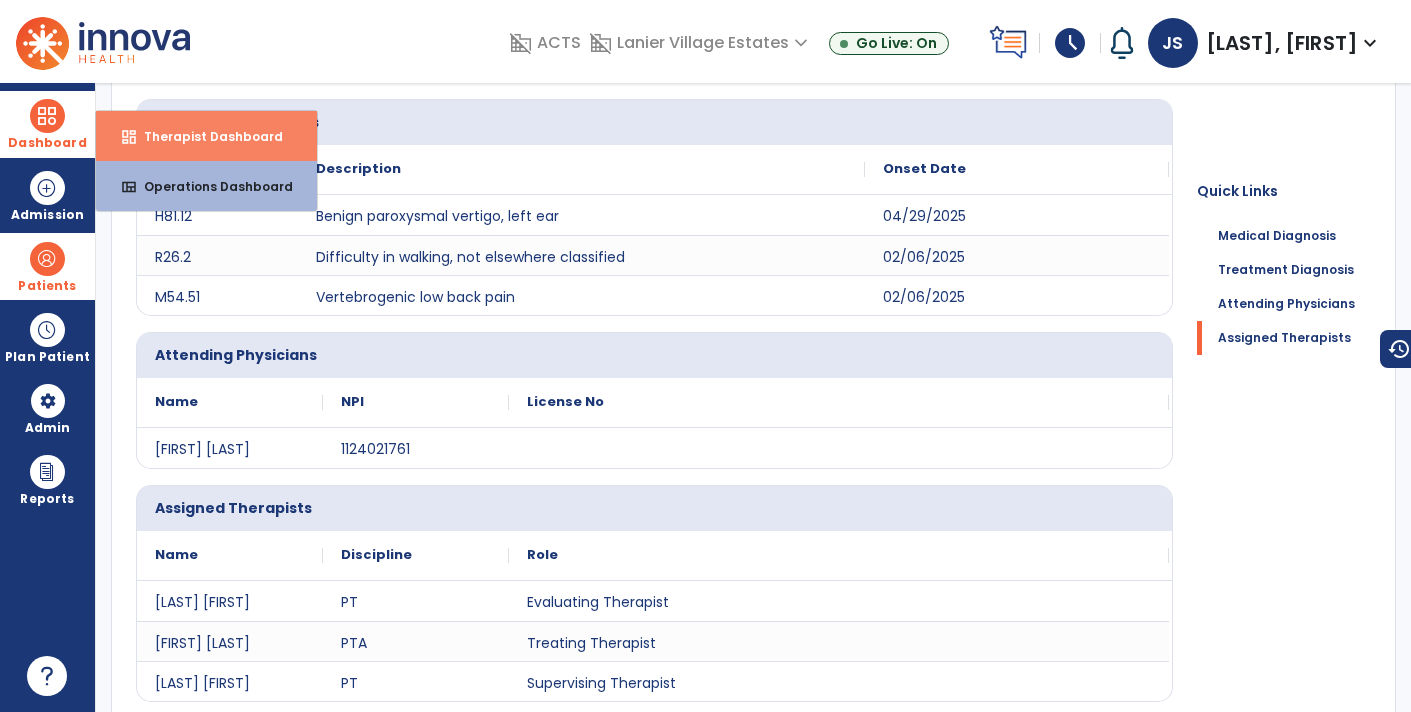 click on "dashboard  Therapist Dashboard" at bounding box center [206, 136] 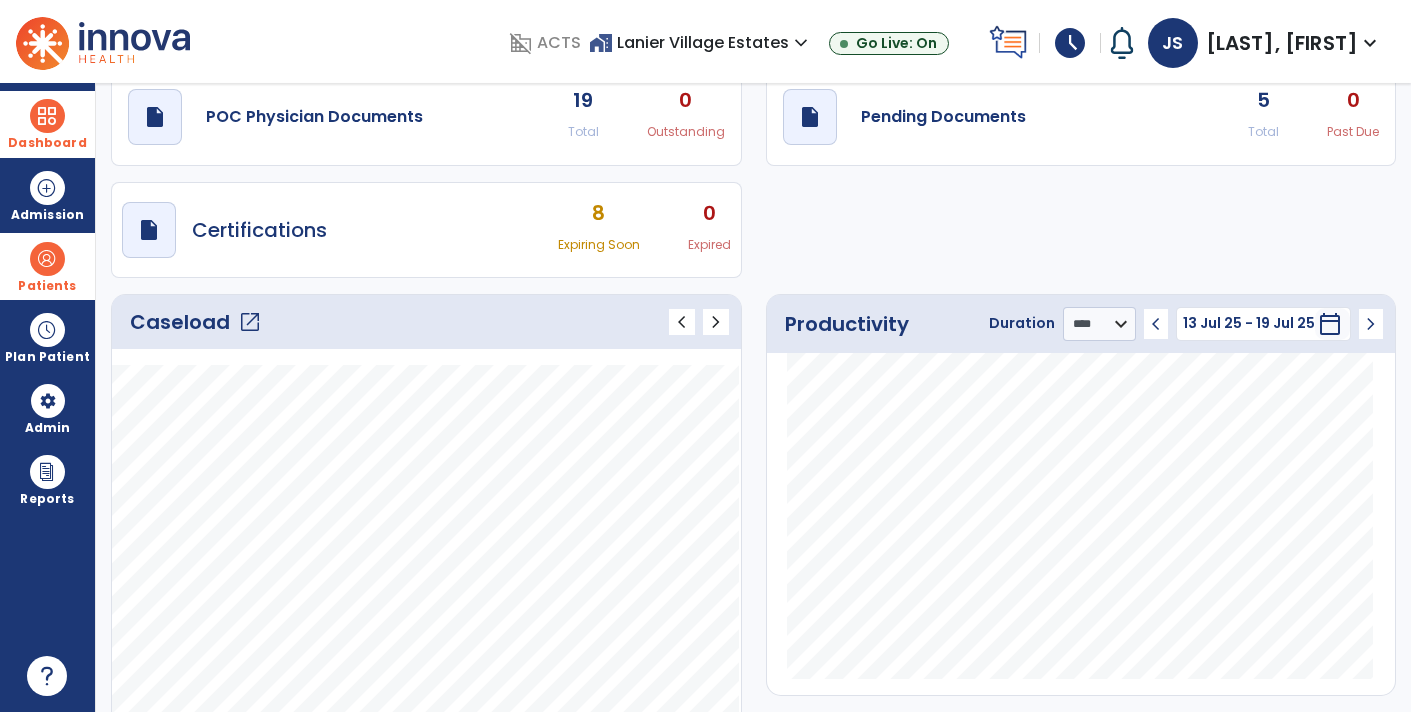 scroll, scrollTop: 0, scrollLeft: 0, axis: both 